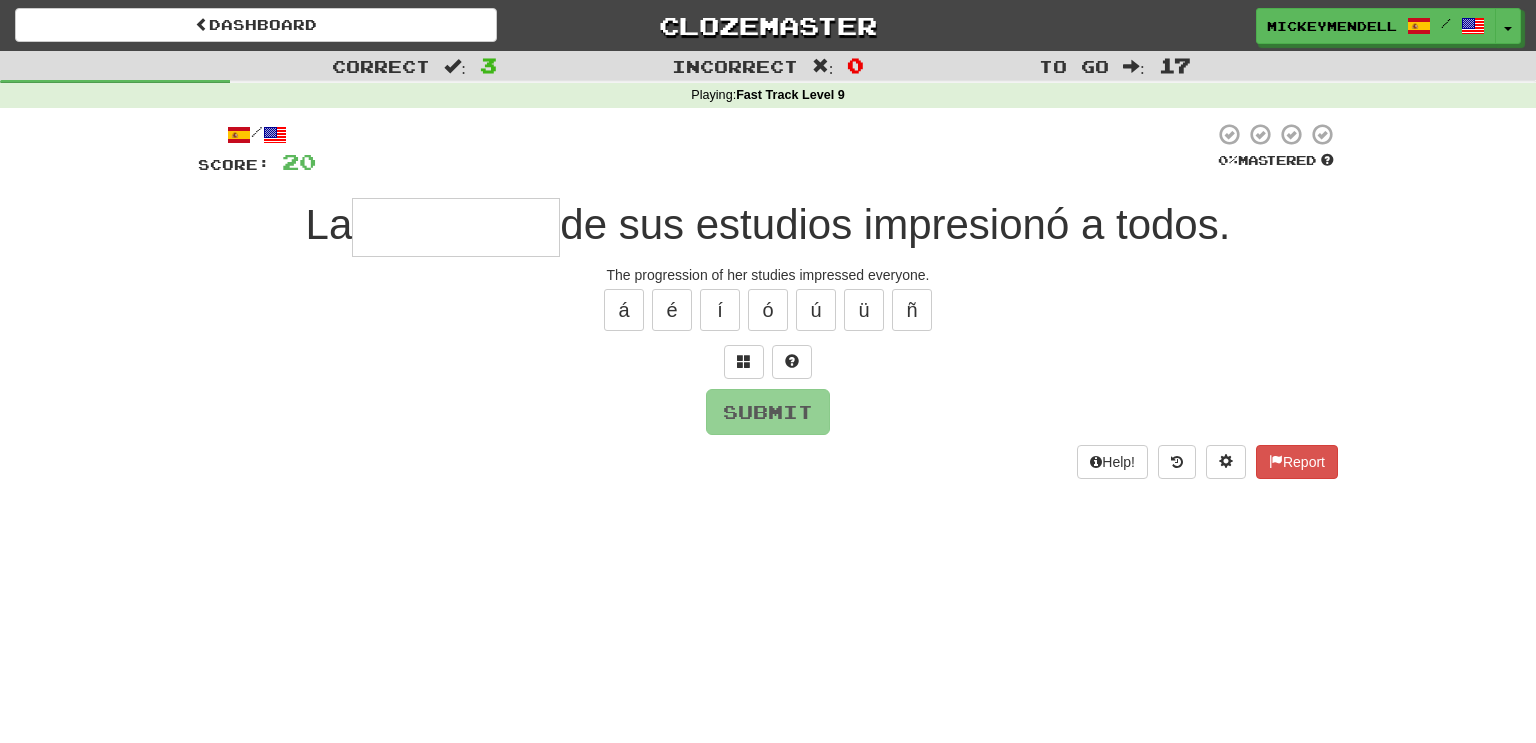 scroll, scrollTop: 0, scrollLeft: 0, axis: both 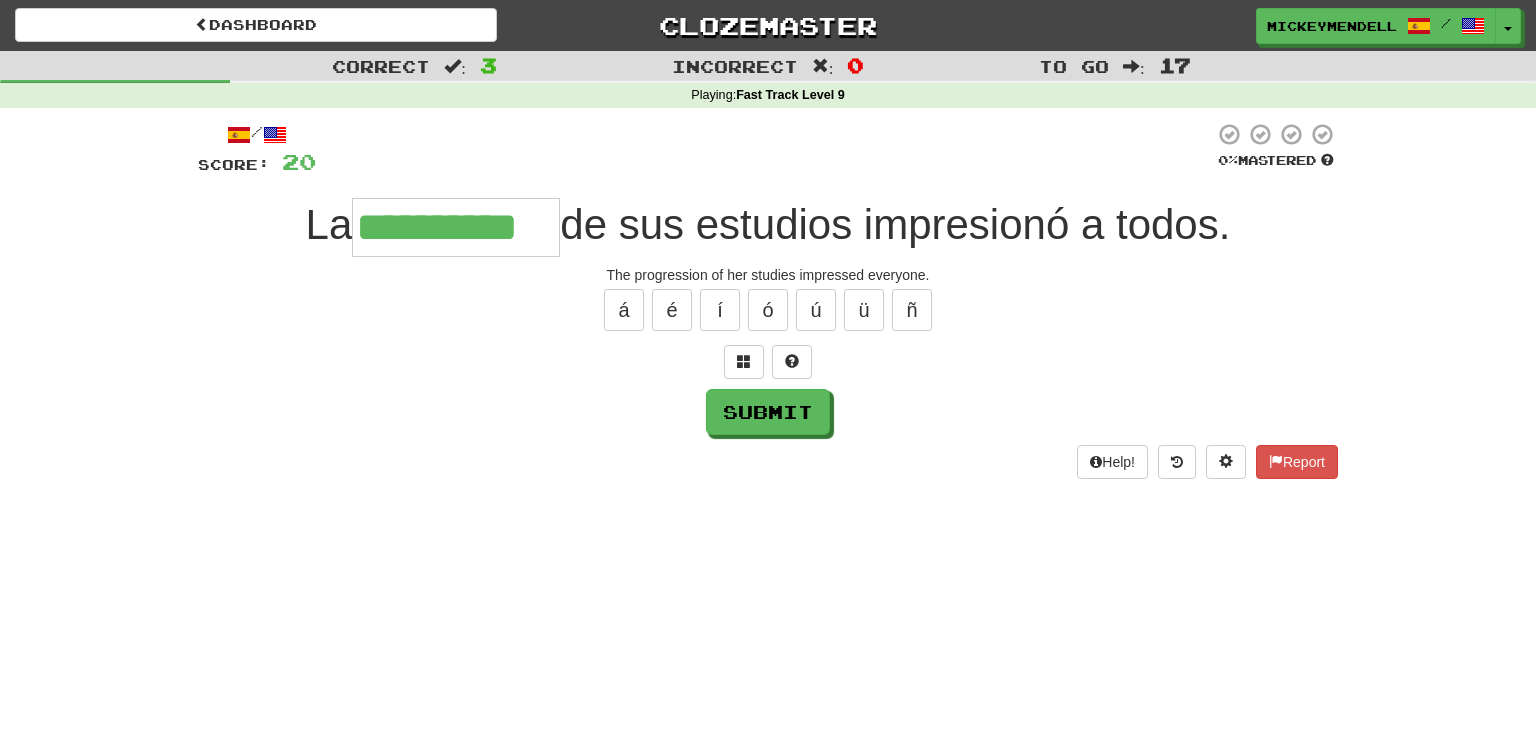 type on "**********" 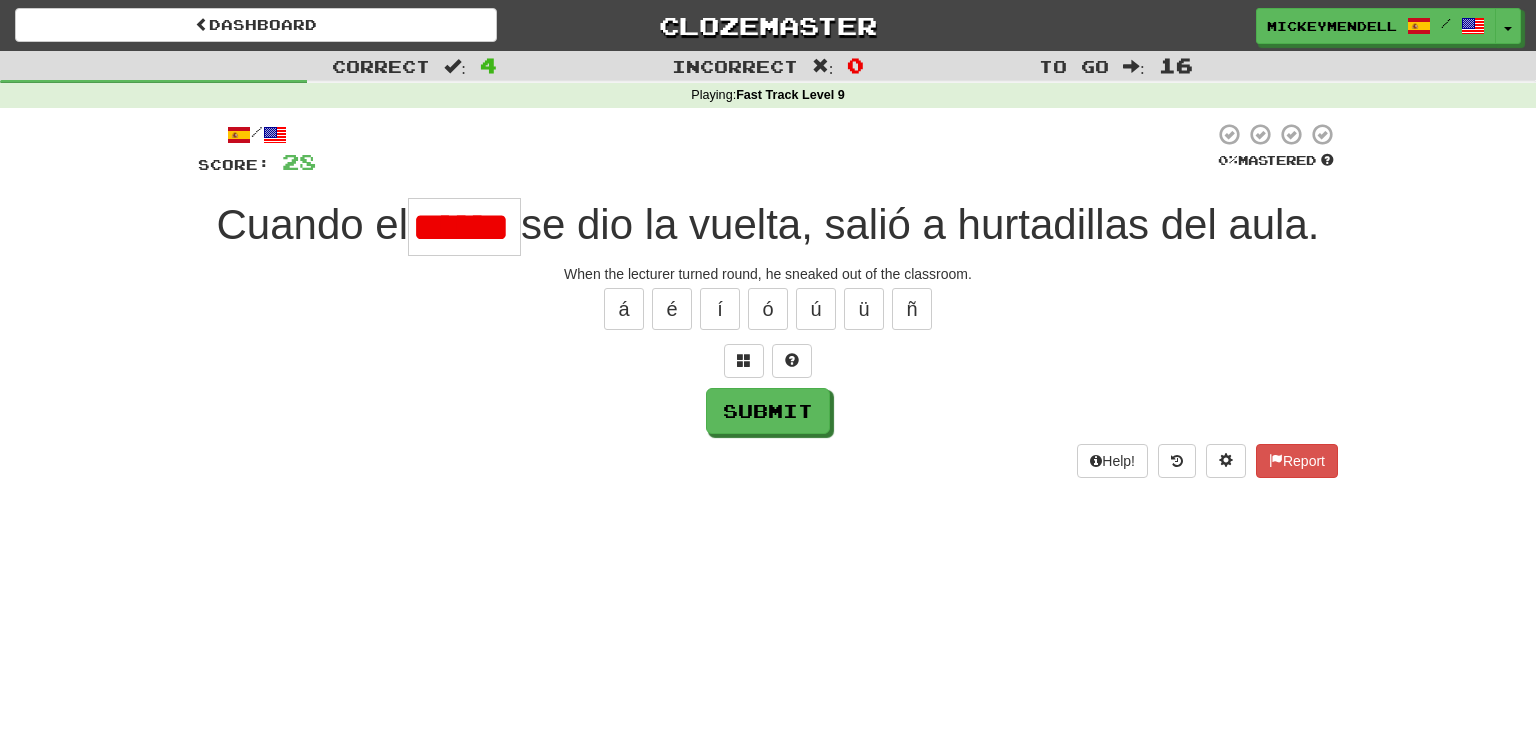 scroll, scrollTop: 0, scrollLeft: 0, axis: both 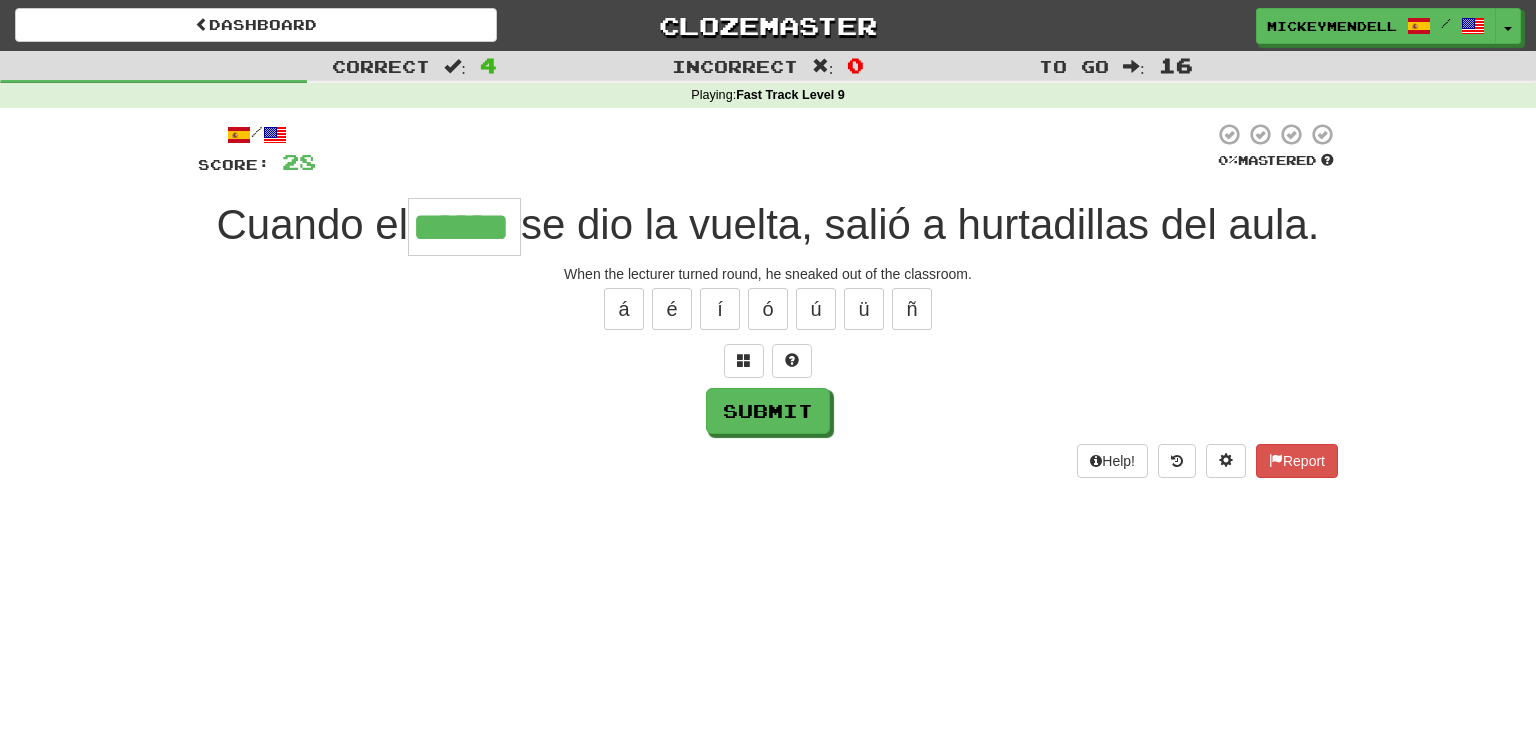 type on "******" 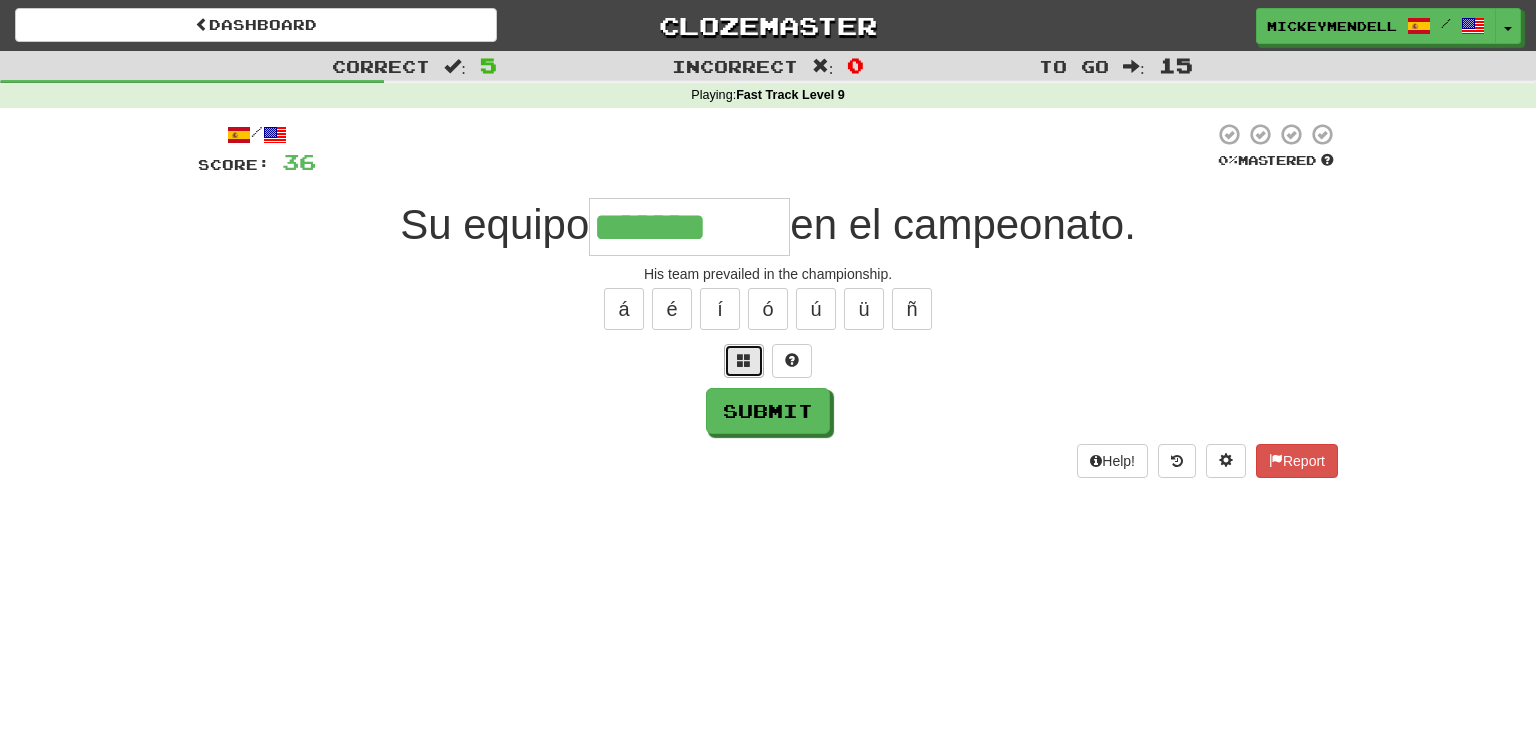 click at bounding box center [744, 360] 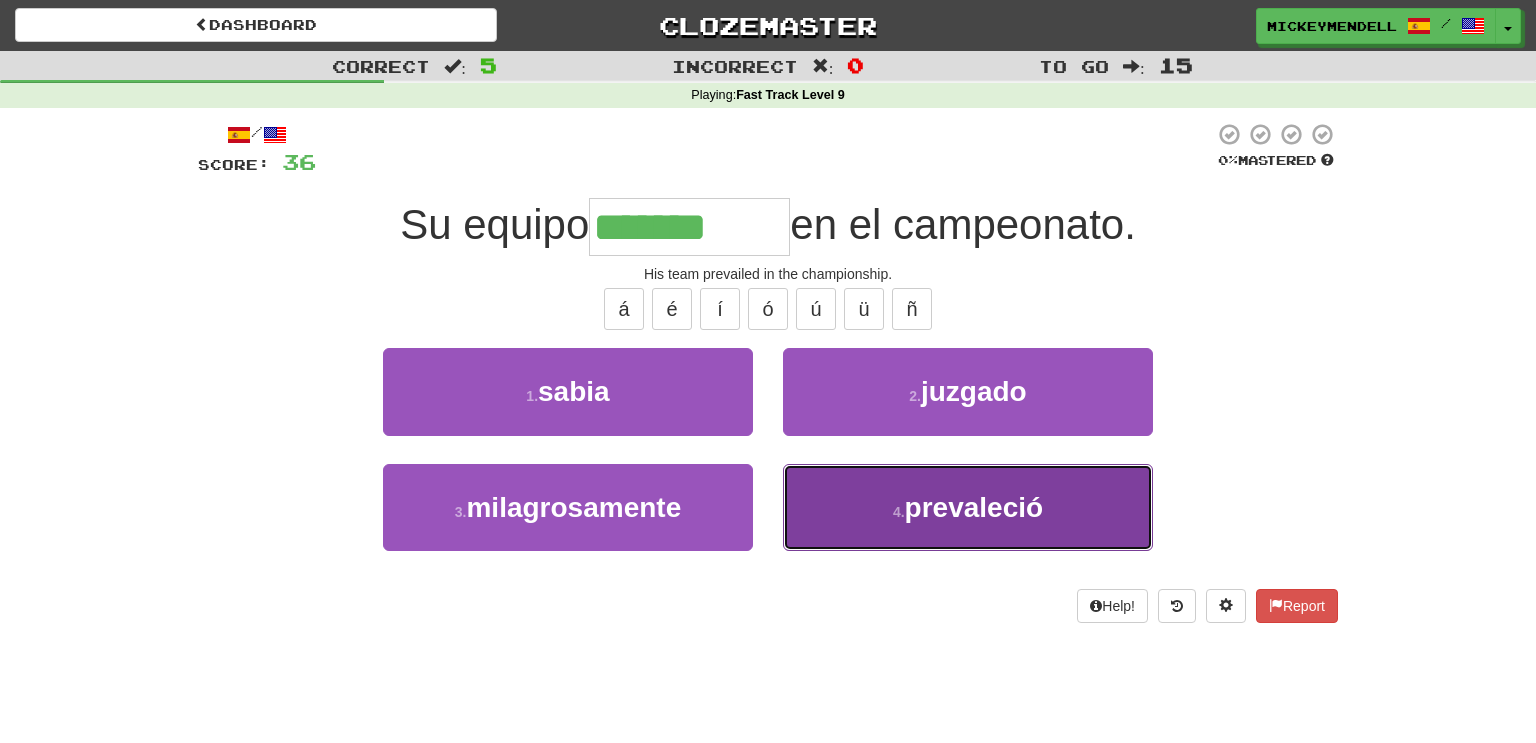 click on "prevaleció" at bounding box center [974, 507] 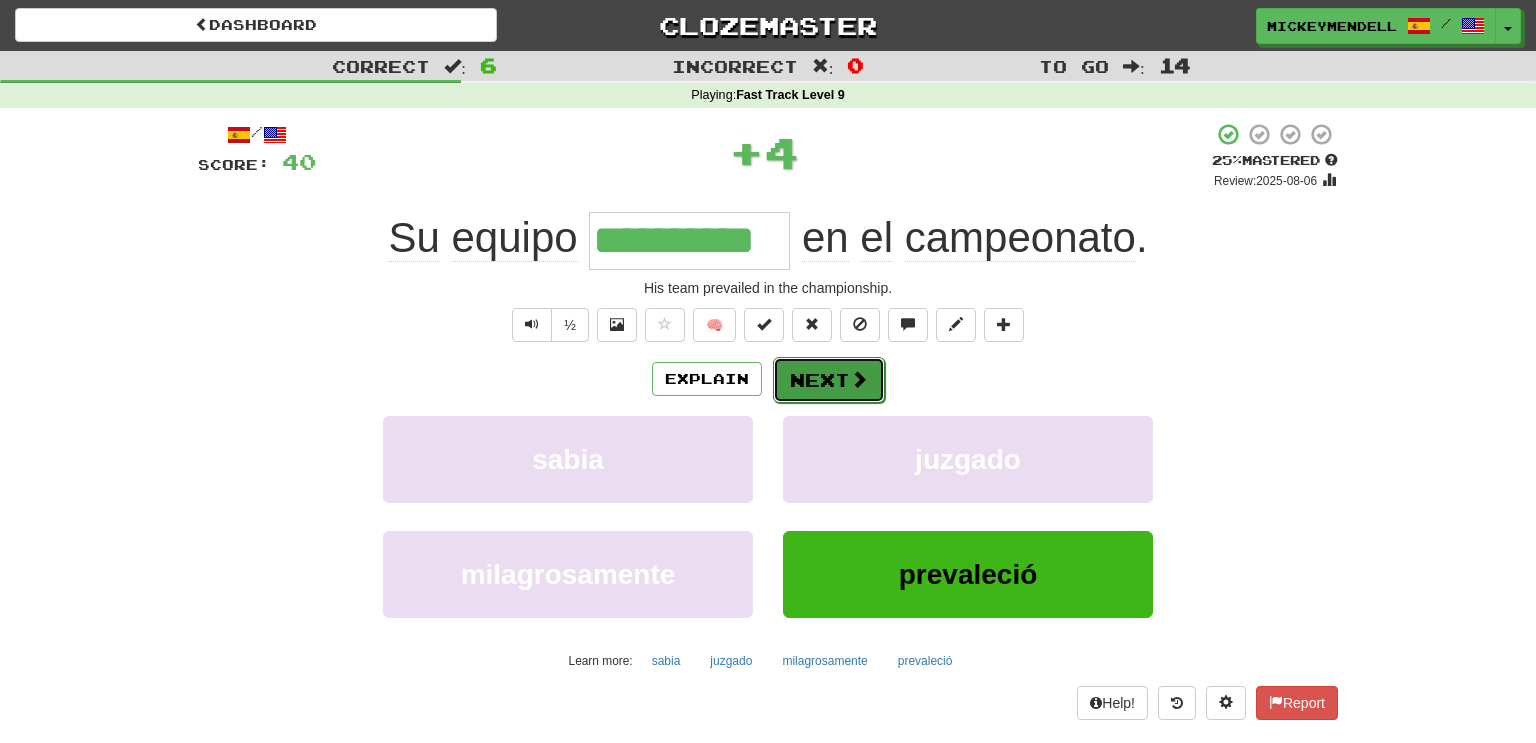click on "Next" at bounding box center (829, 380) 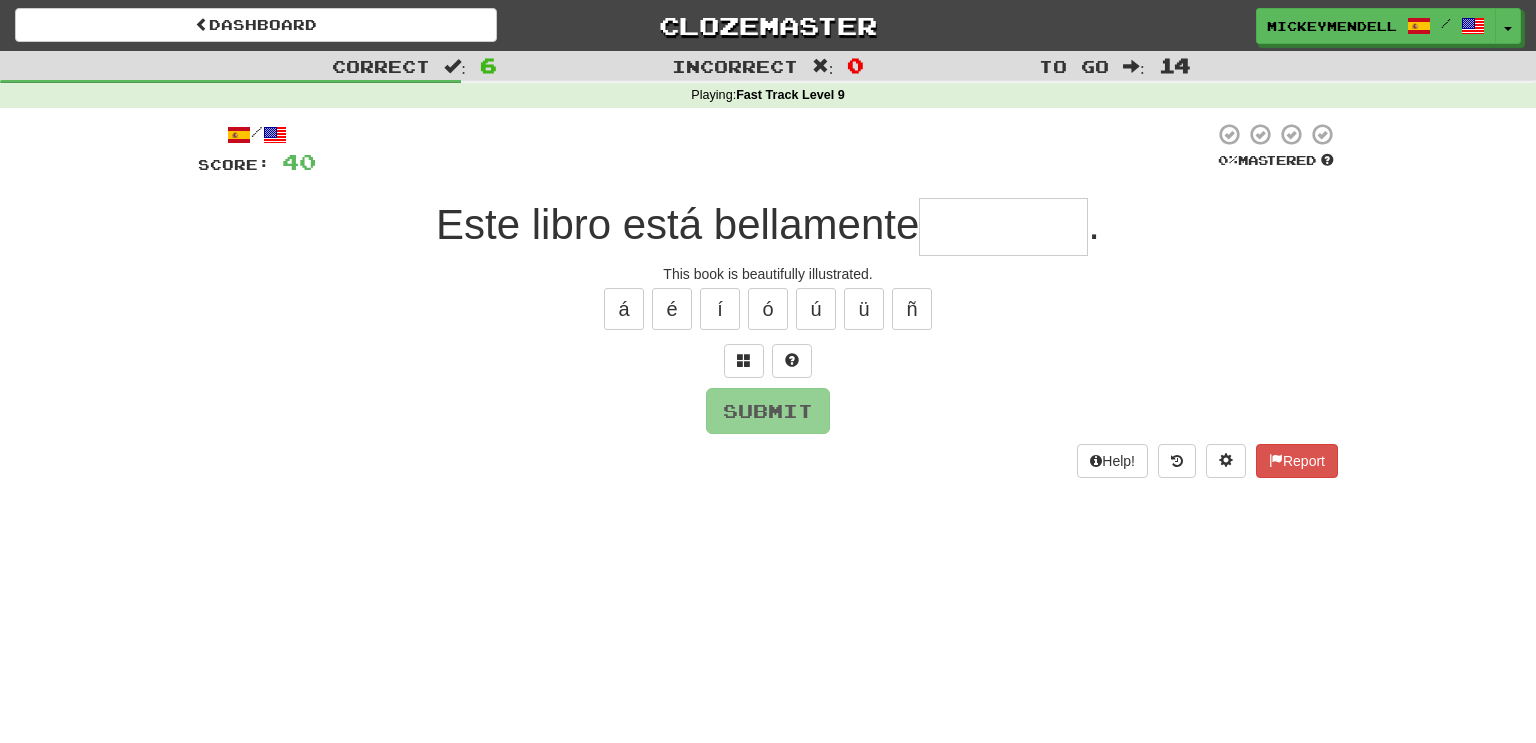 type on "*" 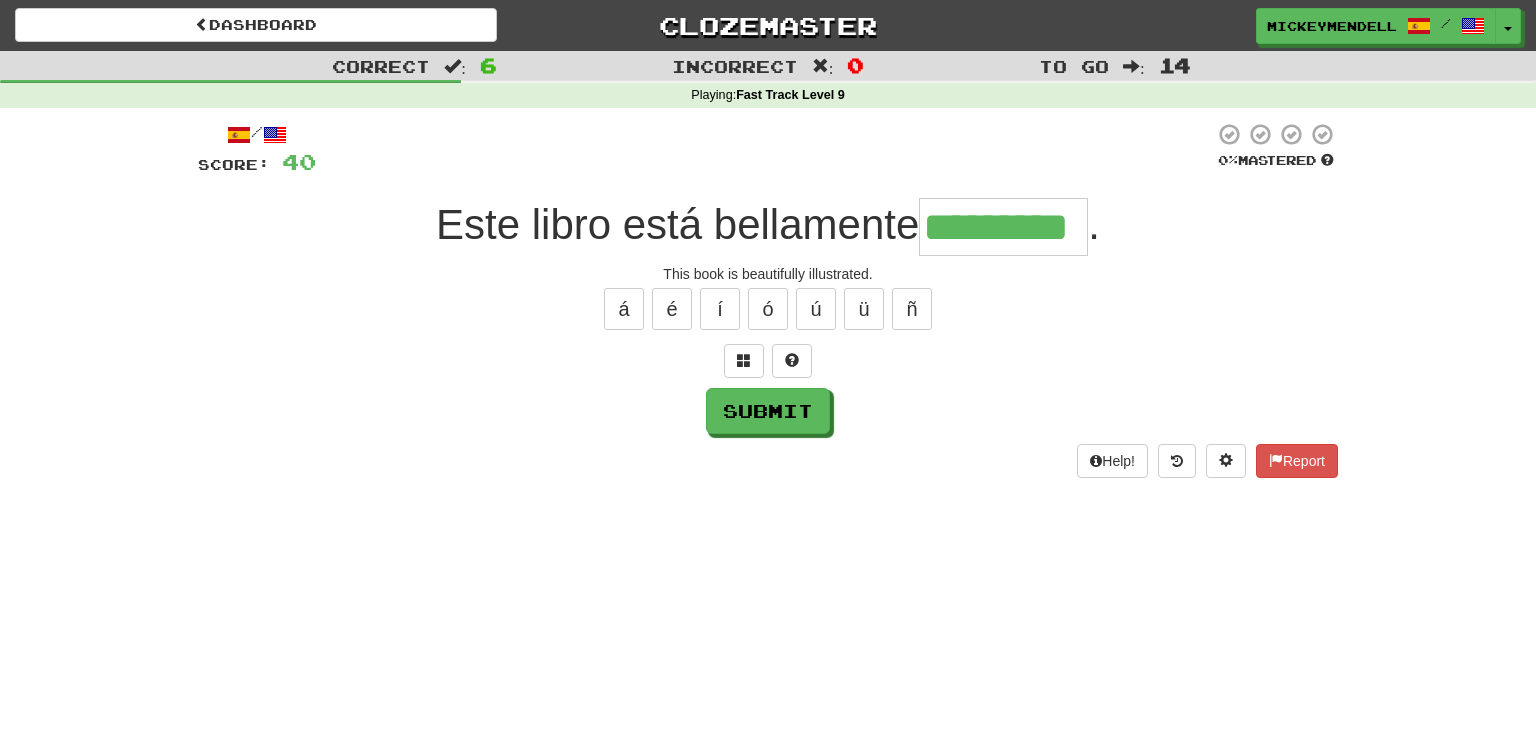 type on "*********" 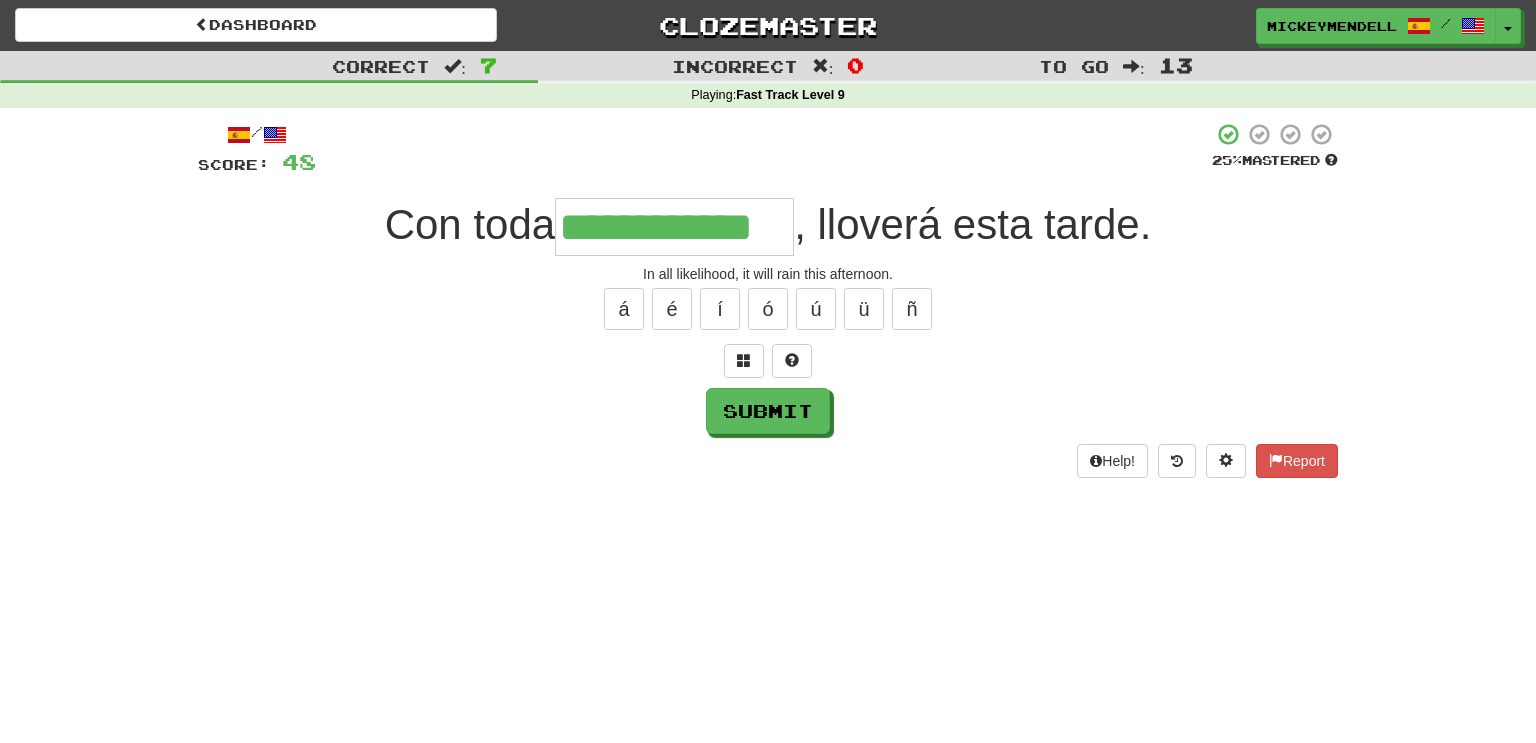 type on "**********" 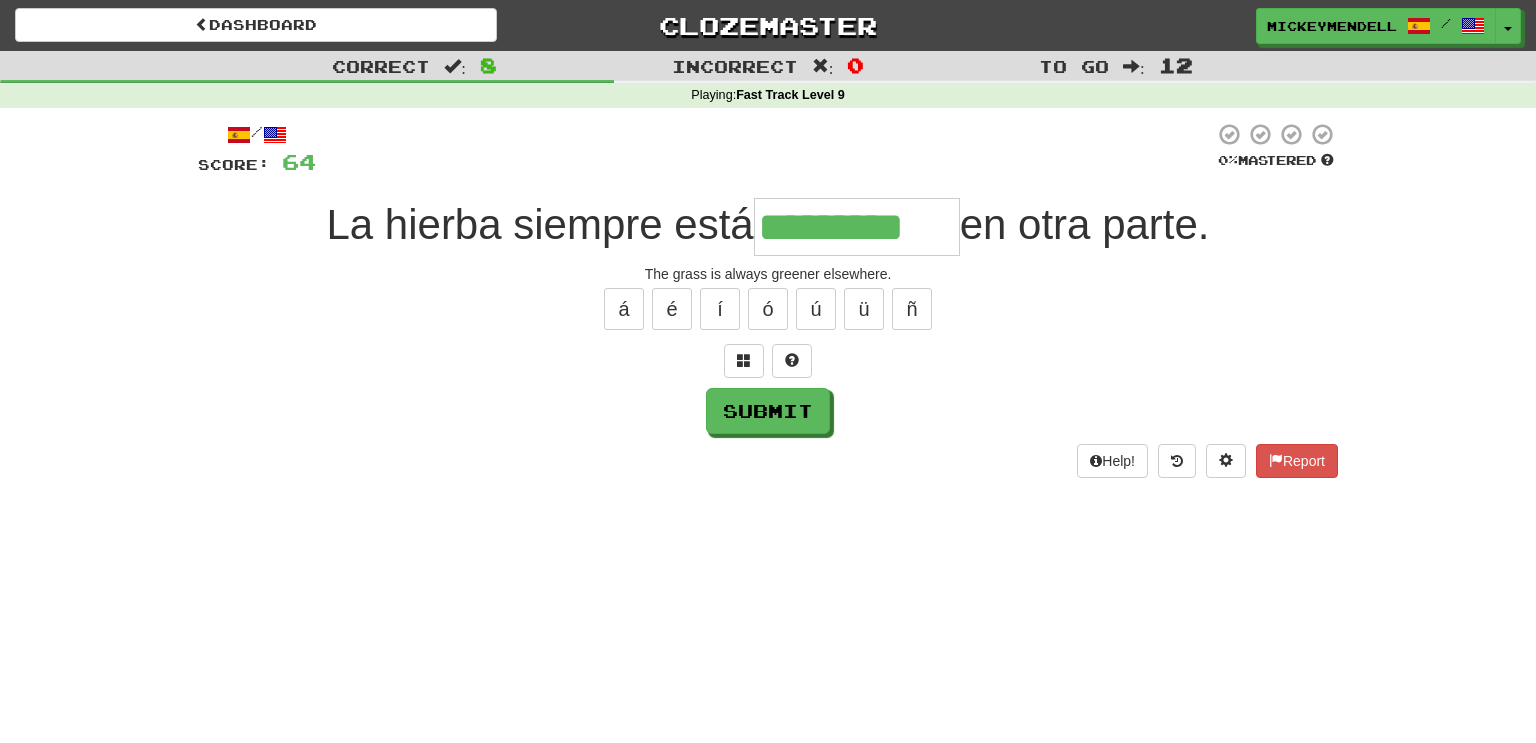 type on "*********" 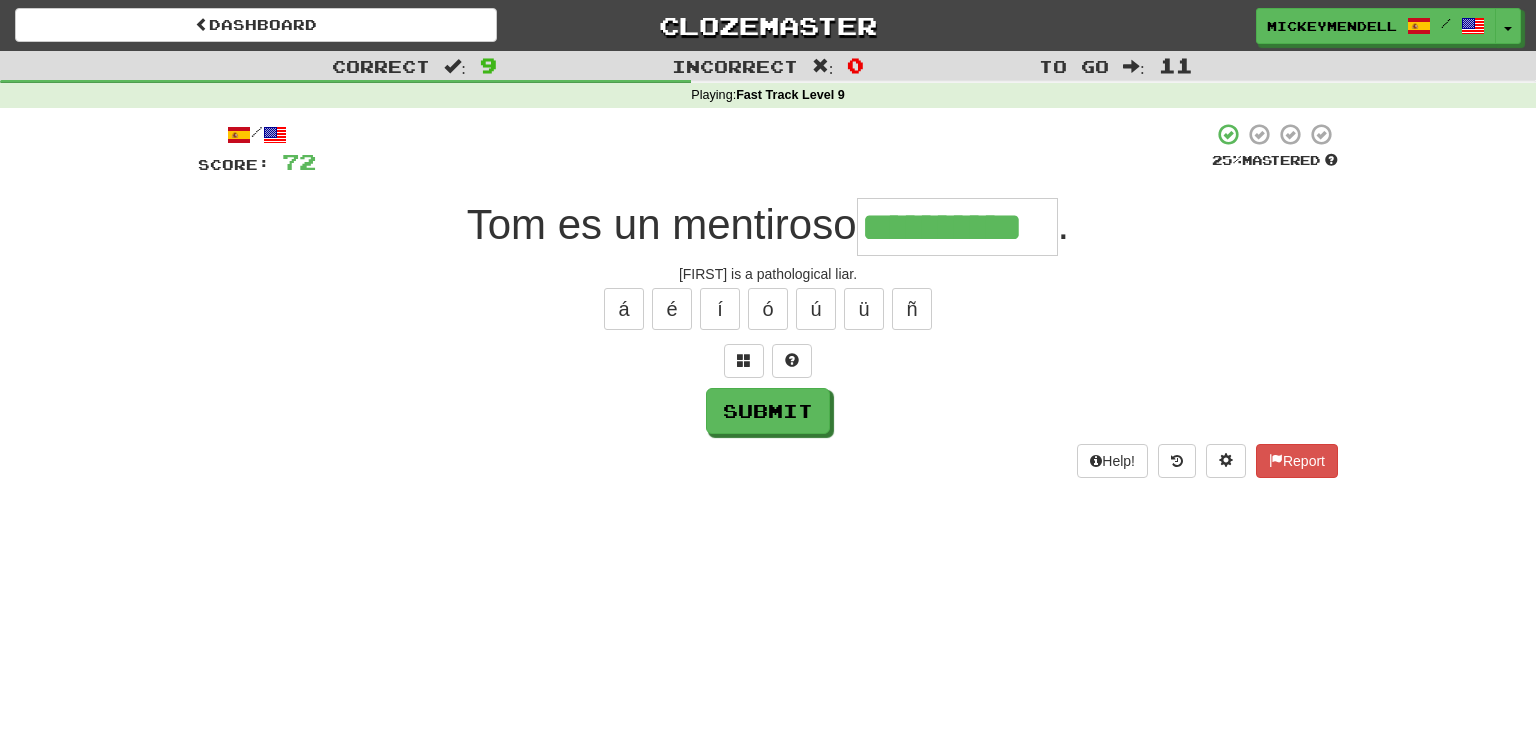 type on "**********" 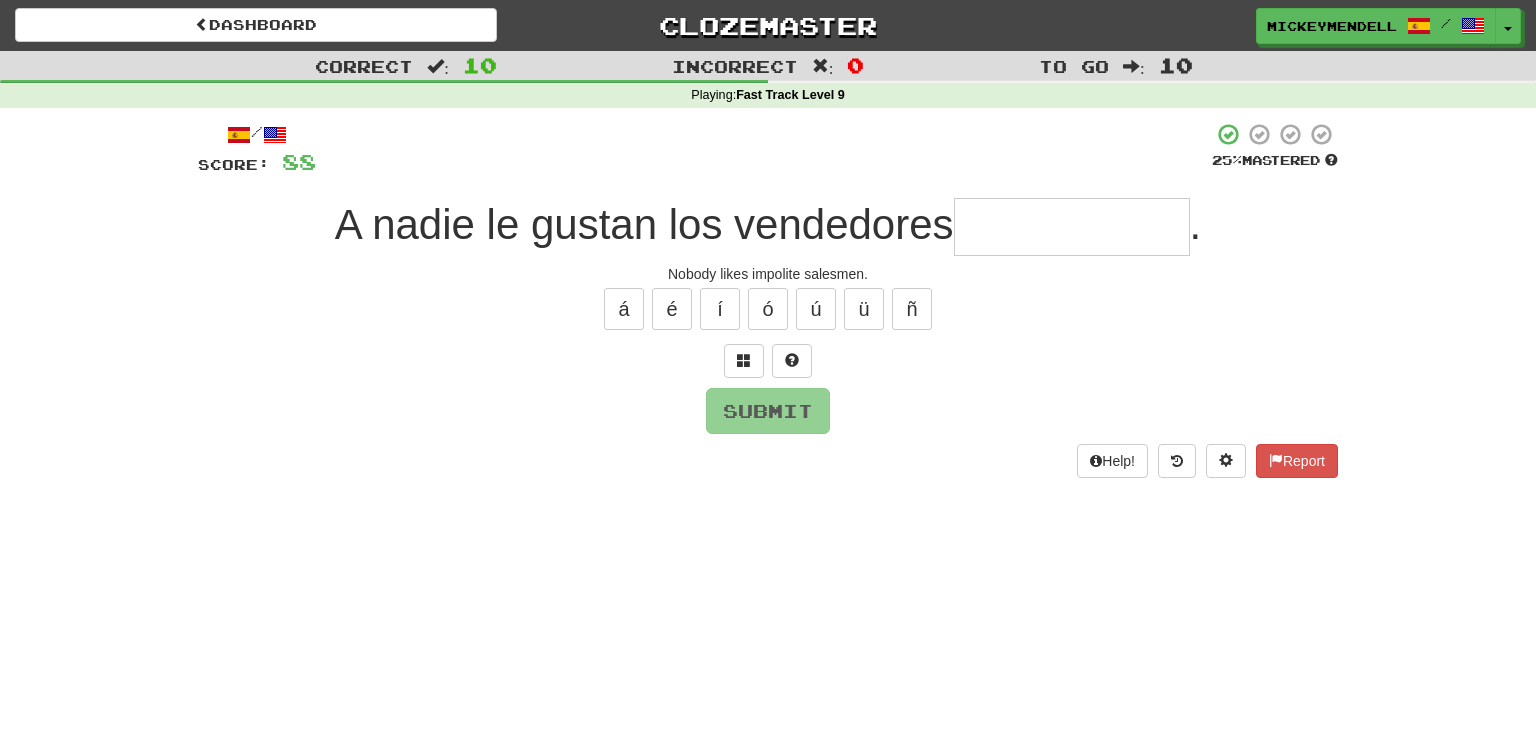 type on "*" 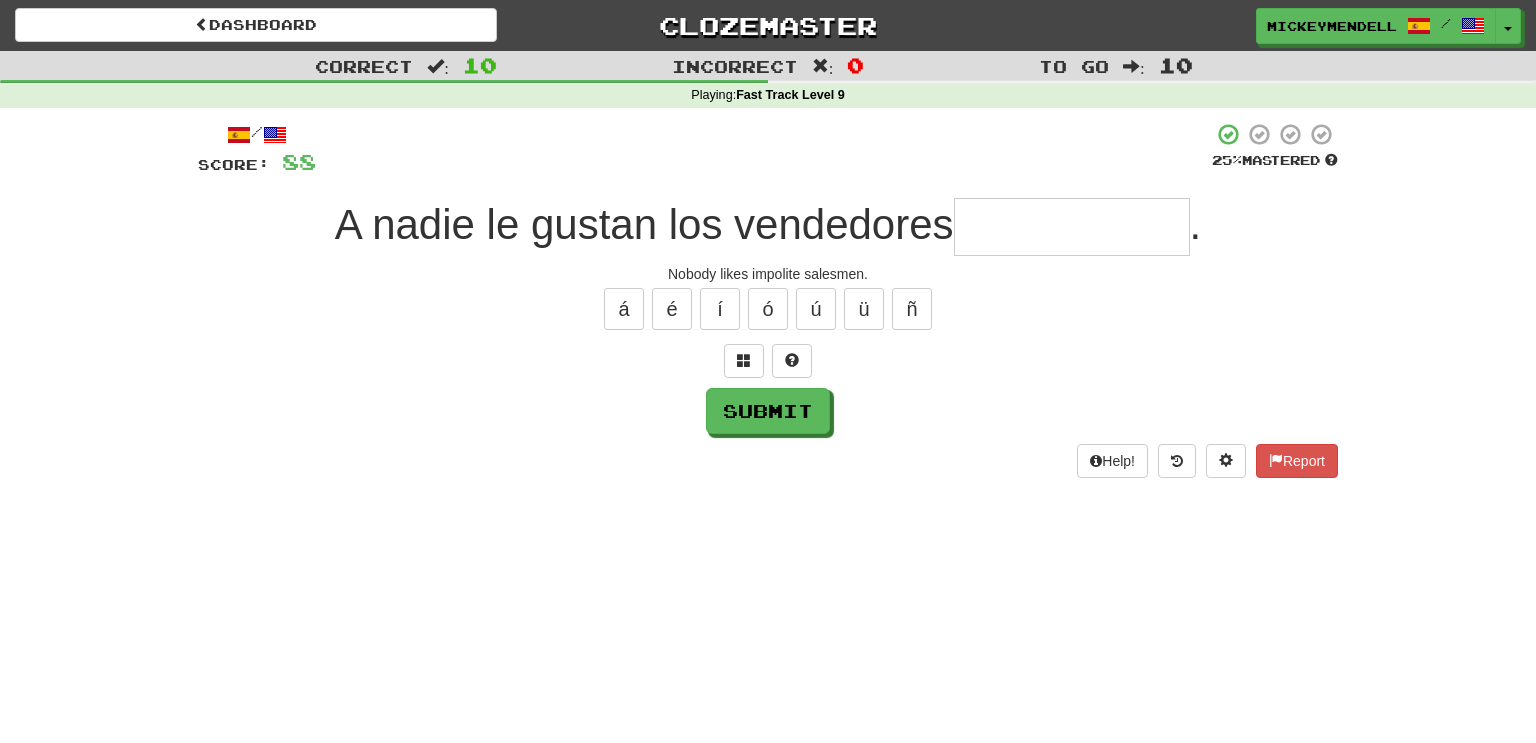 type on "*" 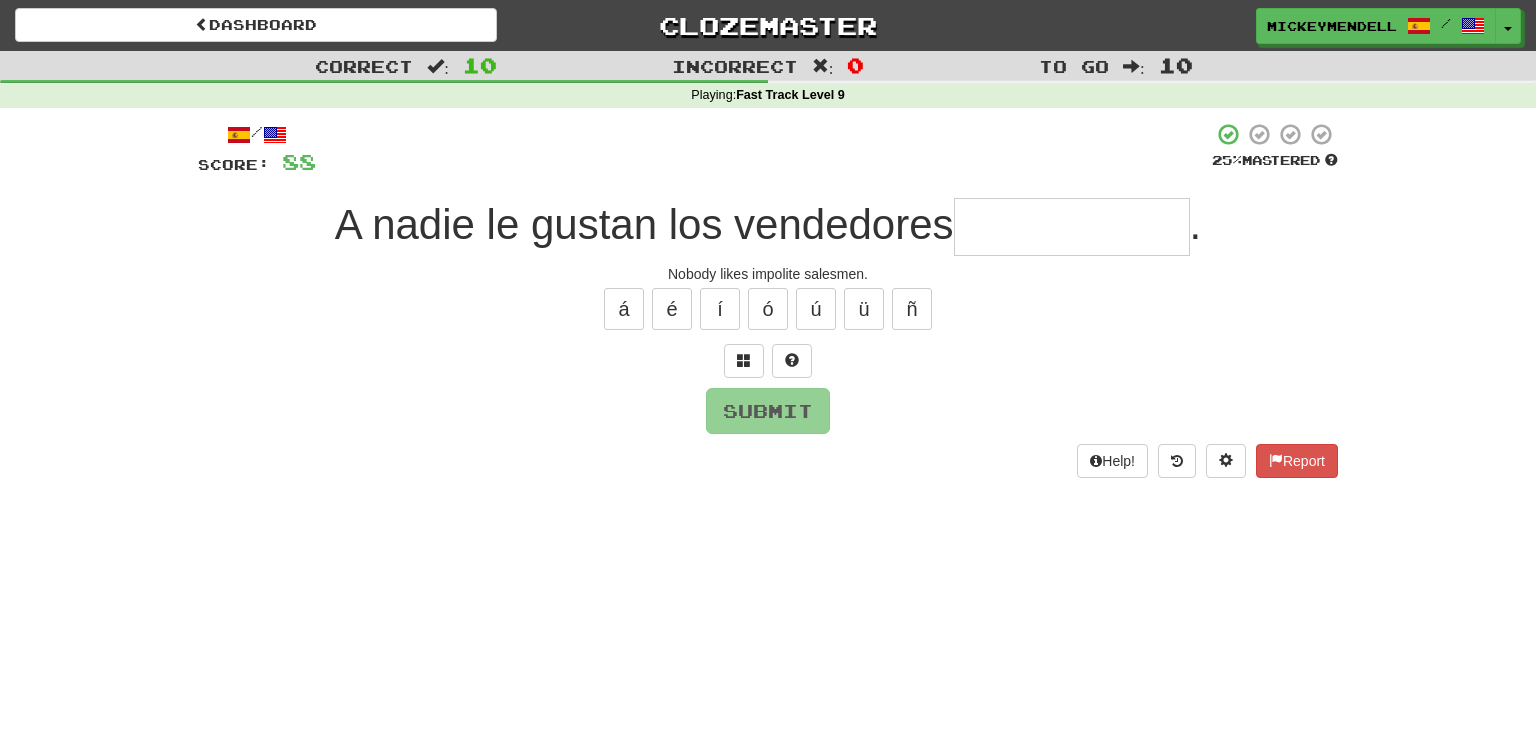 type on "*" 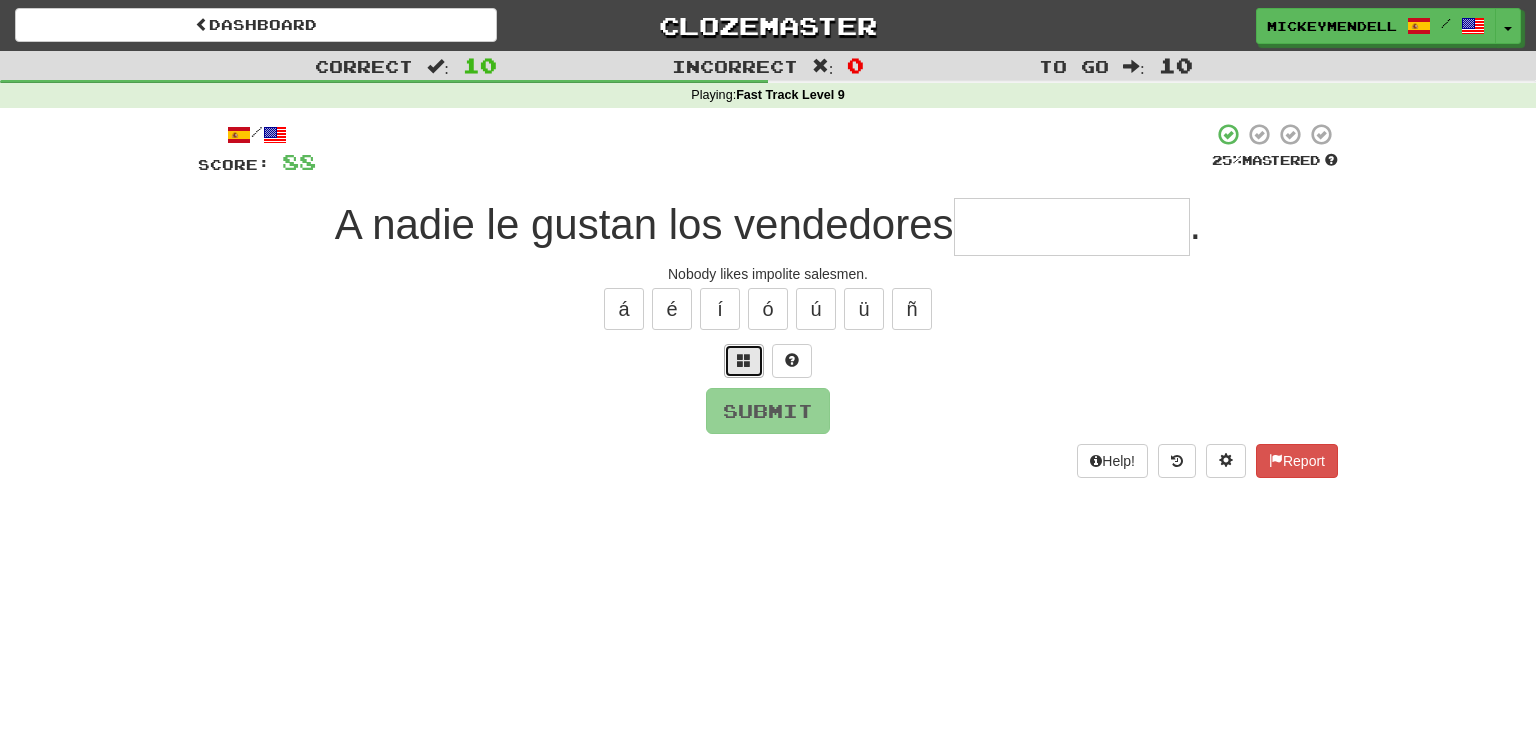 click at bounding box center (744, 360) 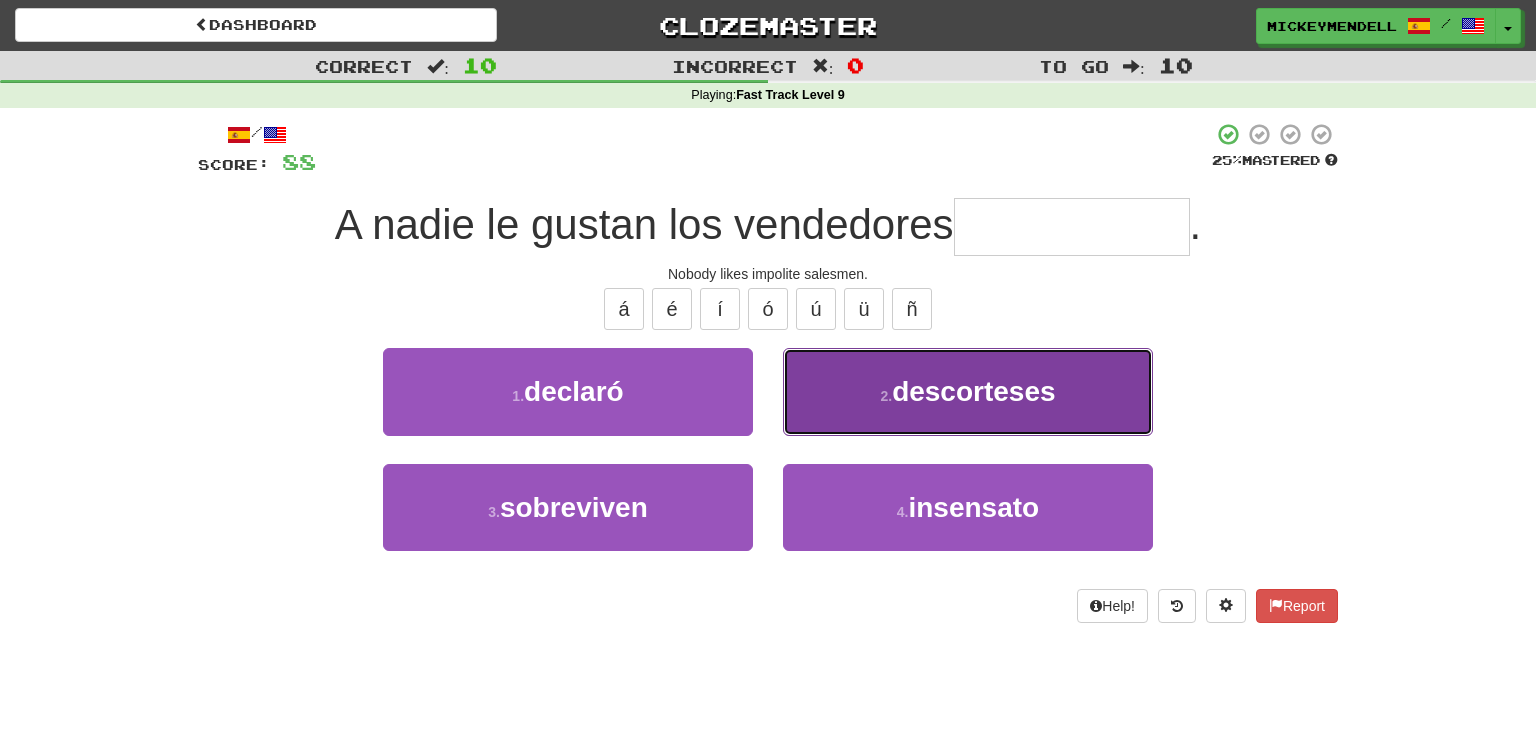 click on "2 .  descorteses" at bounding box center (968, 391) 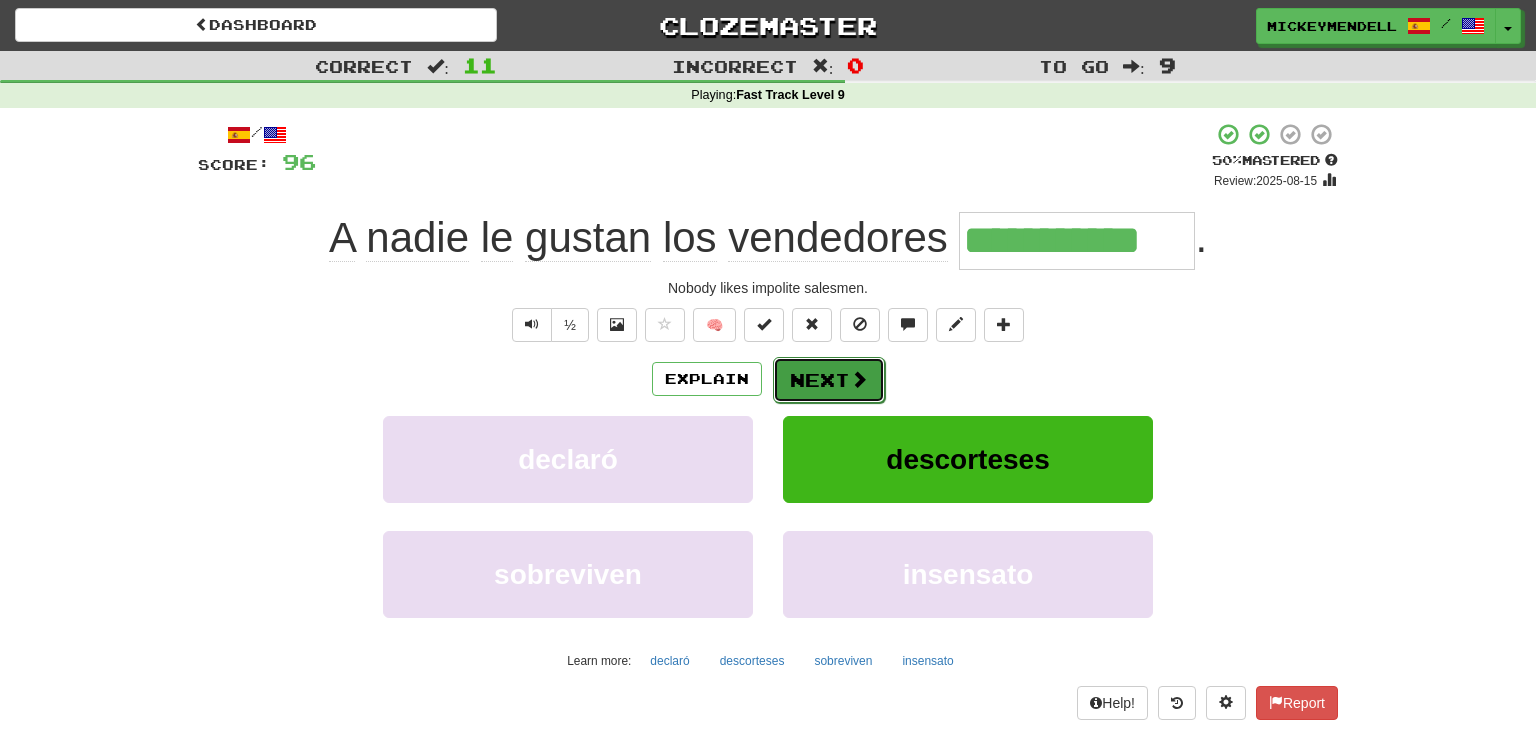 click on "Next" at bounding box center [829, 380] 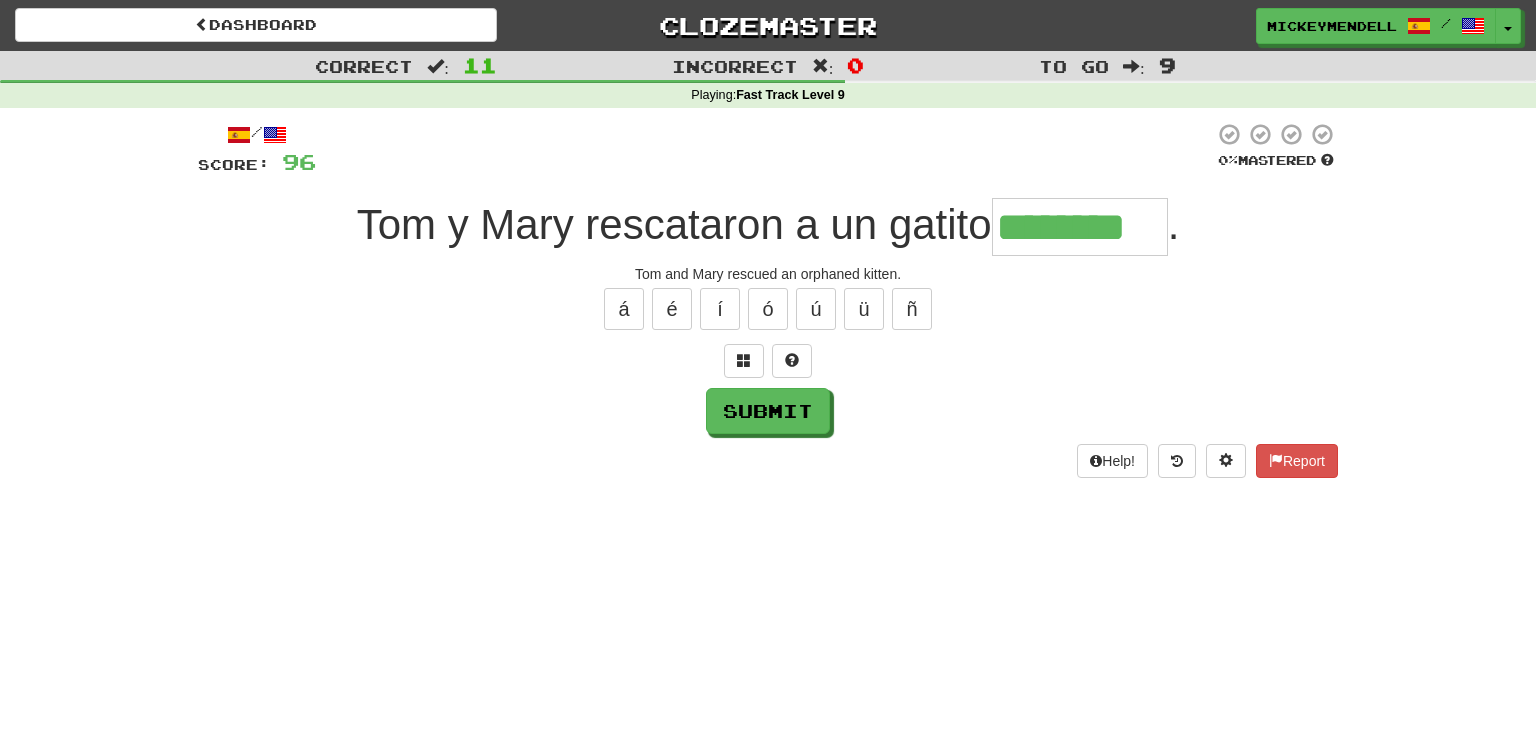type on "********" 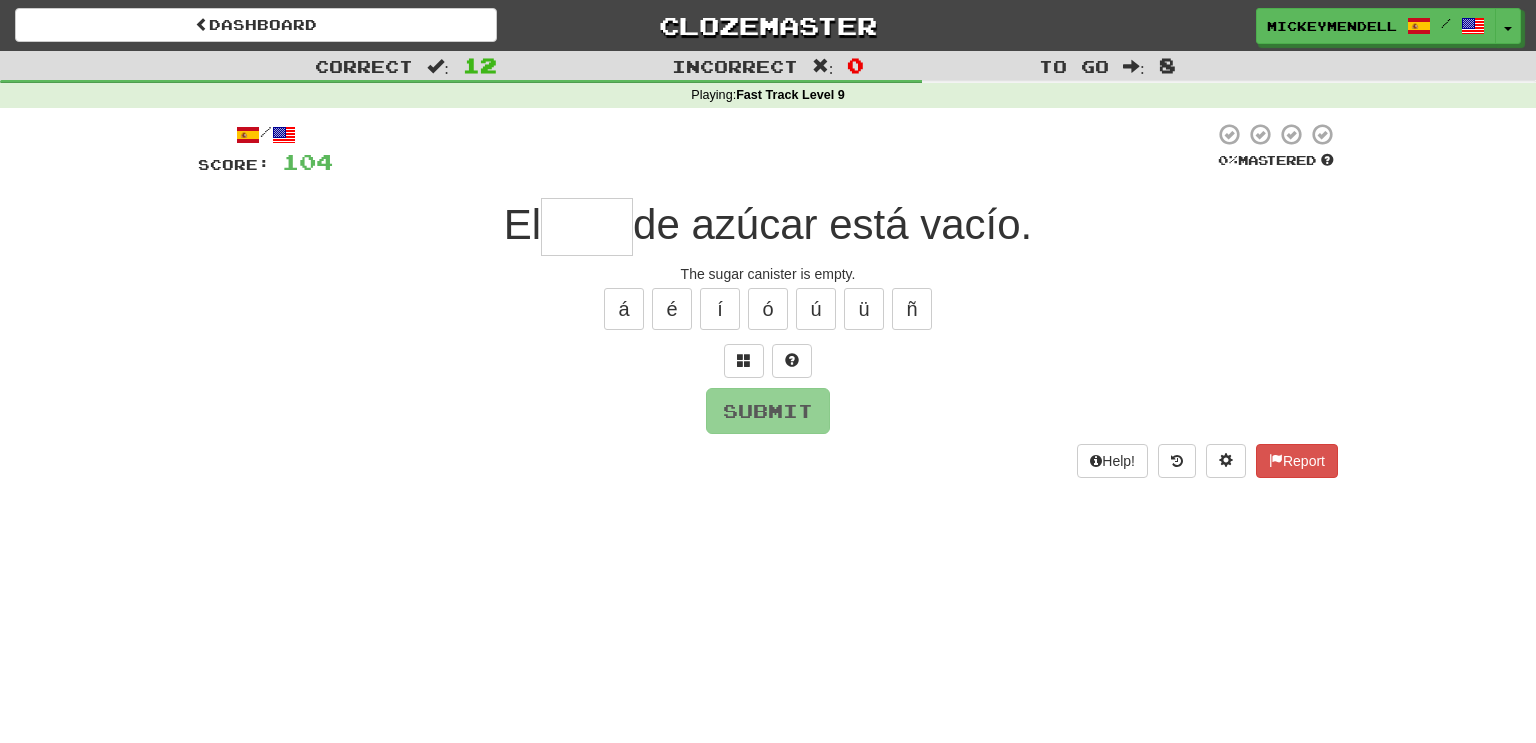 type on "*" 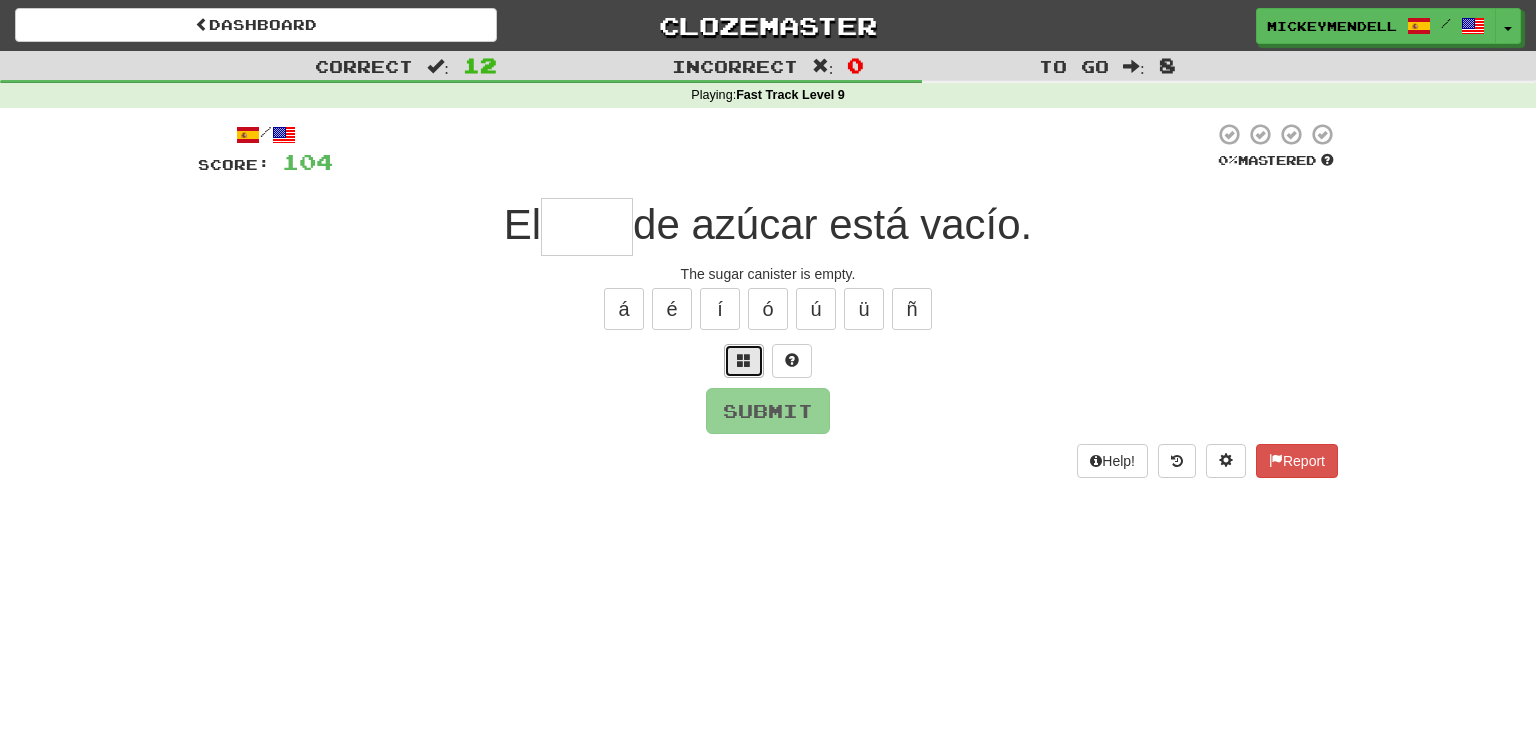 click at bounding box center [744, 361] 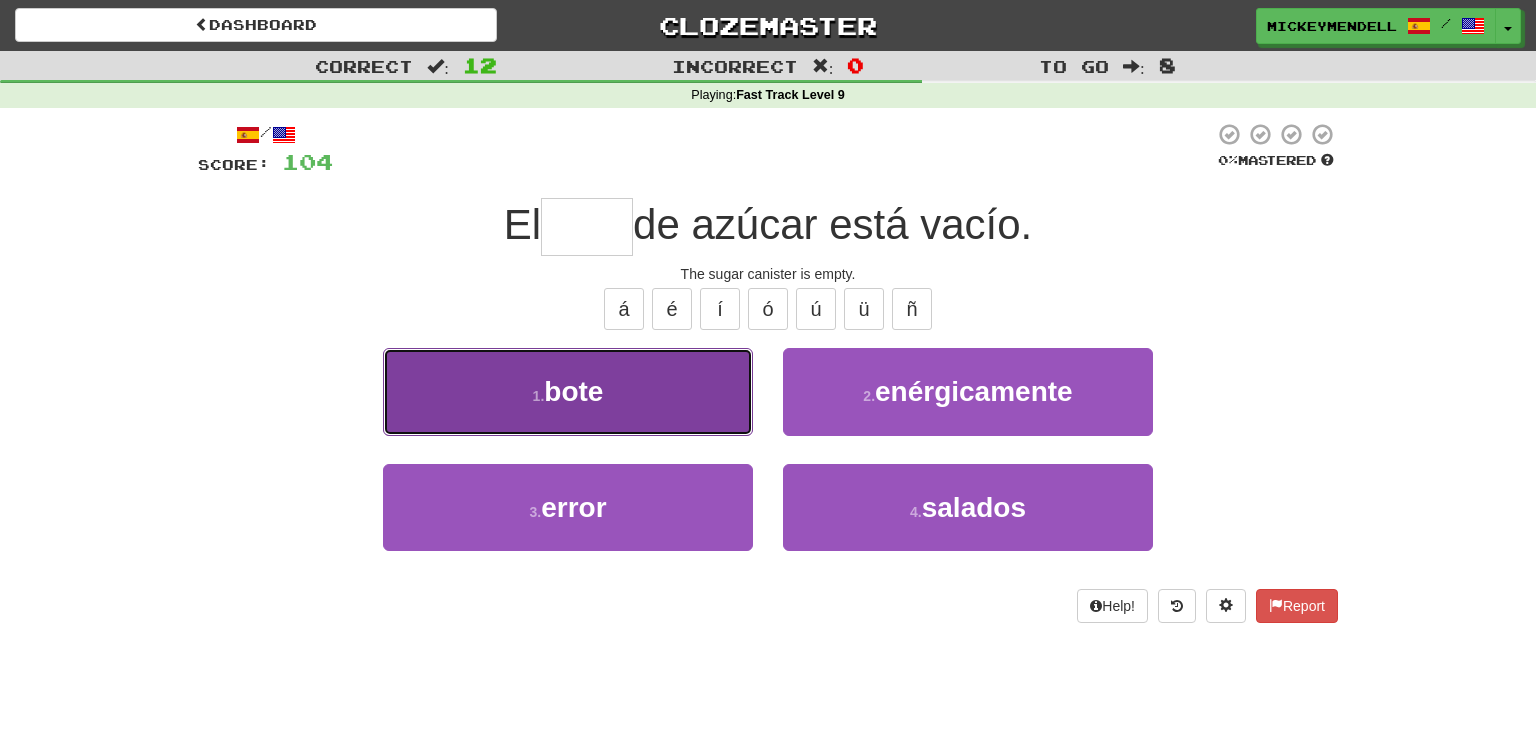 click on "1 .  bote" at bounding box center (568, 391) 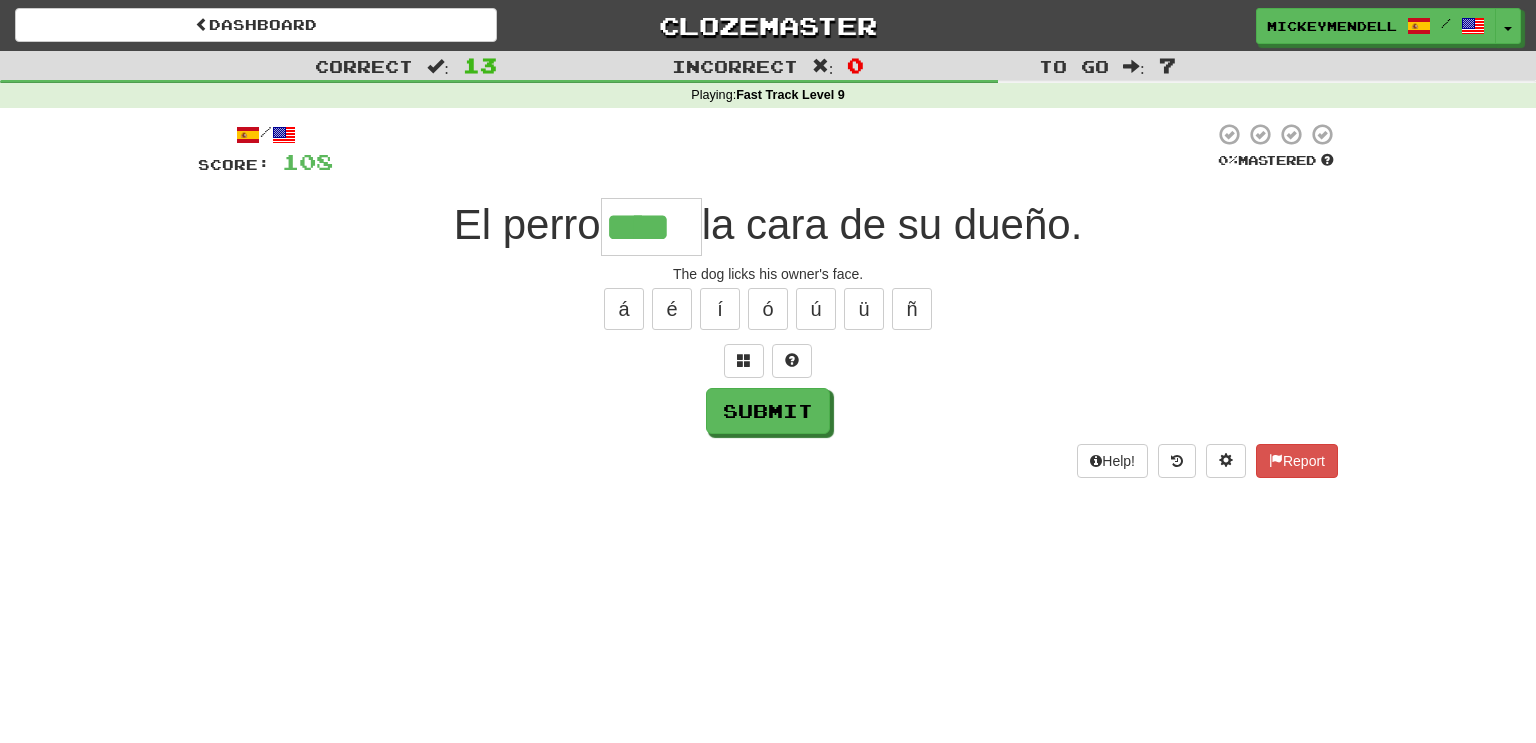 type on "****" 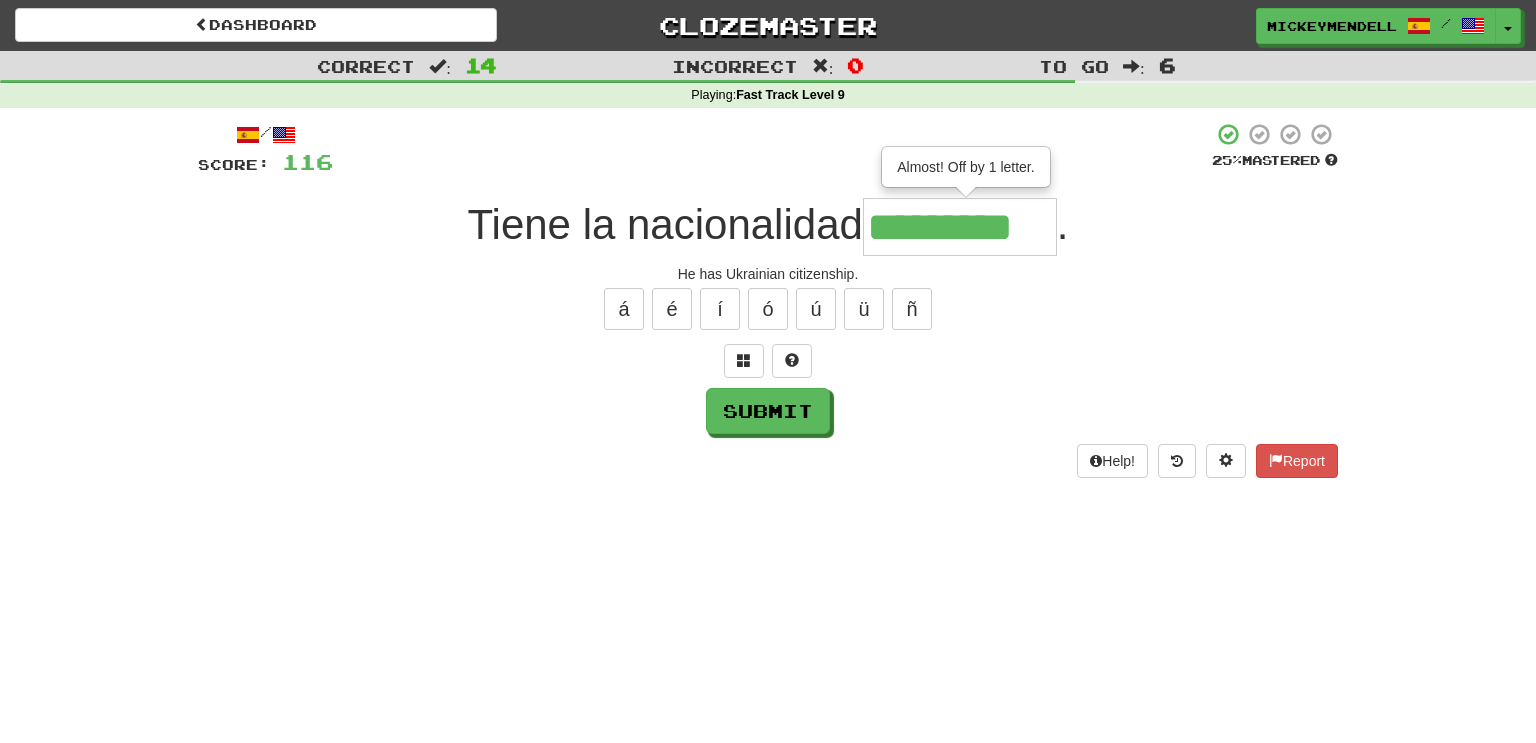 type on "*********" 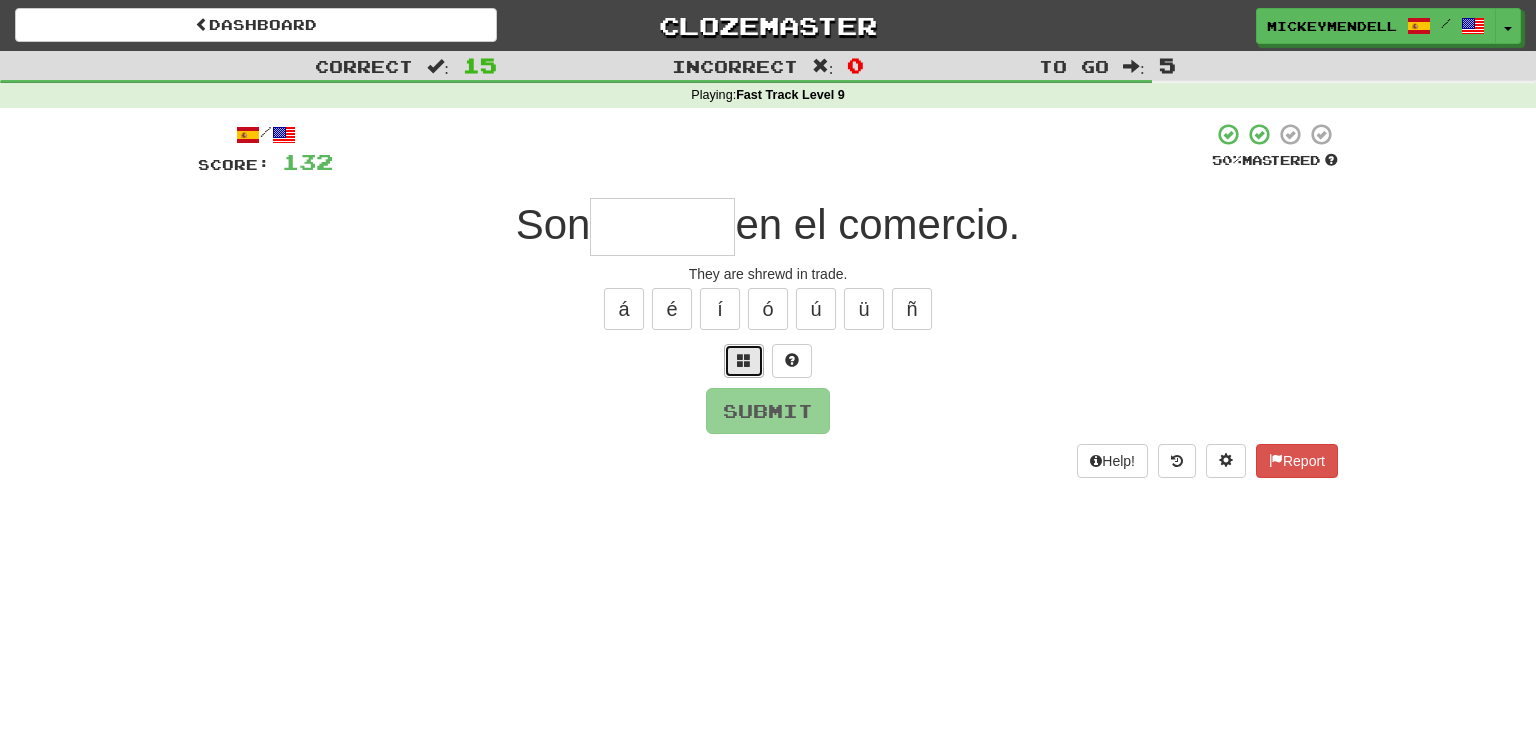 click at bounding box center [744, 361] 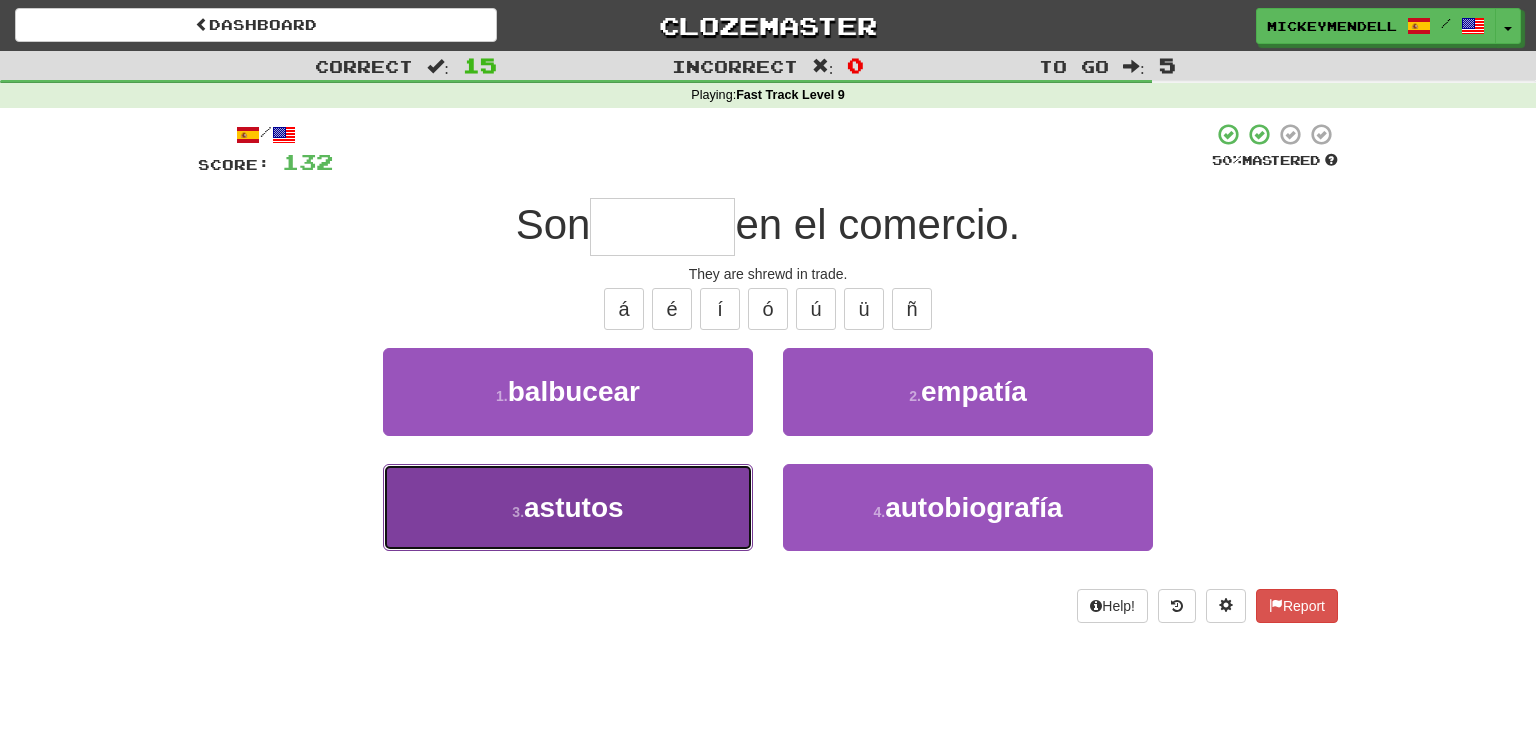click on "3 .  astutos" at bounding box center (568, 507) 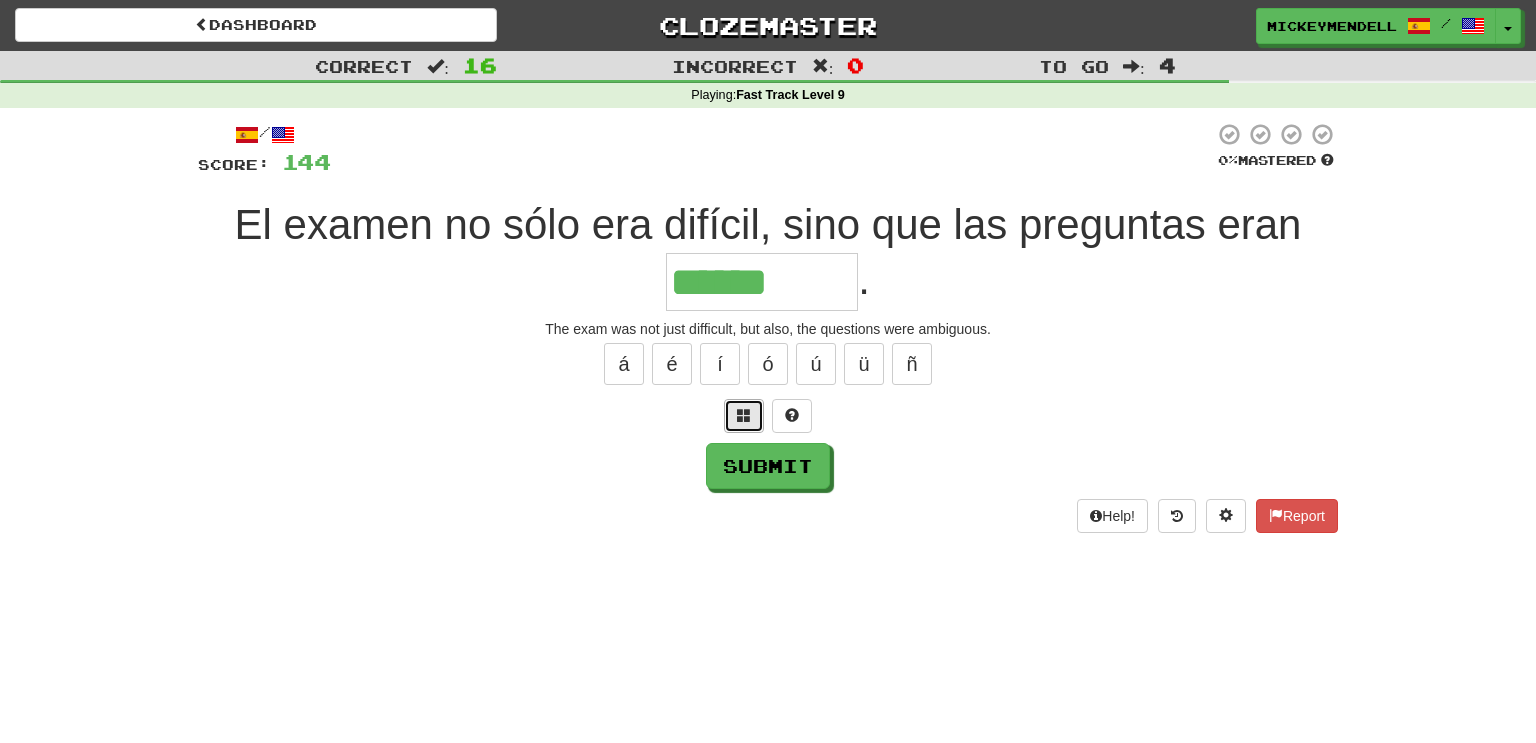 click at bounding box center [744, 416] 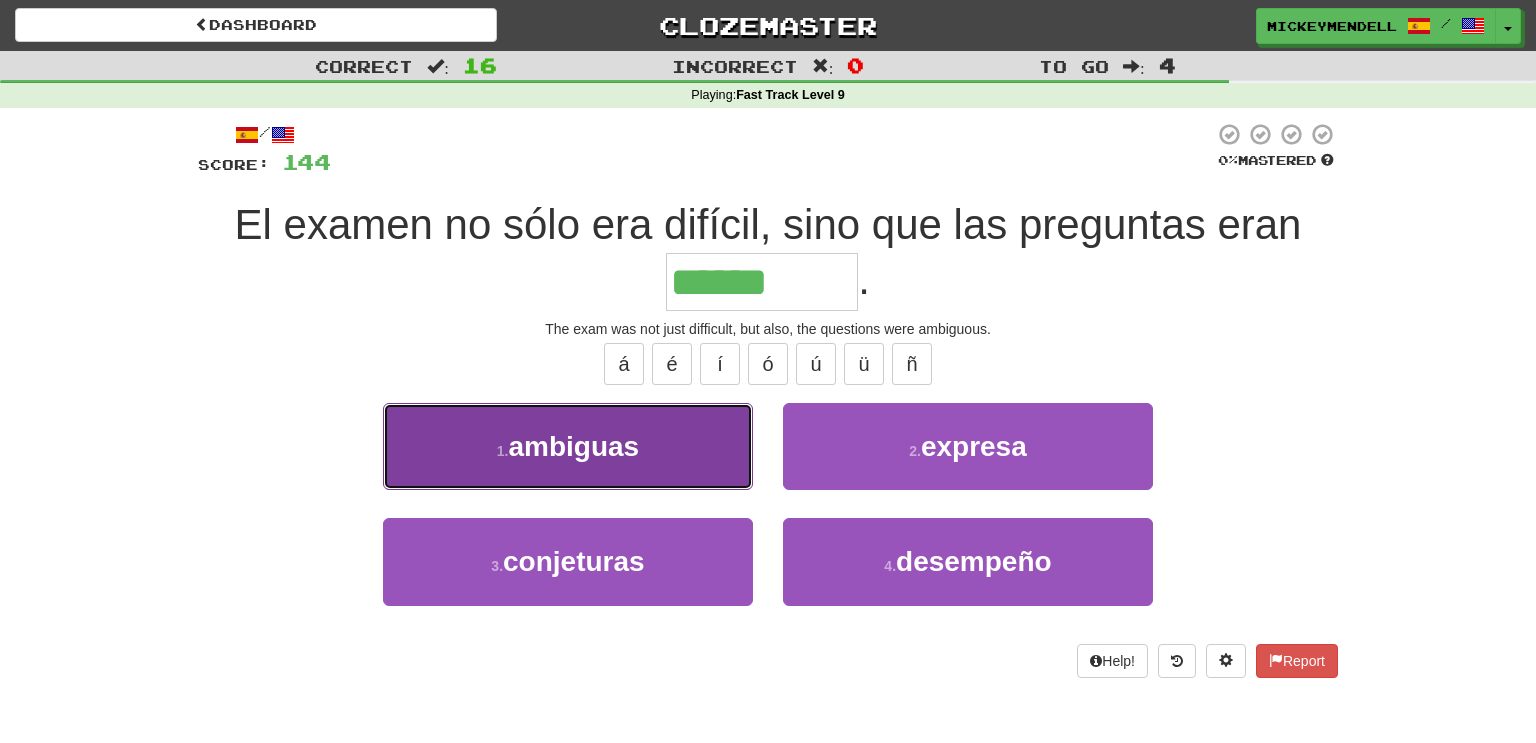 click on "1 .  ambiguas" at bounding box center [568, 446] 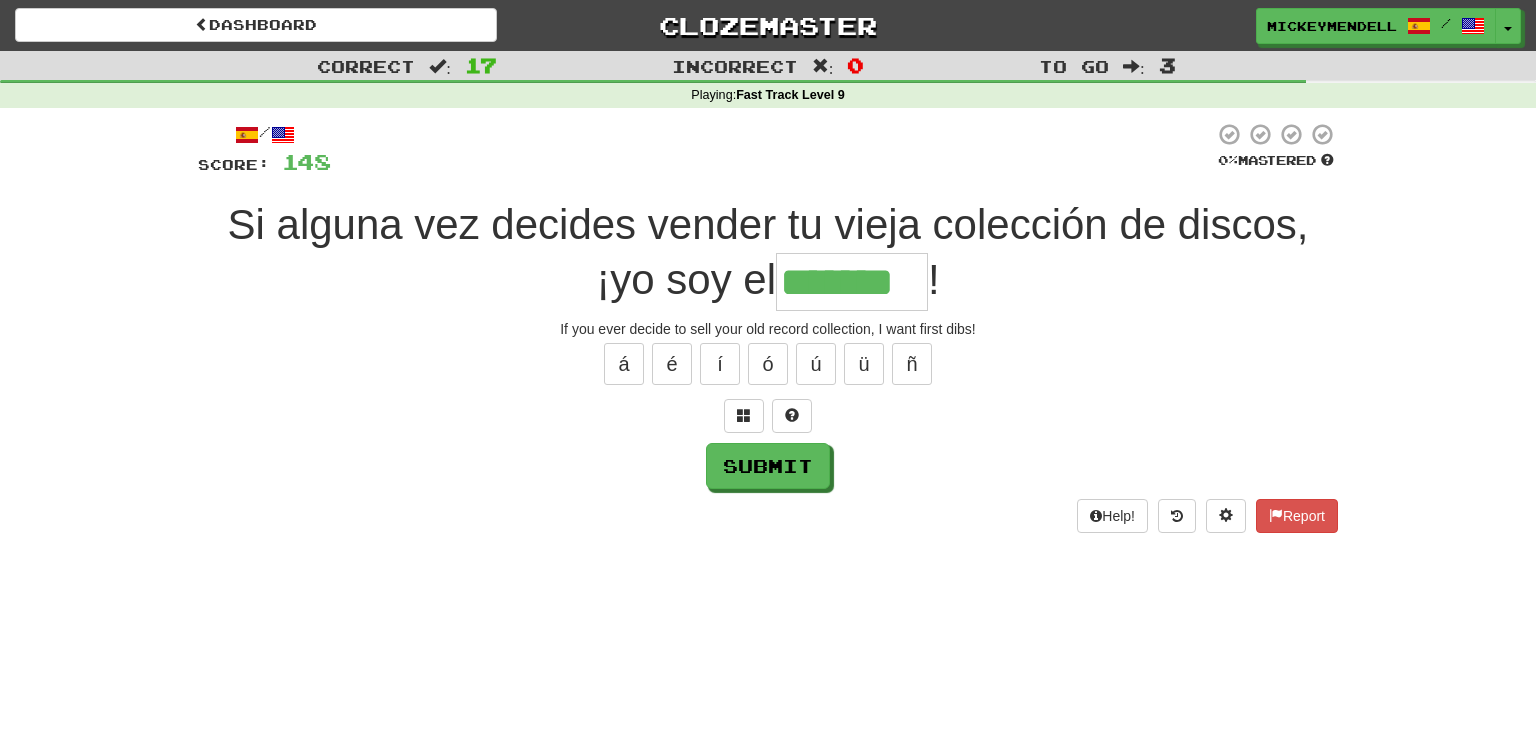 type on "*******" 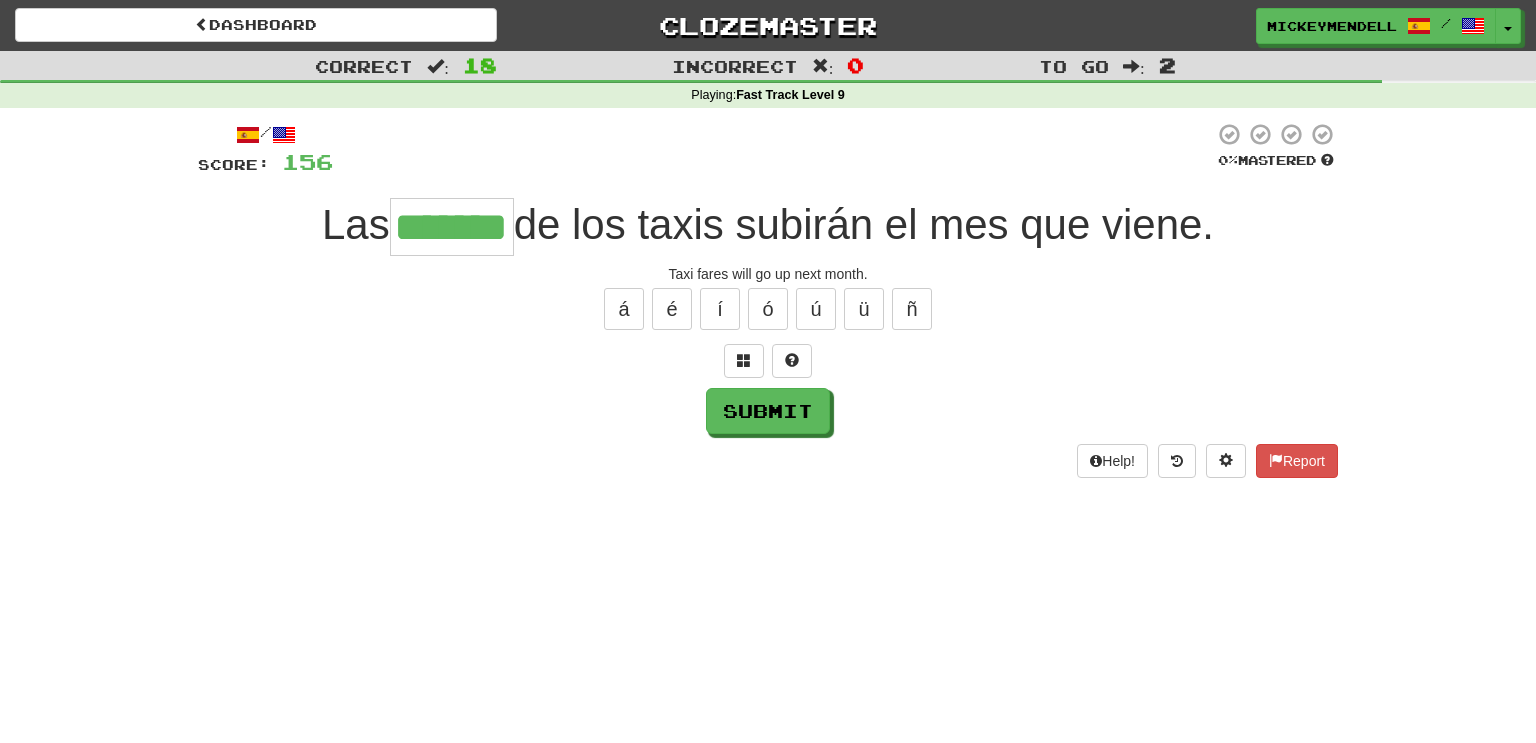 type on "*******" 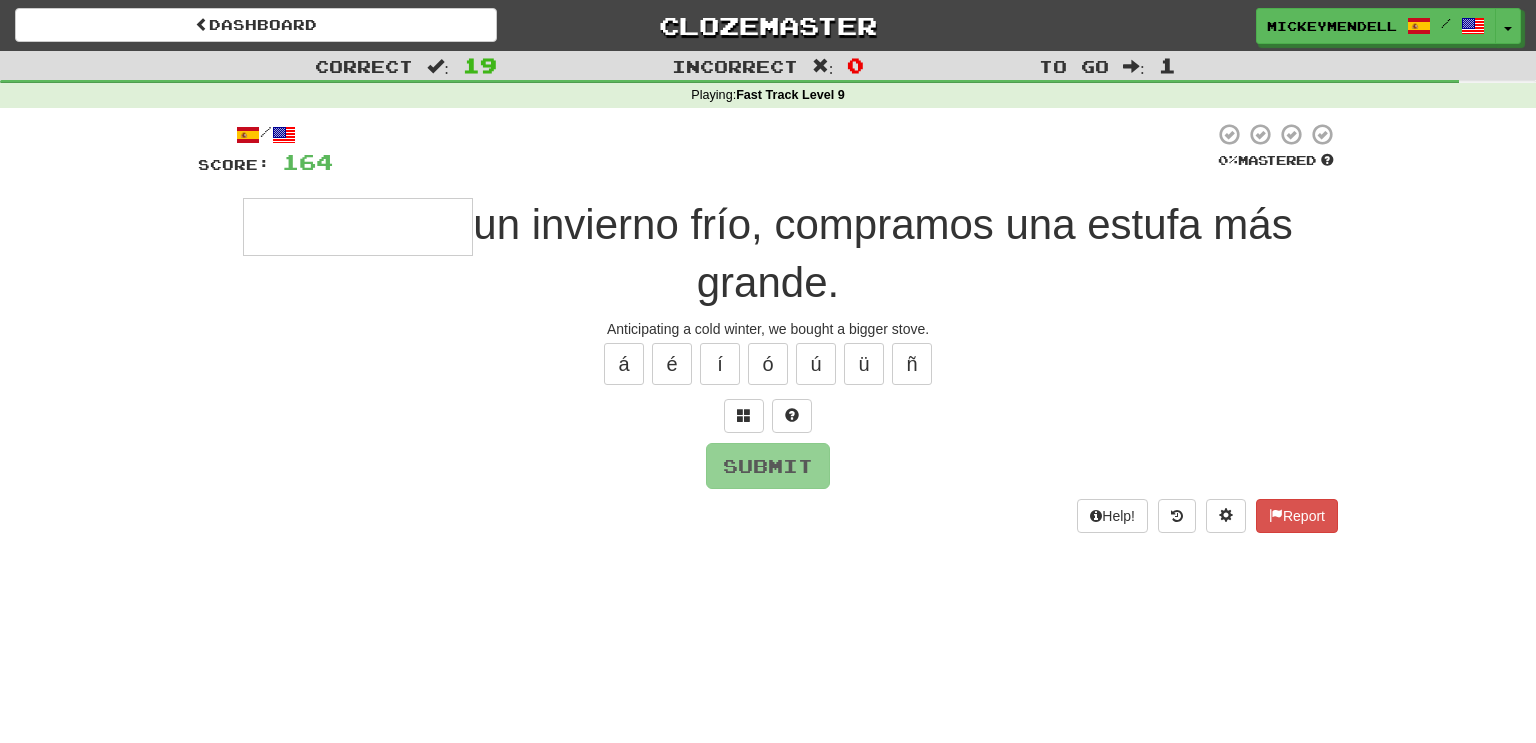 type on "*" 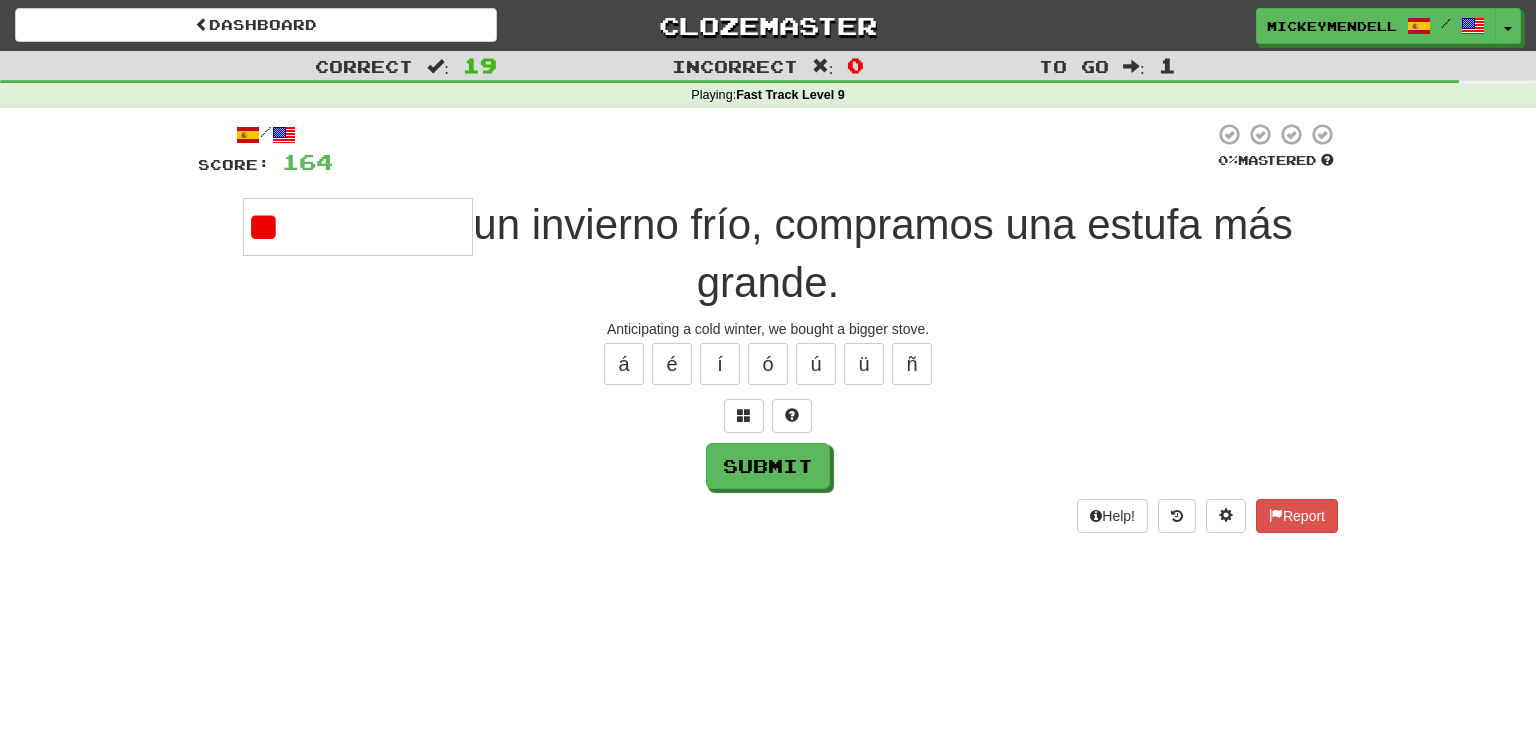 type on "*" 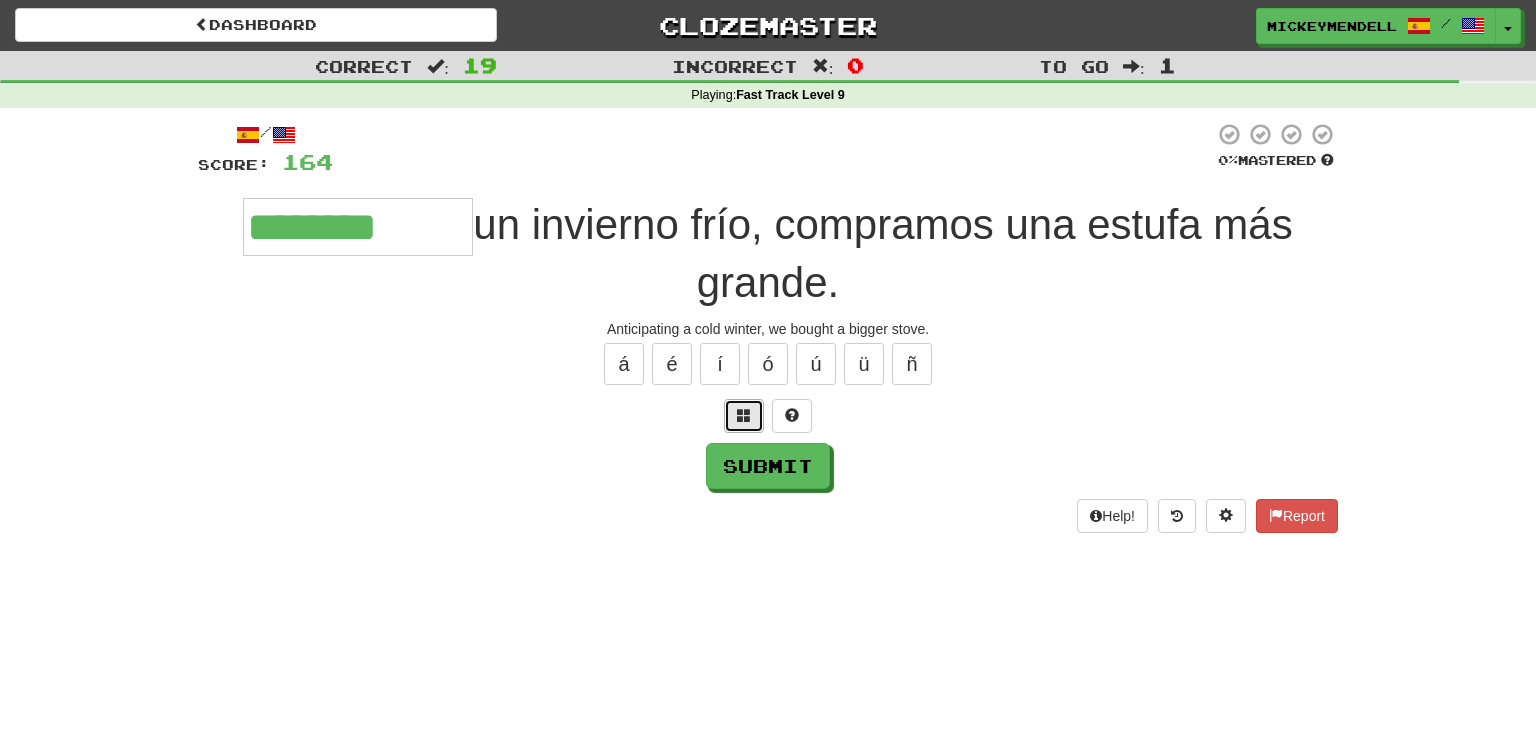 click at bounding box center [744, 415] 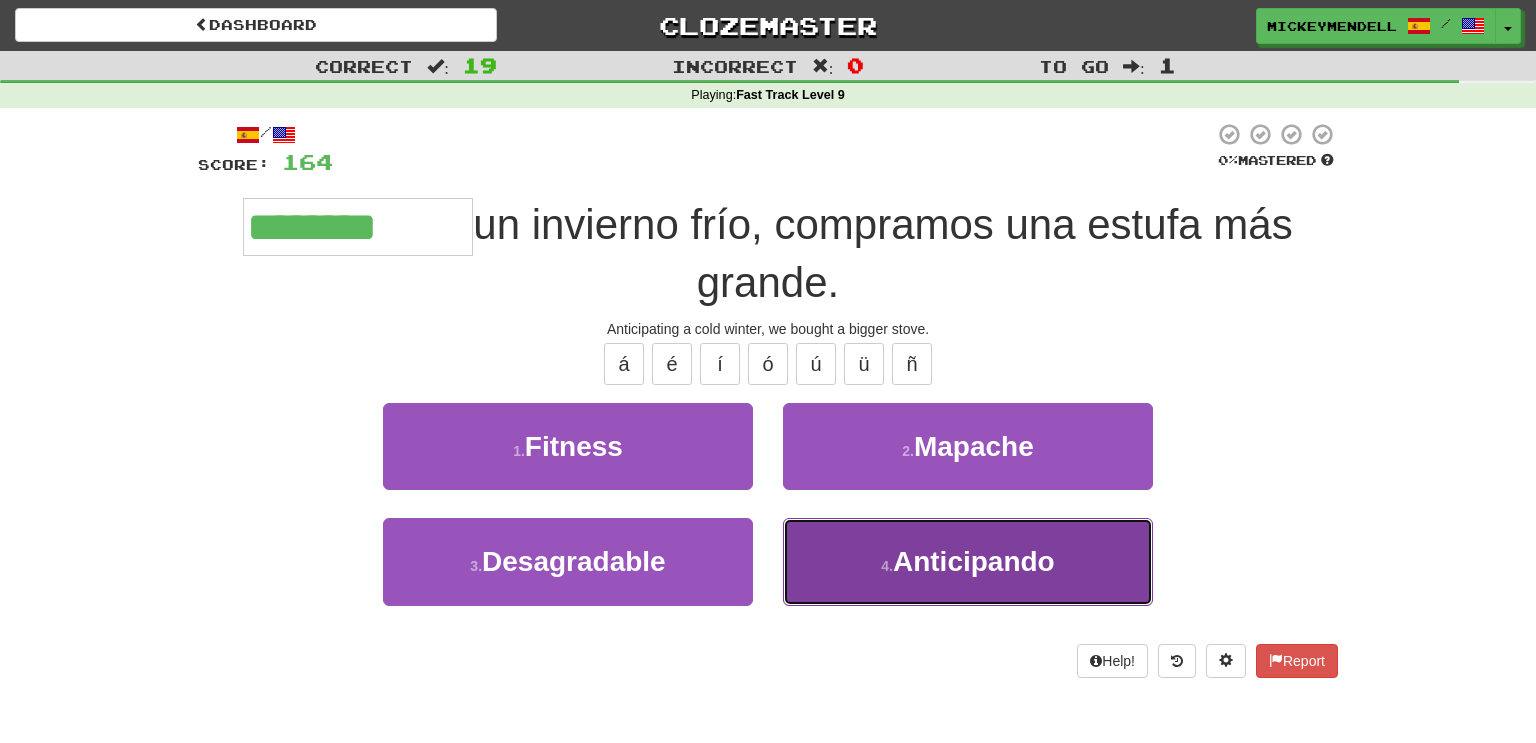 click on "4 .  Anticipando" at bounding box center [968, 561] 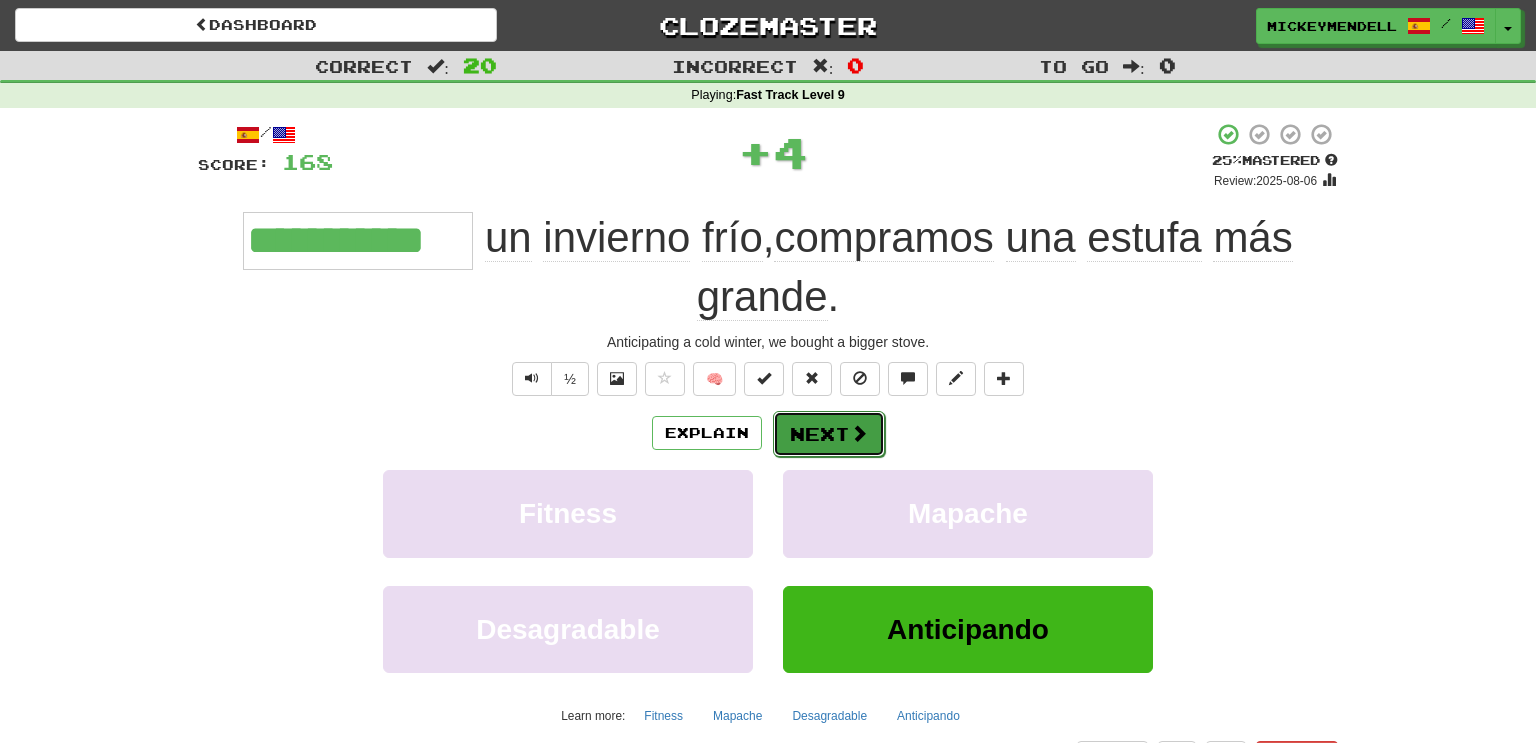 click on "Next" at bounding box center [829, 434] 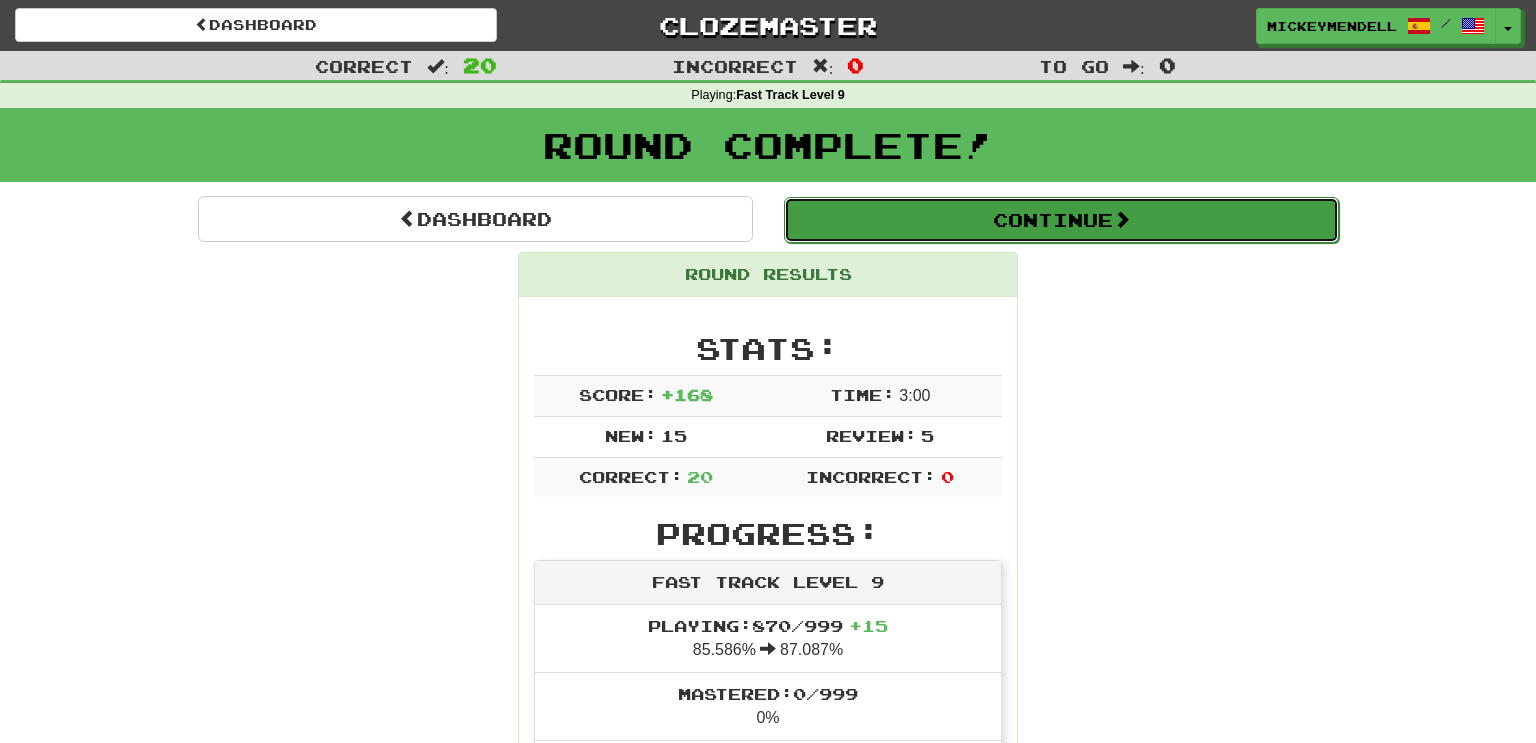 click on "Continue" at bounding box center (1061, 220) 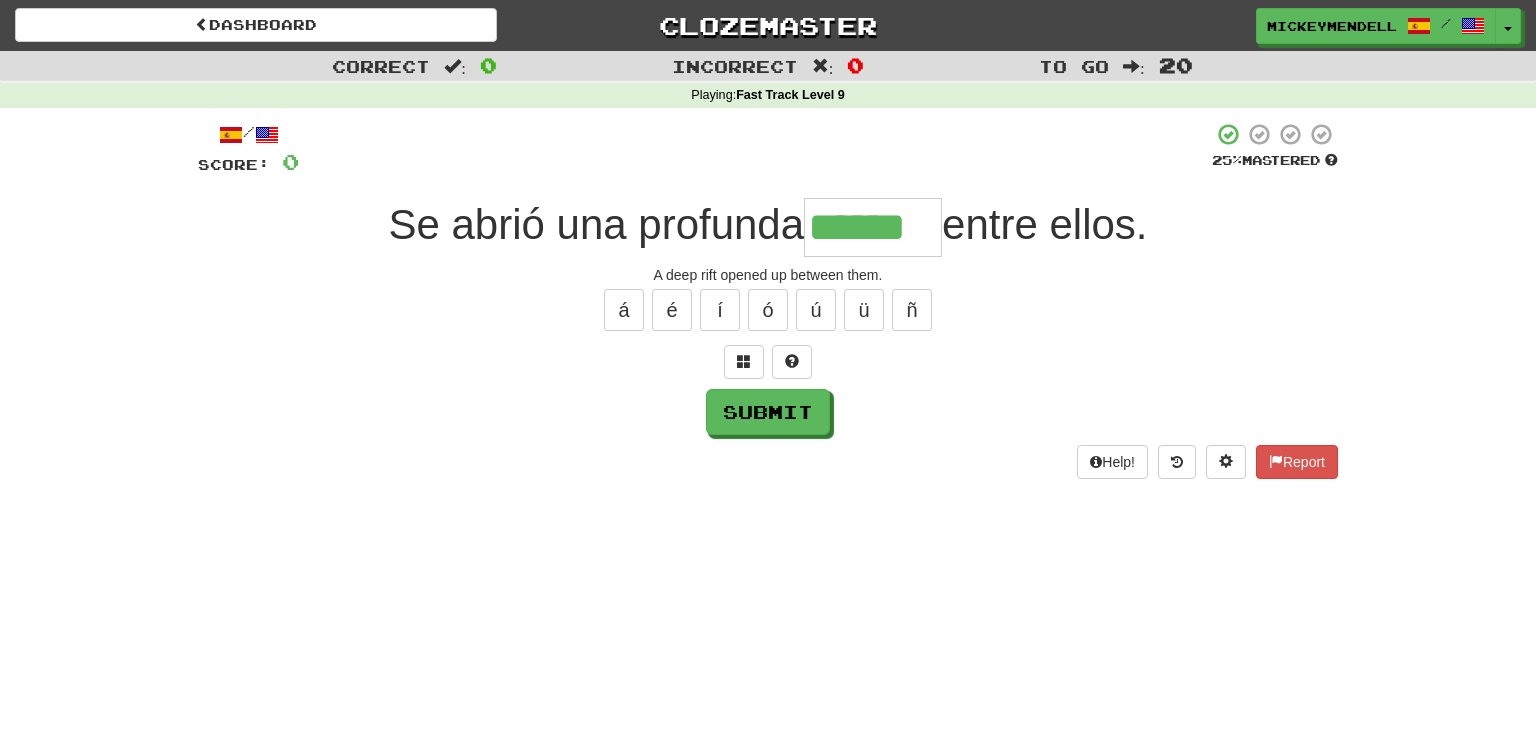 type on "******" 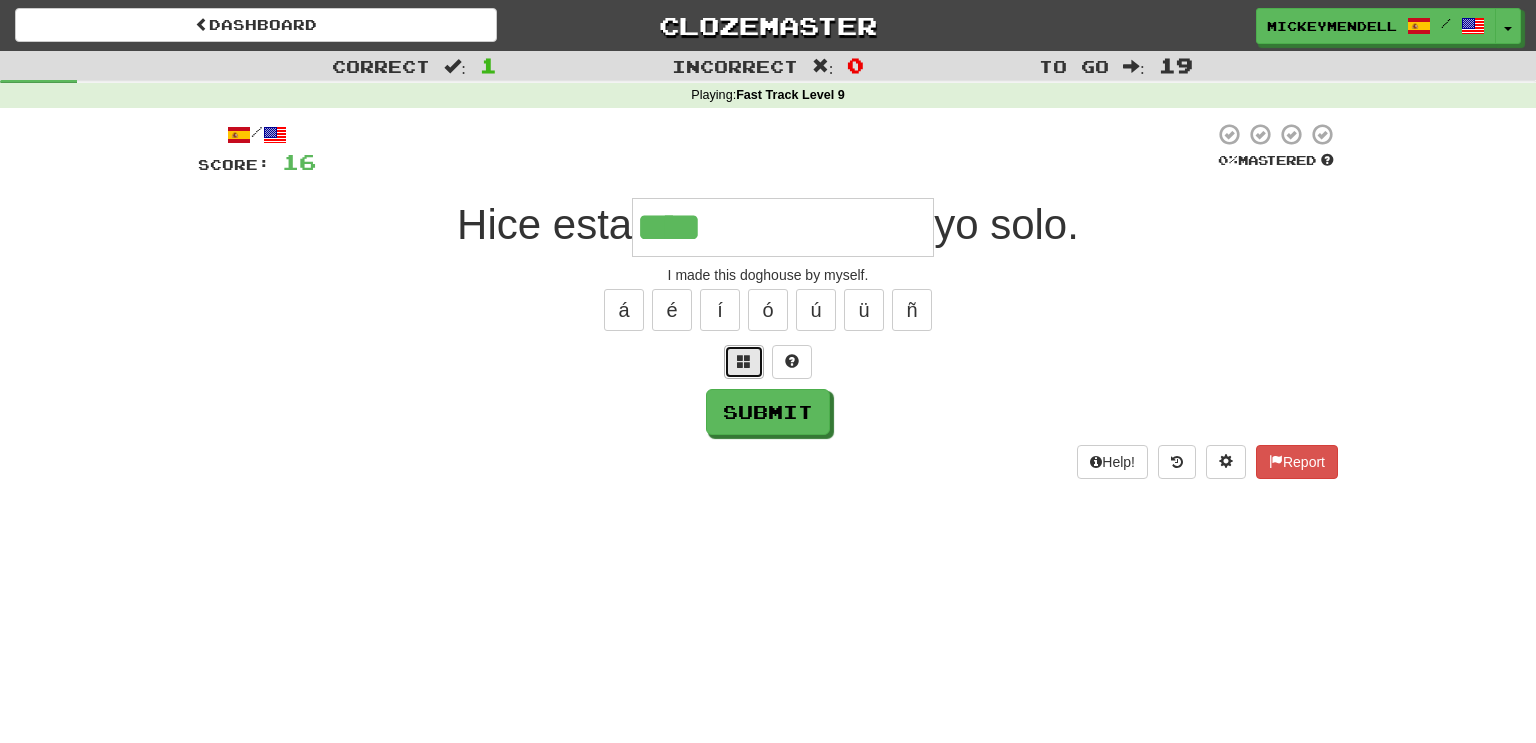 click at bounding box center [744, 362] 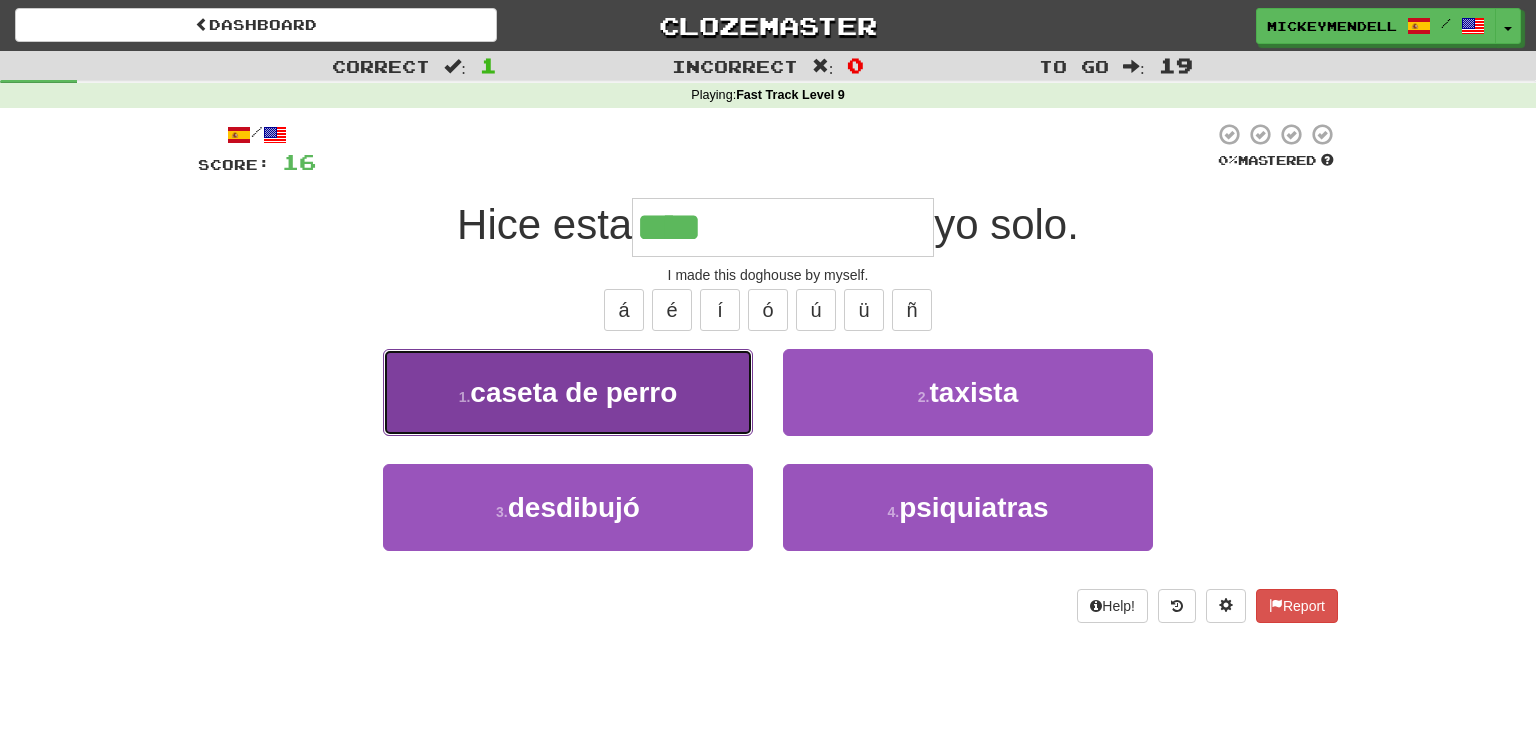 click on "1 .  caseta de perro" at bounding box center [568, 392] 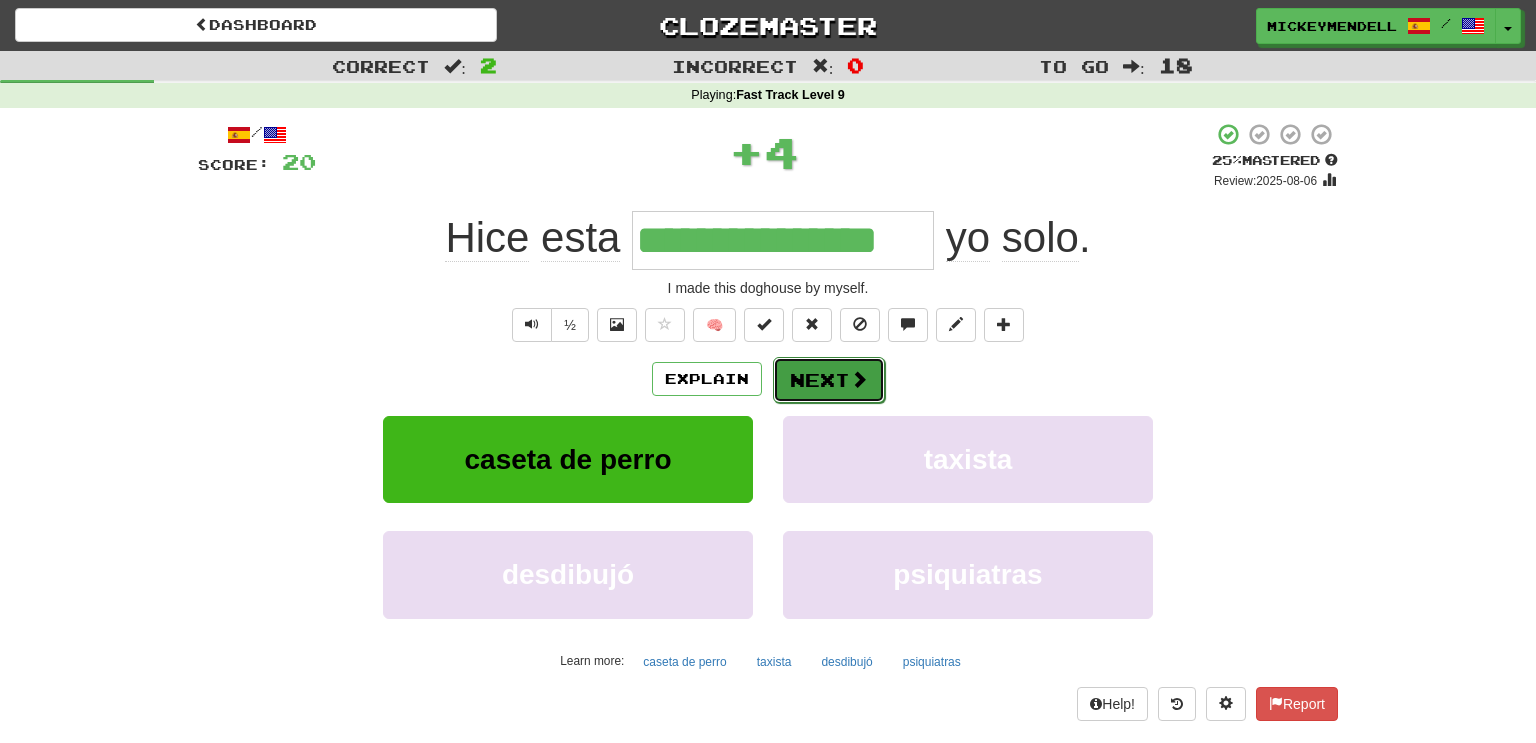 click at bounding box center (859, 379) 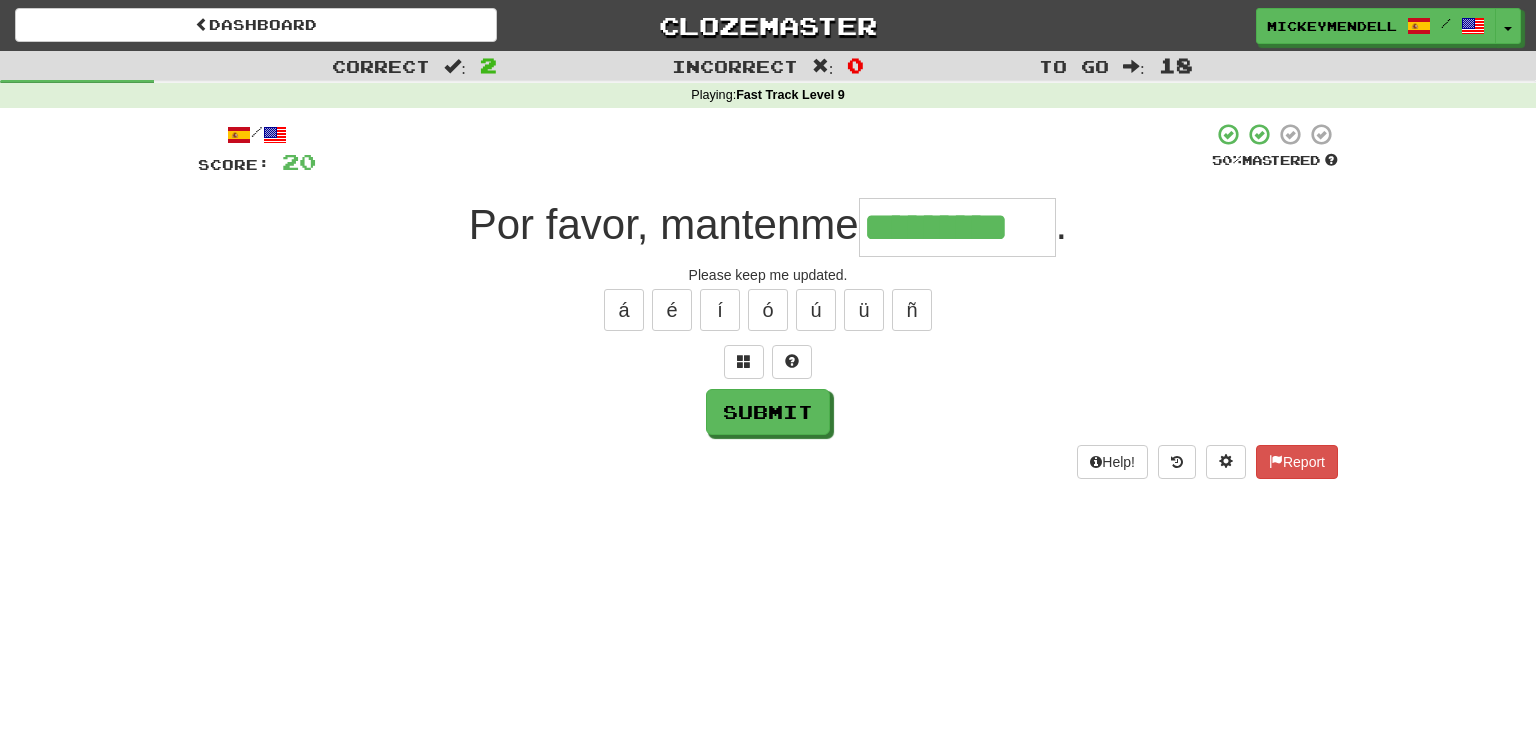 type on "*********" 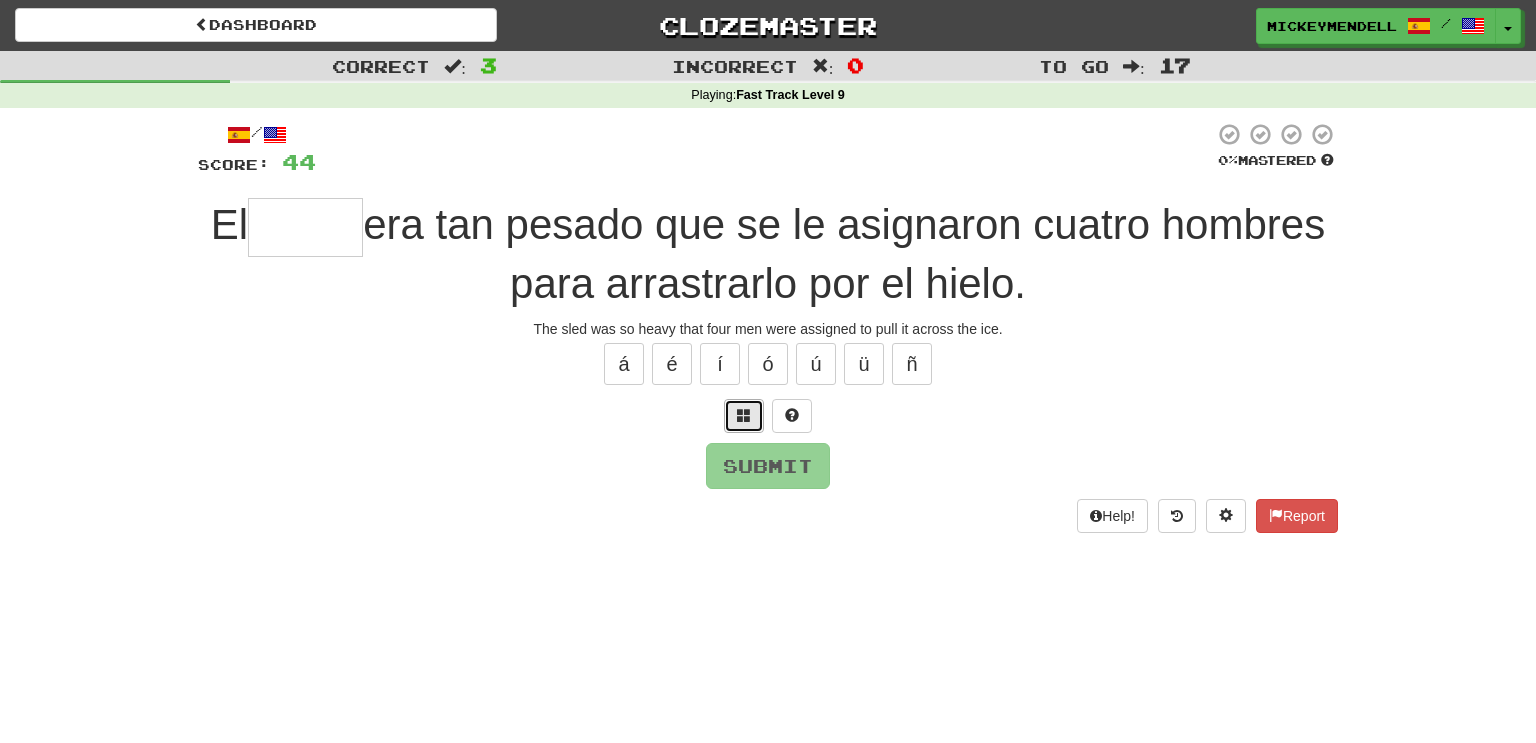 click at bounding box center [744, 416] 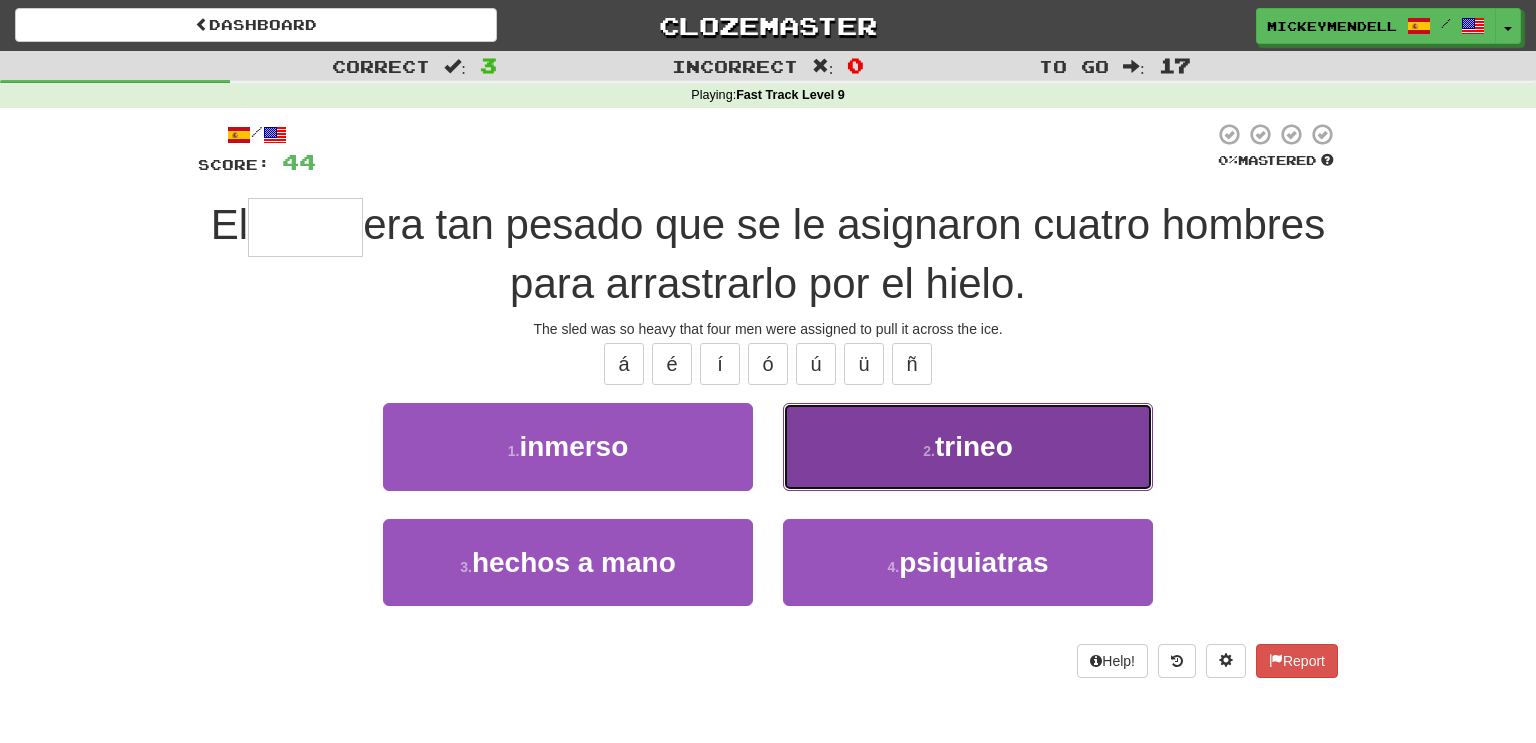 click on "2 .  trineo" at bounding box center (968, 446) 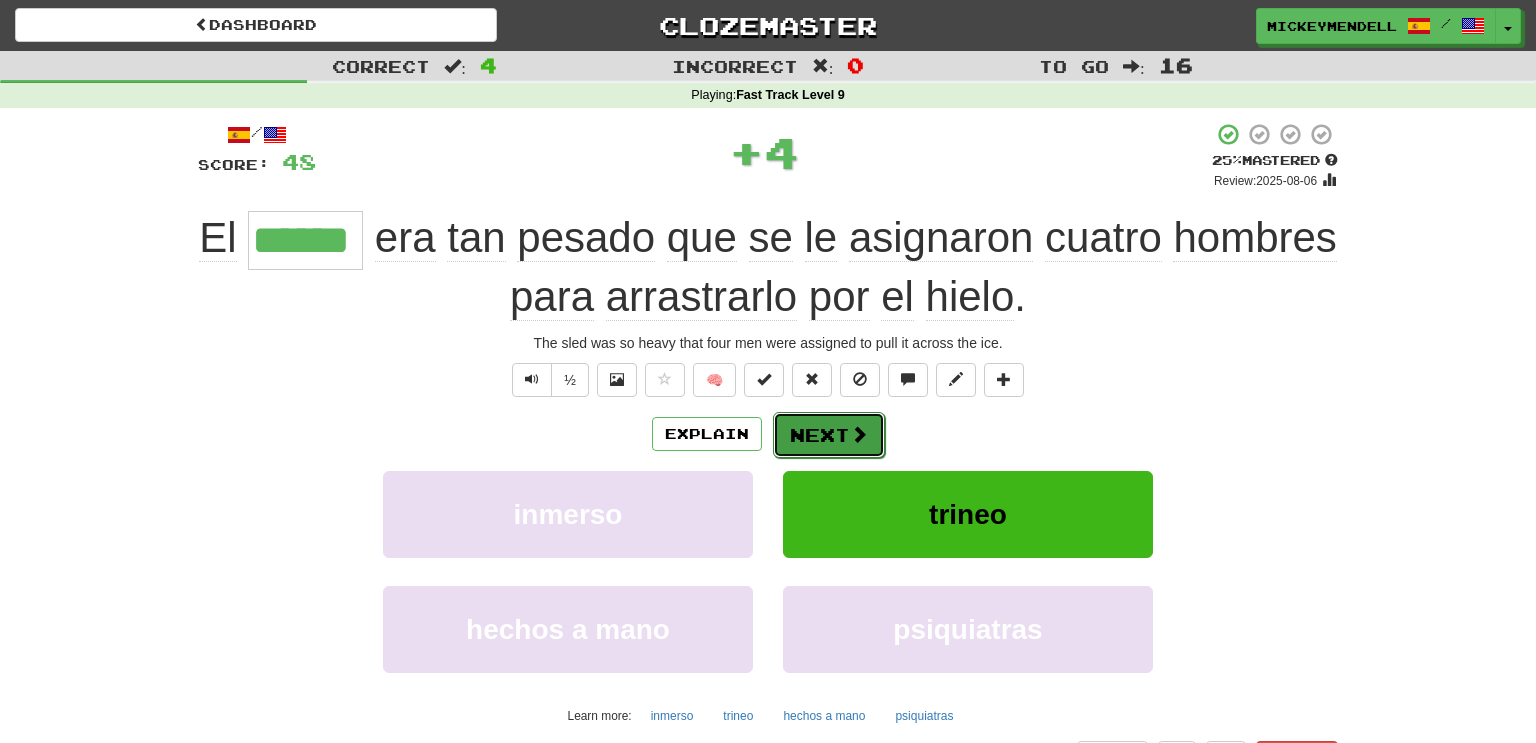 click at bounding box center [859, 434] 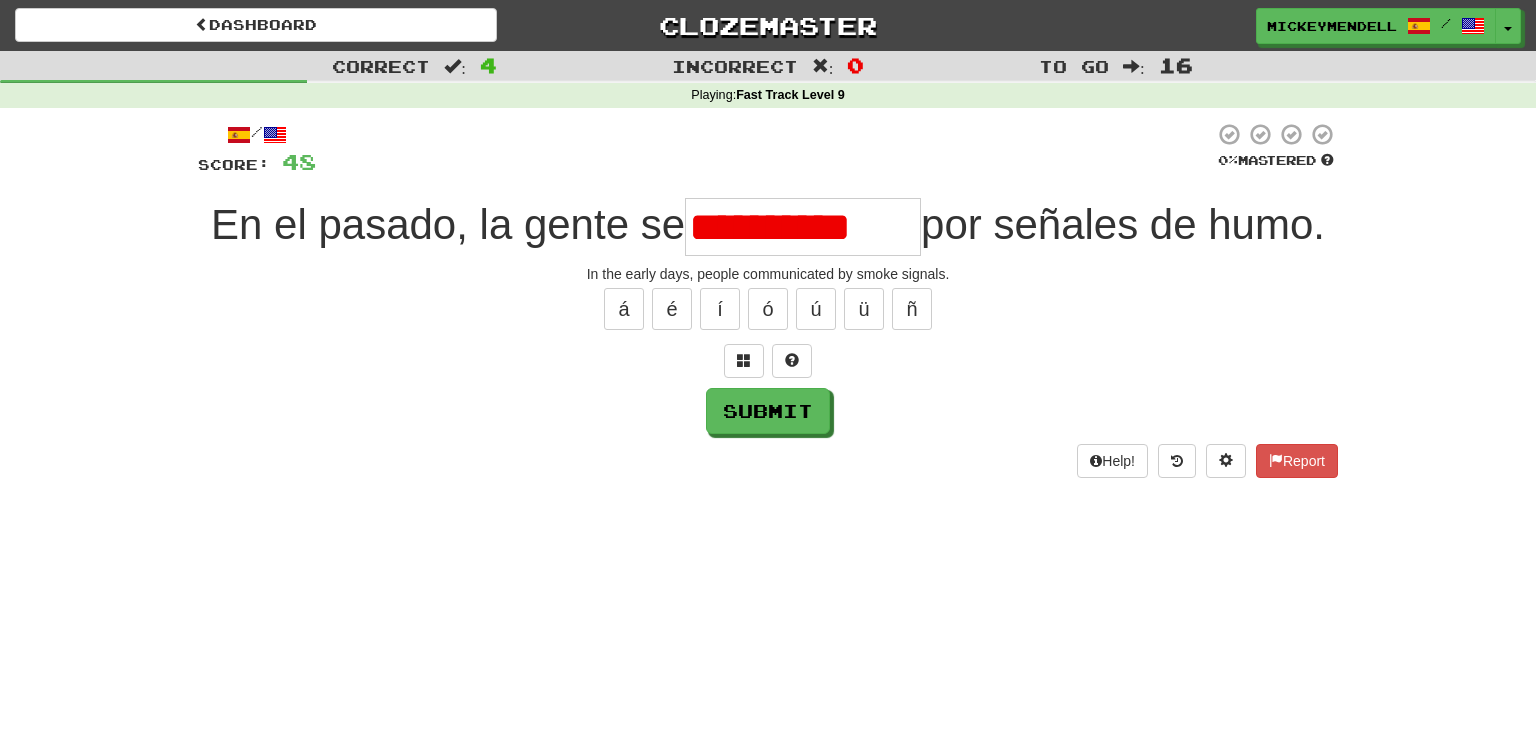 scroll, scrollTop: 0, scrollLeft: 0, axis: both 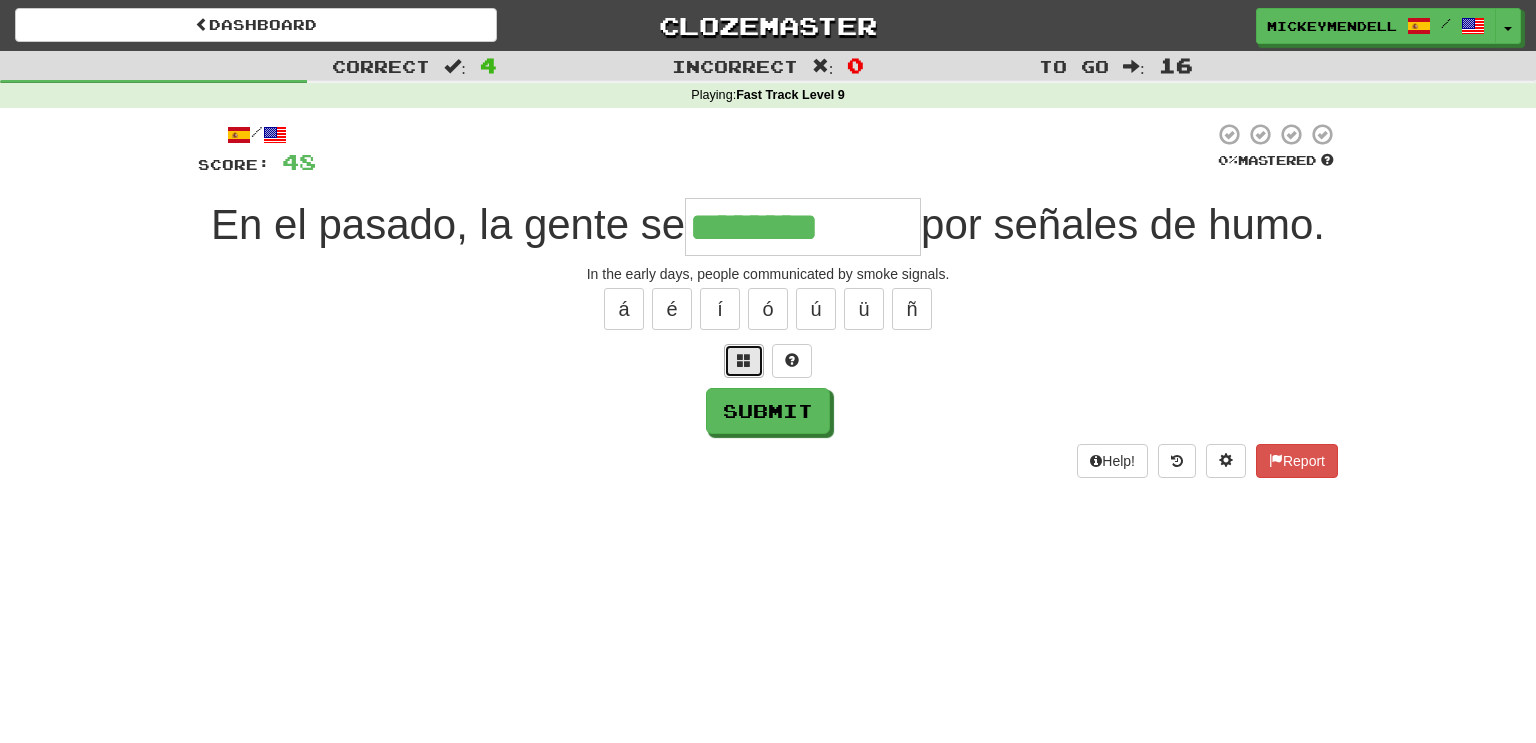 click at bounding box center [744, 360] 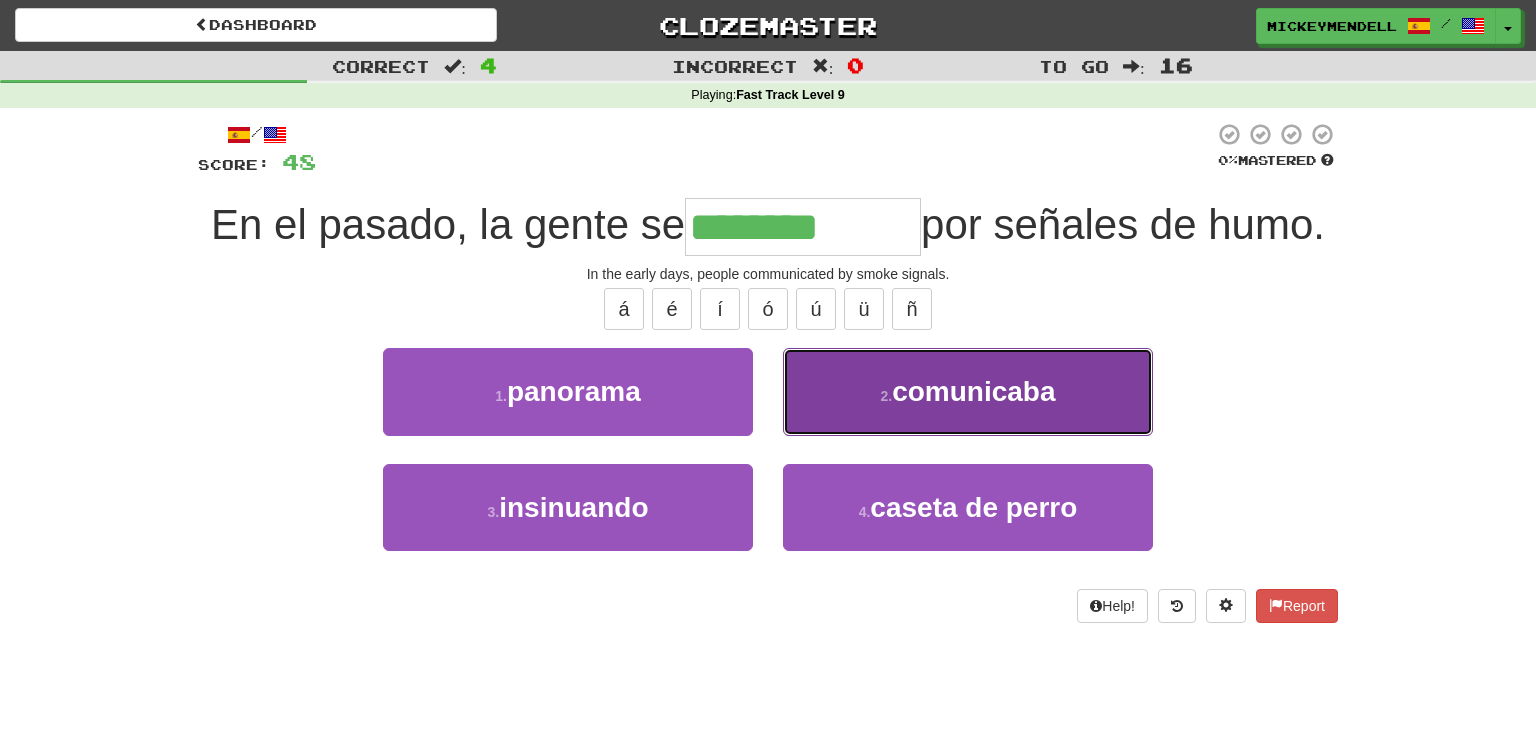click on "2 .  comunicaba" at bounding box center [968, 391] 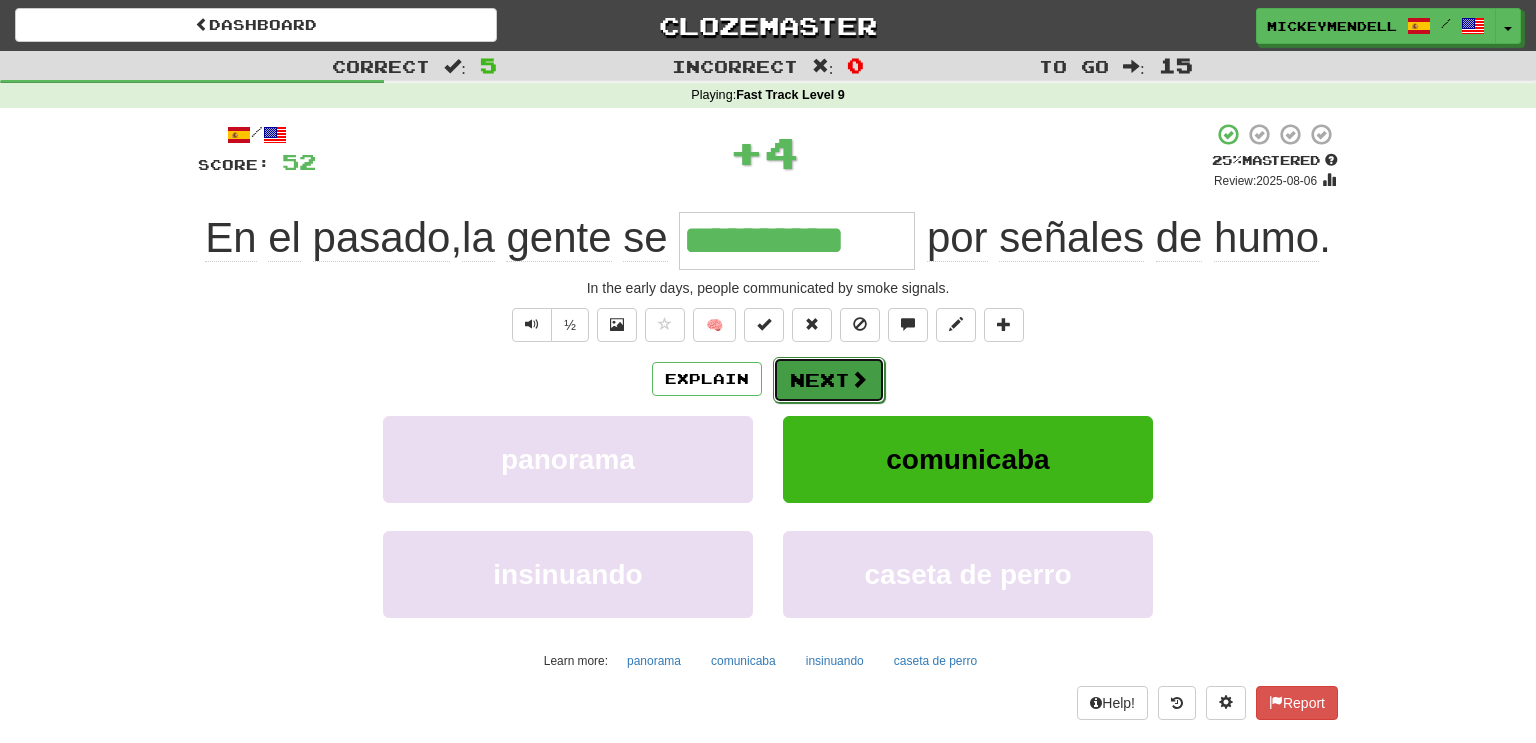 click on "Next" at bounding box center (829, 380) 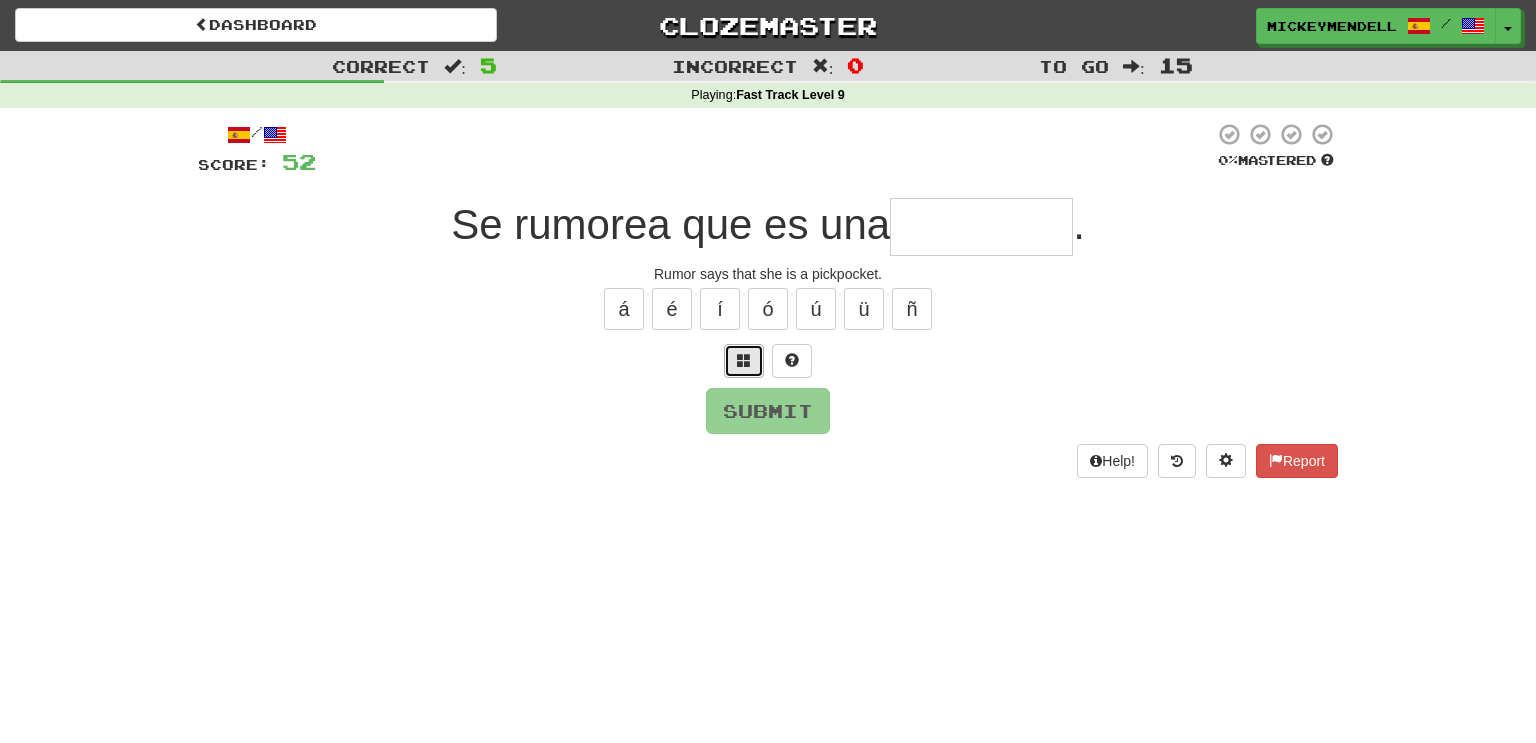 click at bounding box center [744, 361] 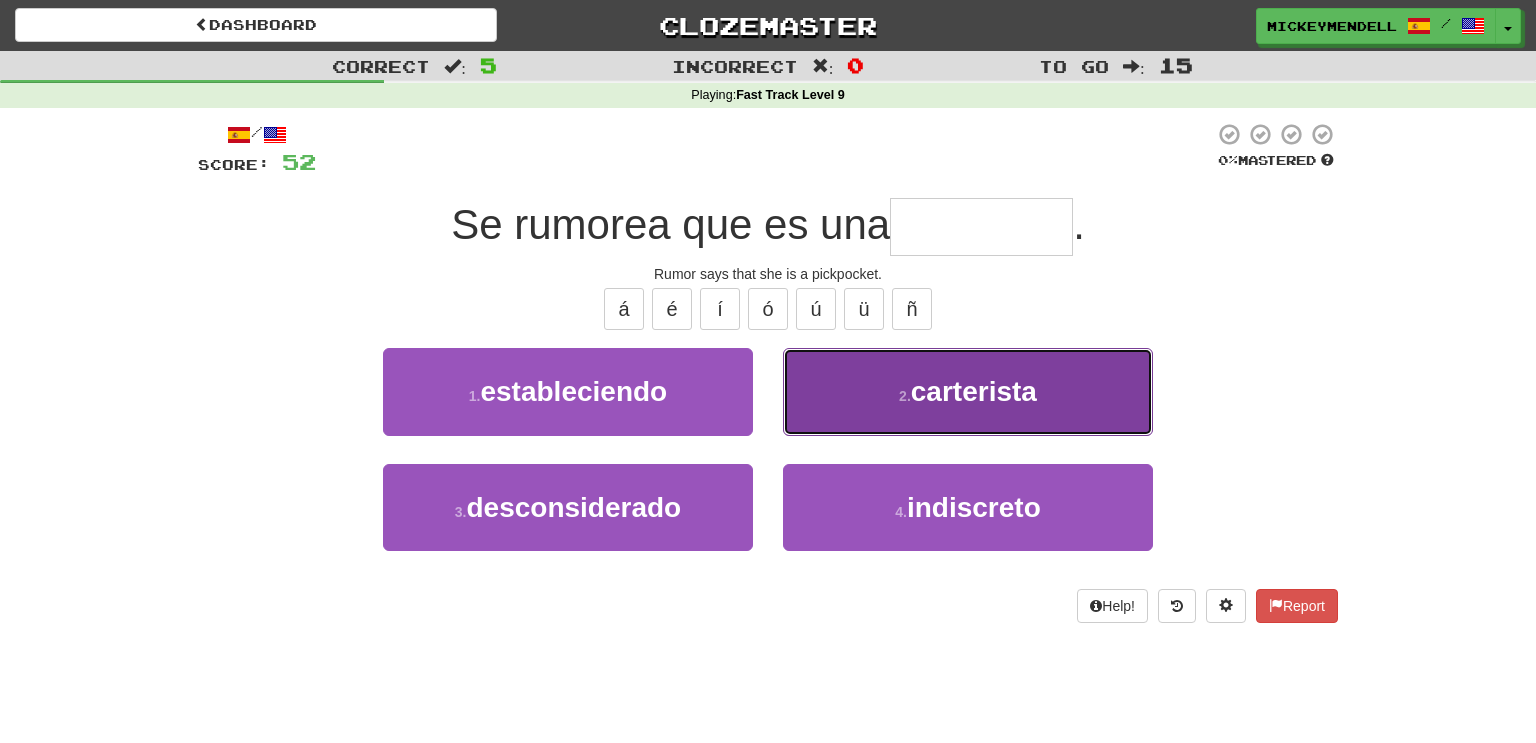click on "2 .  carterista" at bounding box center [968, 391] 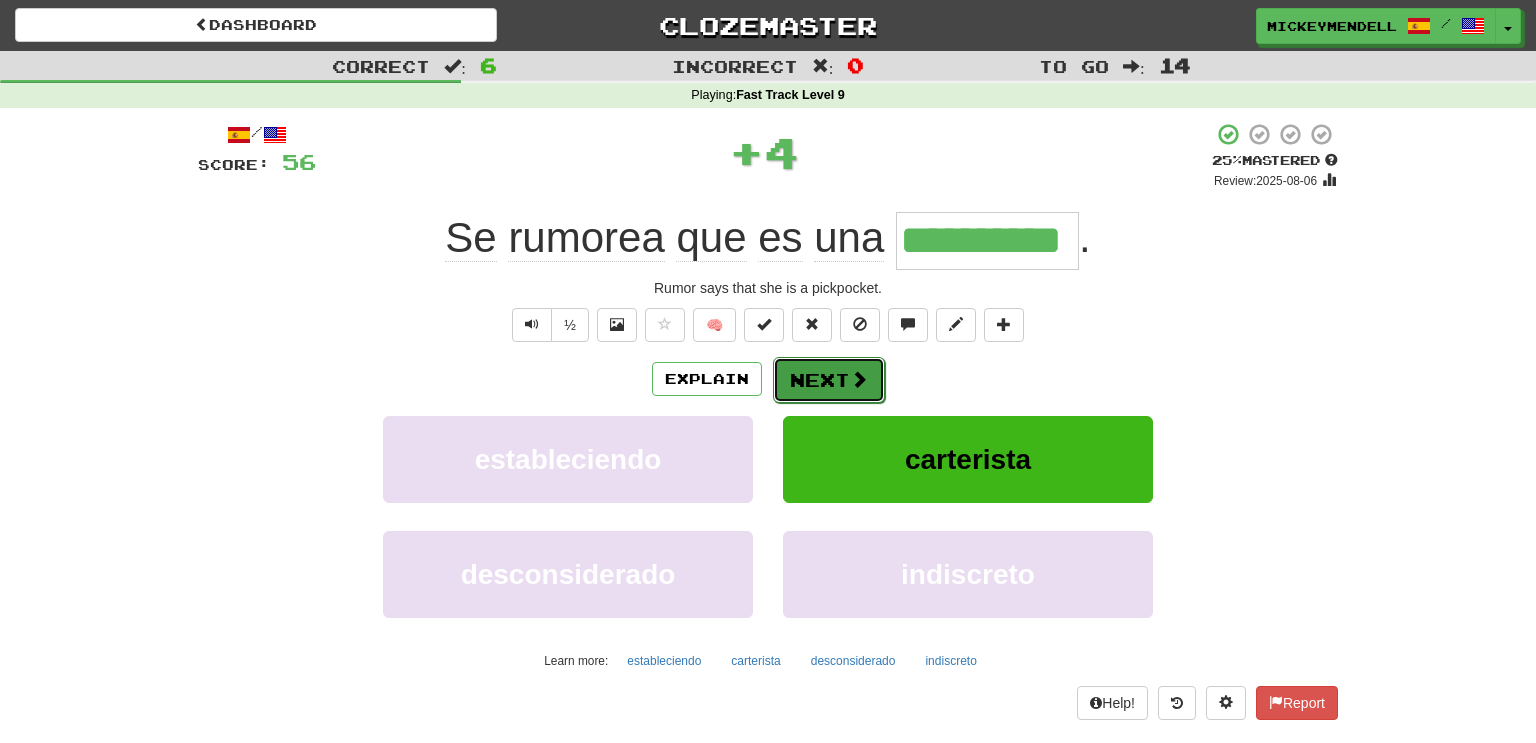 click on "Next" at bounding box center (829, 380) 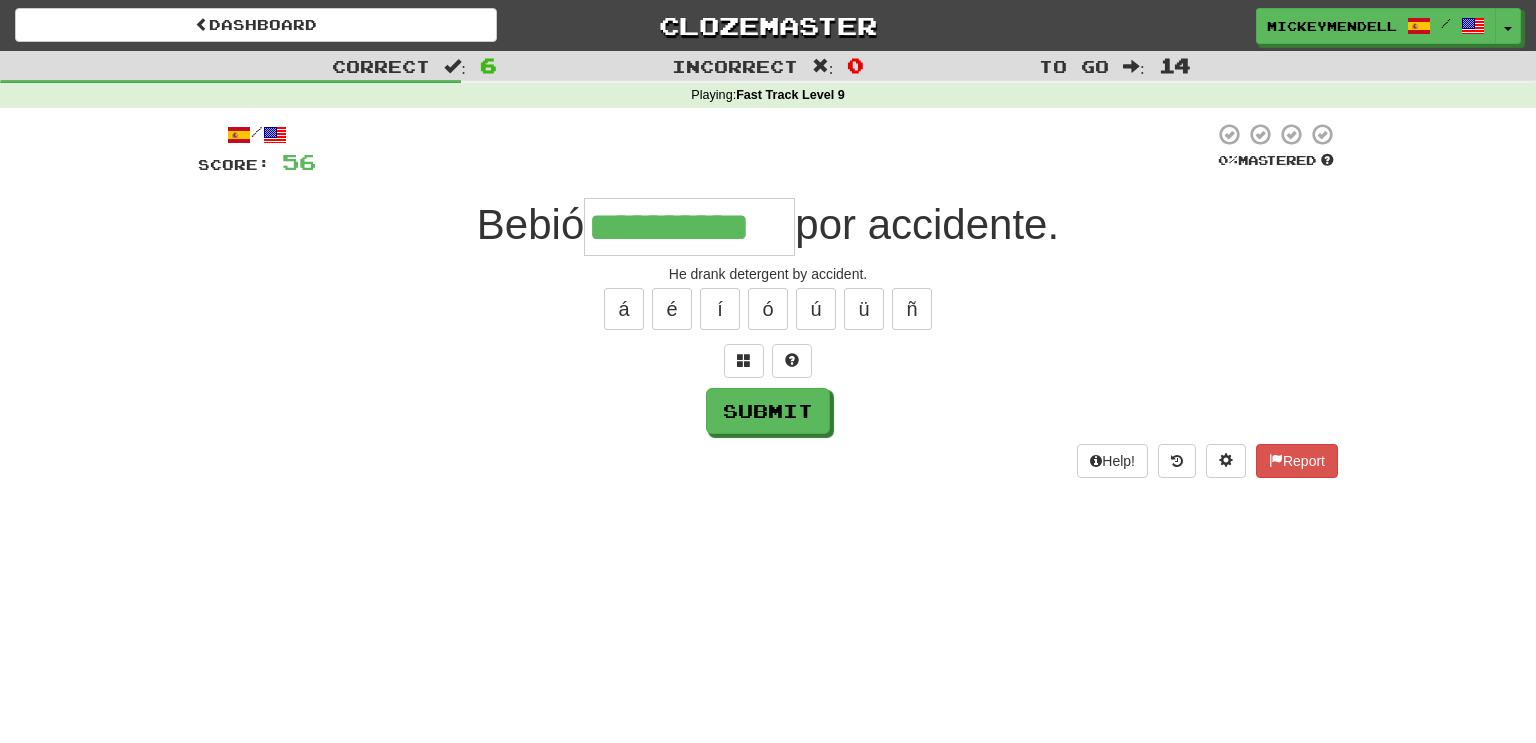 type on "**********" 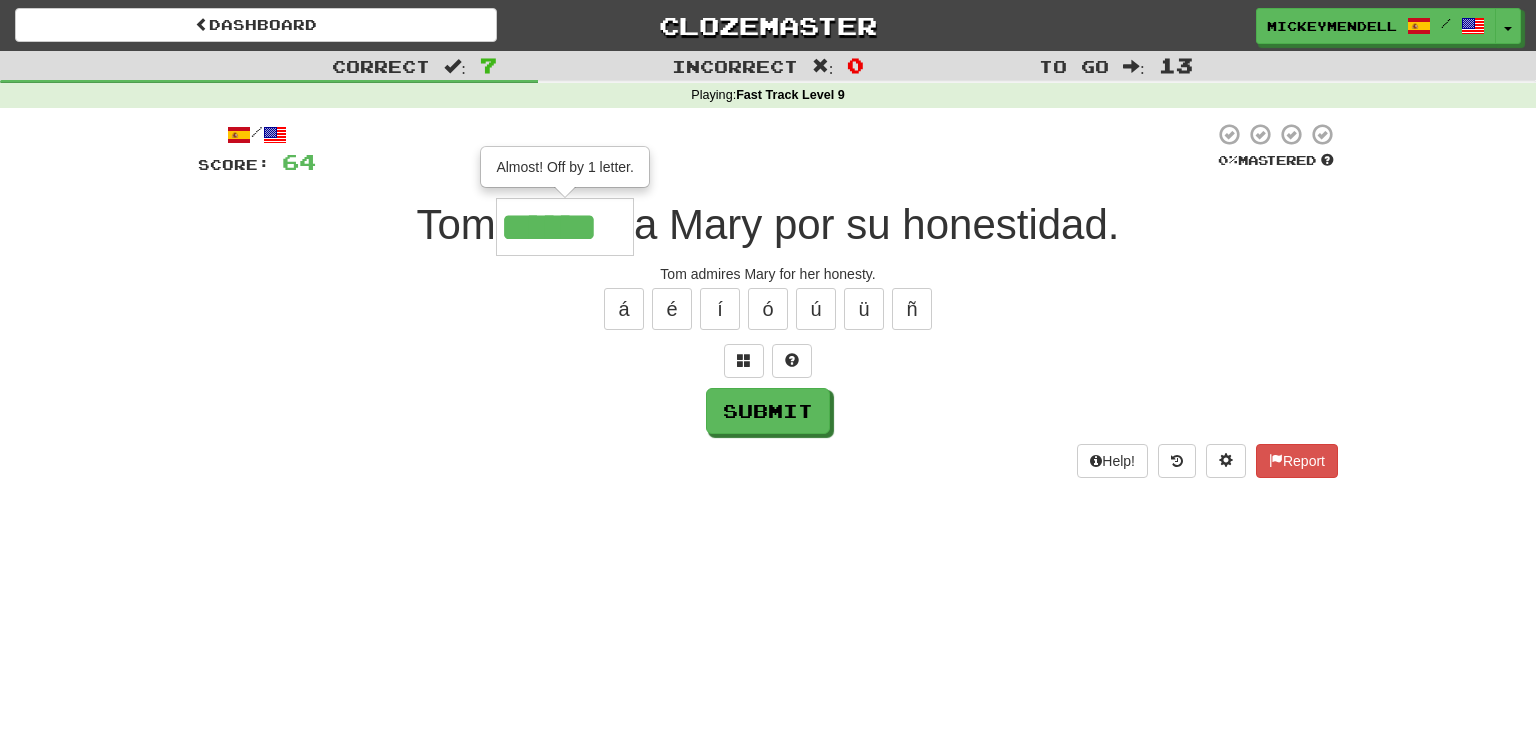 type on "******" 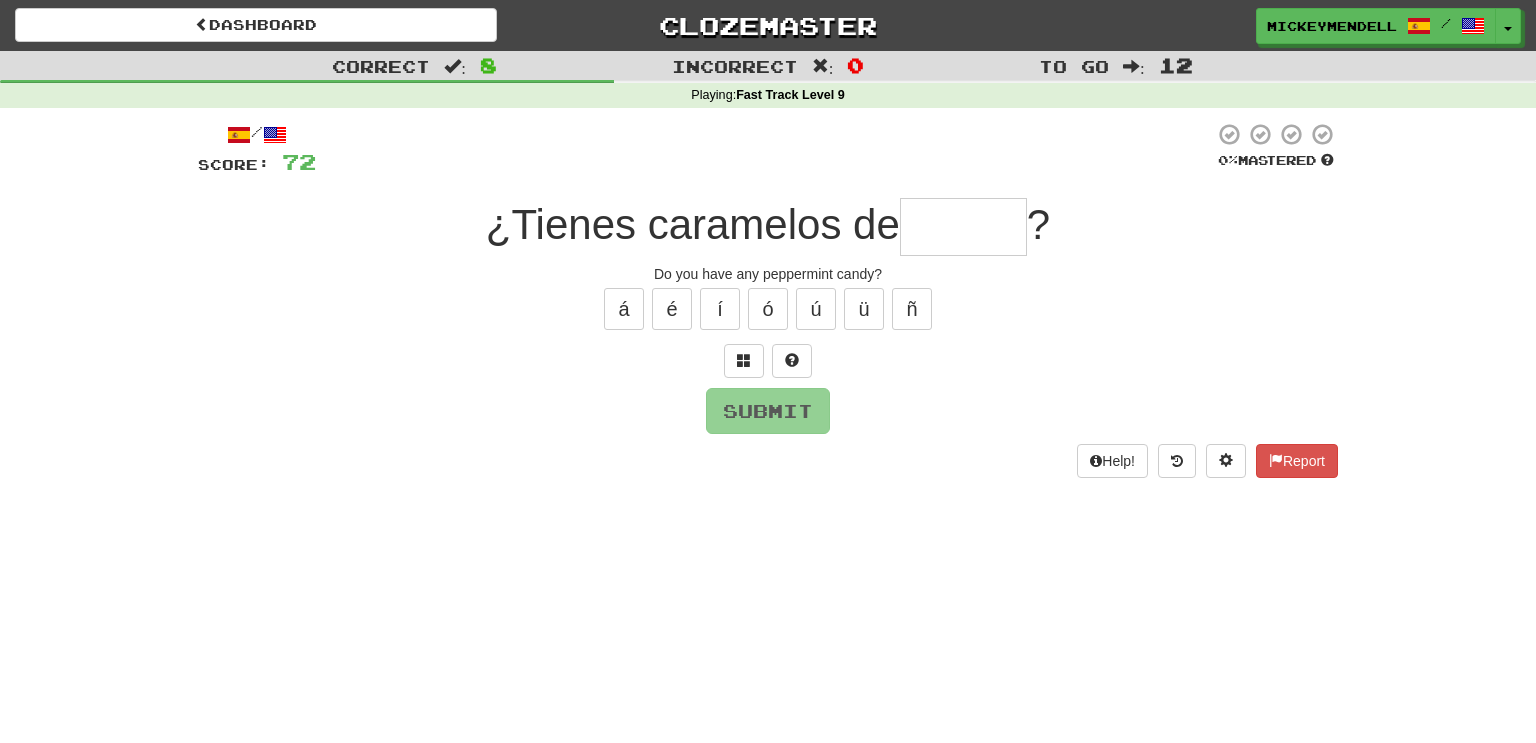 type on "*" 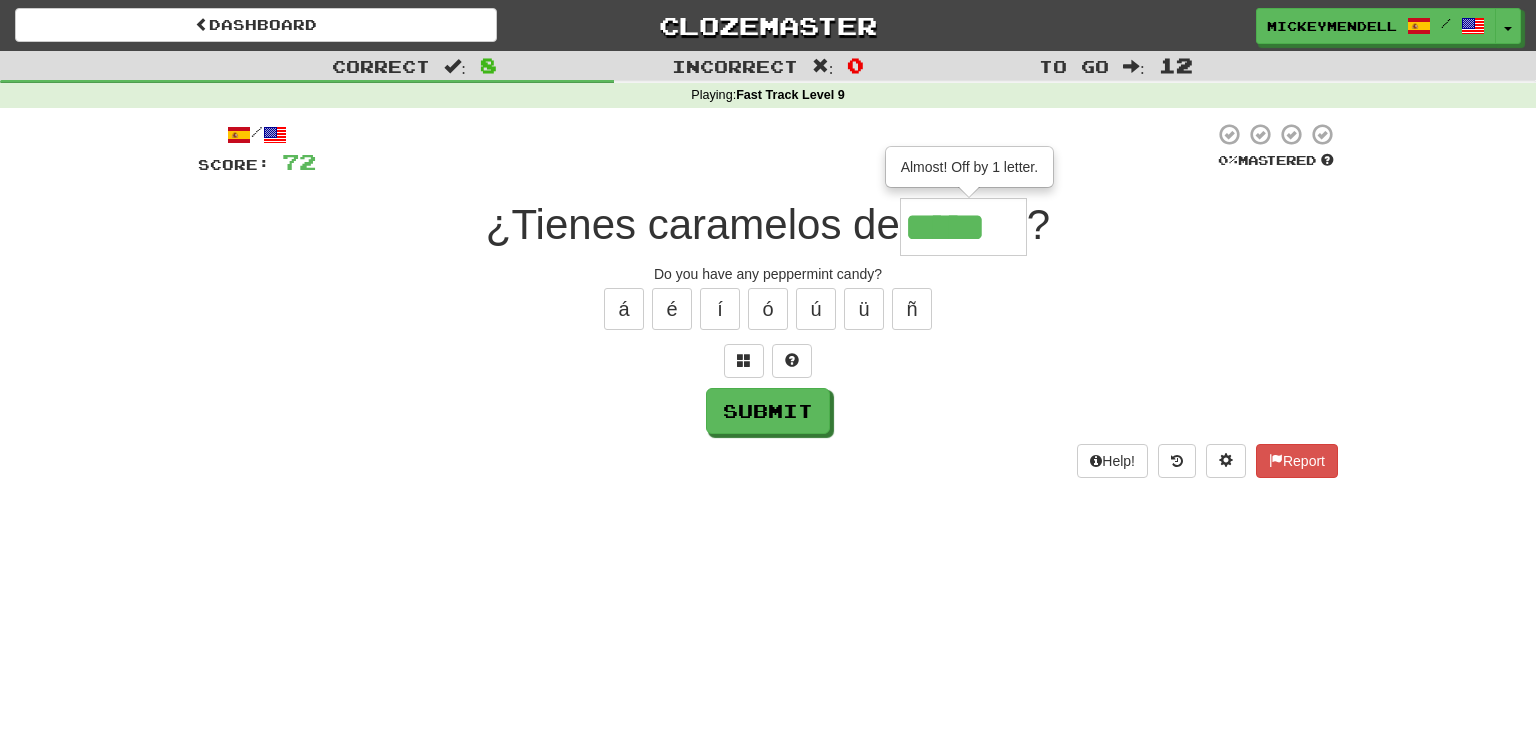 type on "*****" 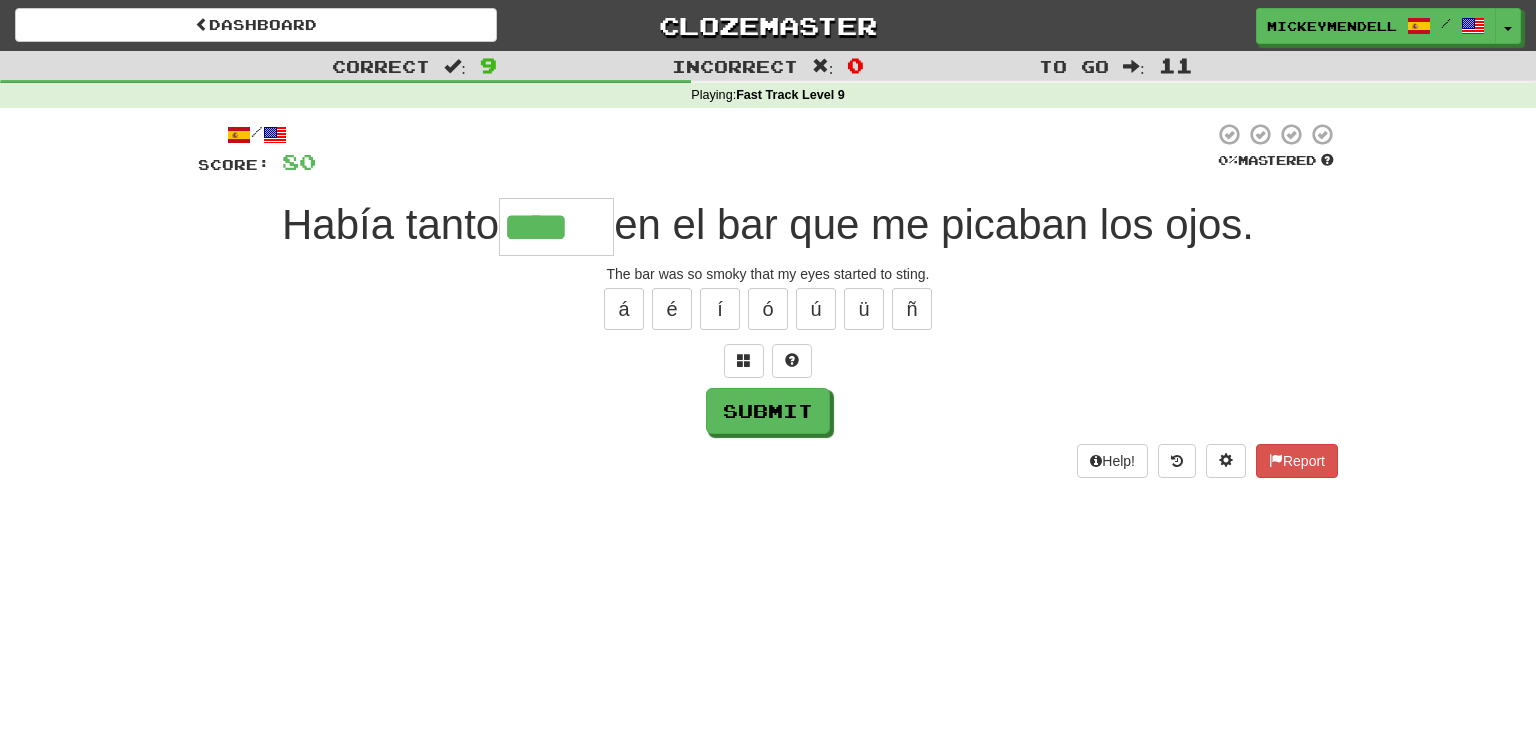 type on "****" 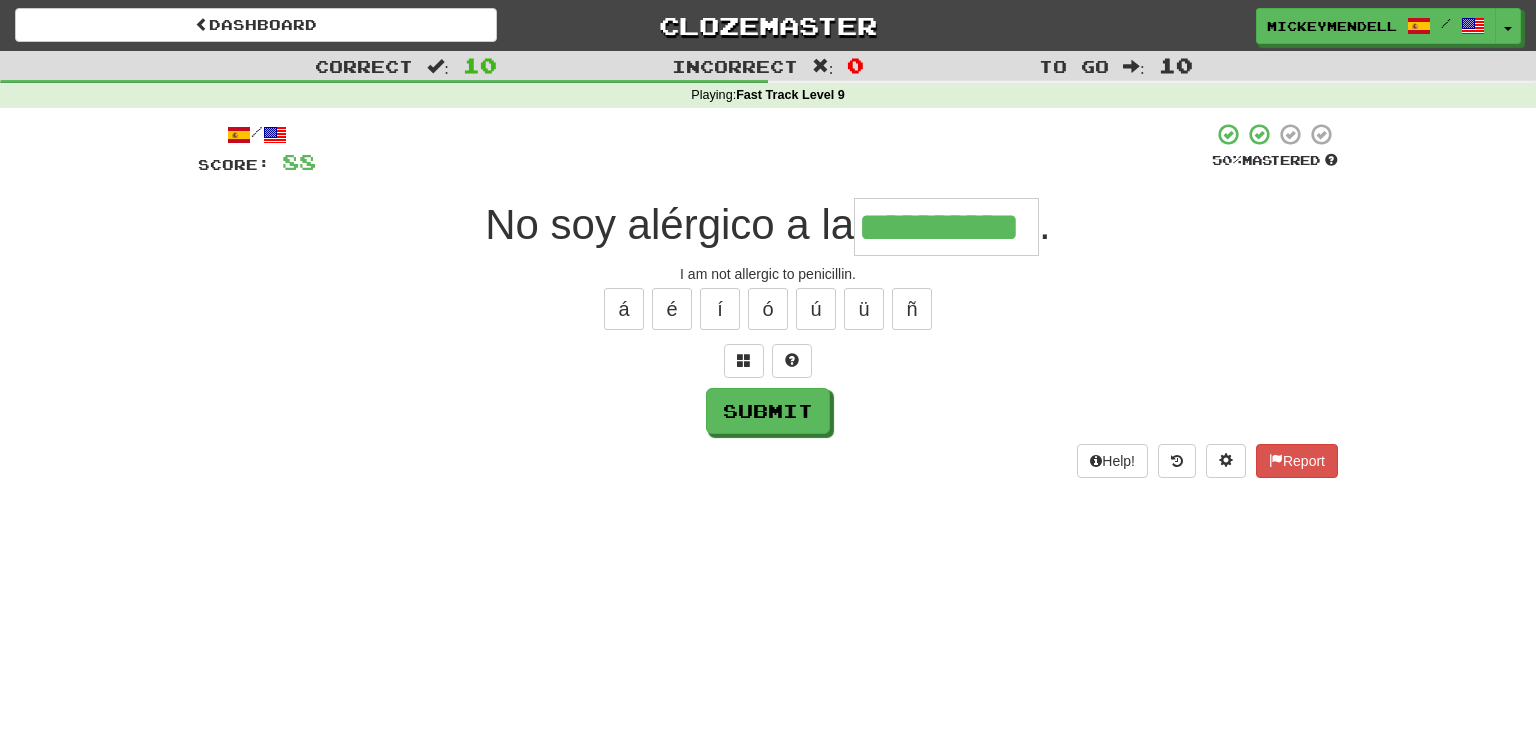 type on "**********" 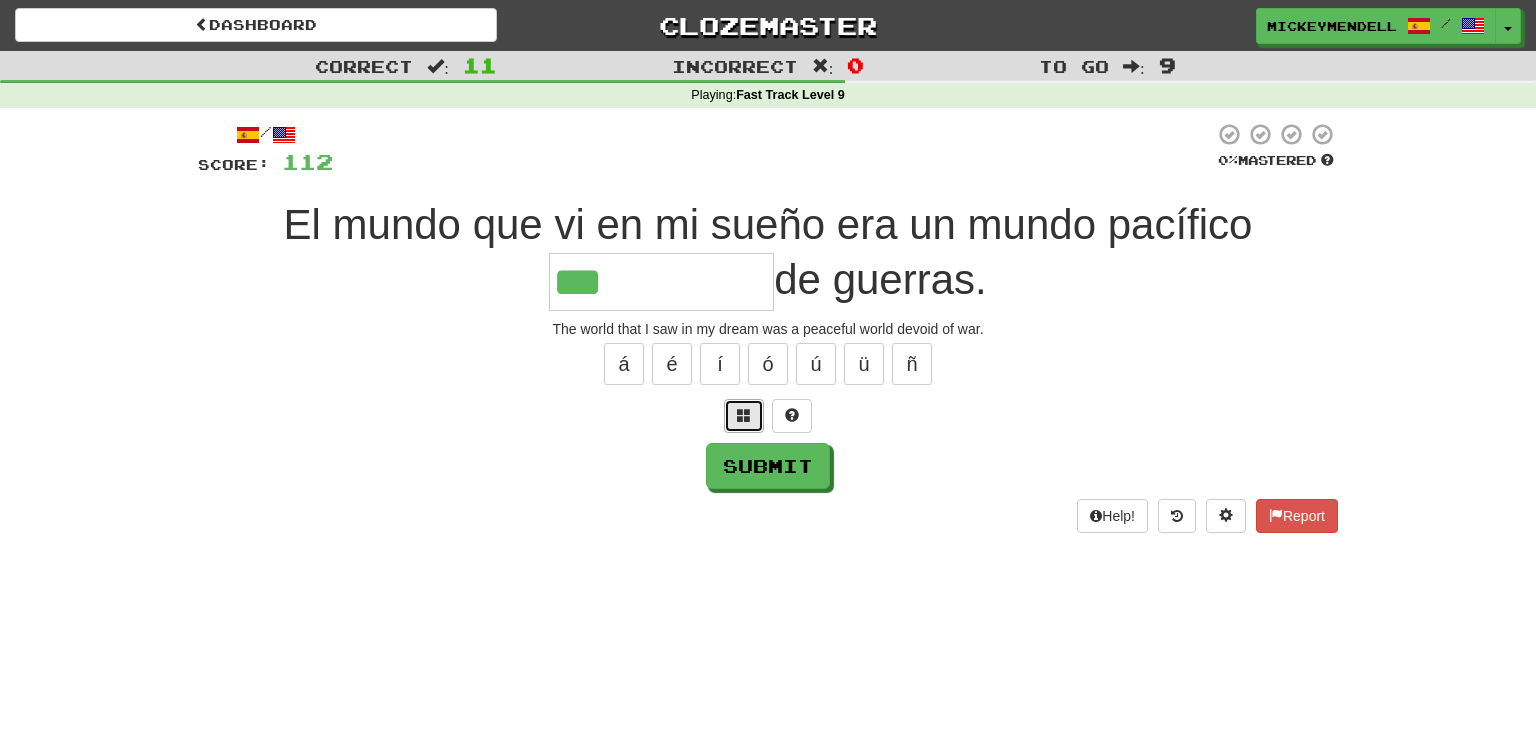 click at bounding box center (744, 416) 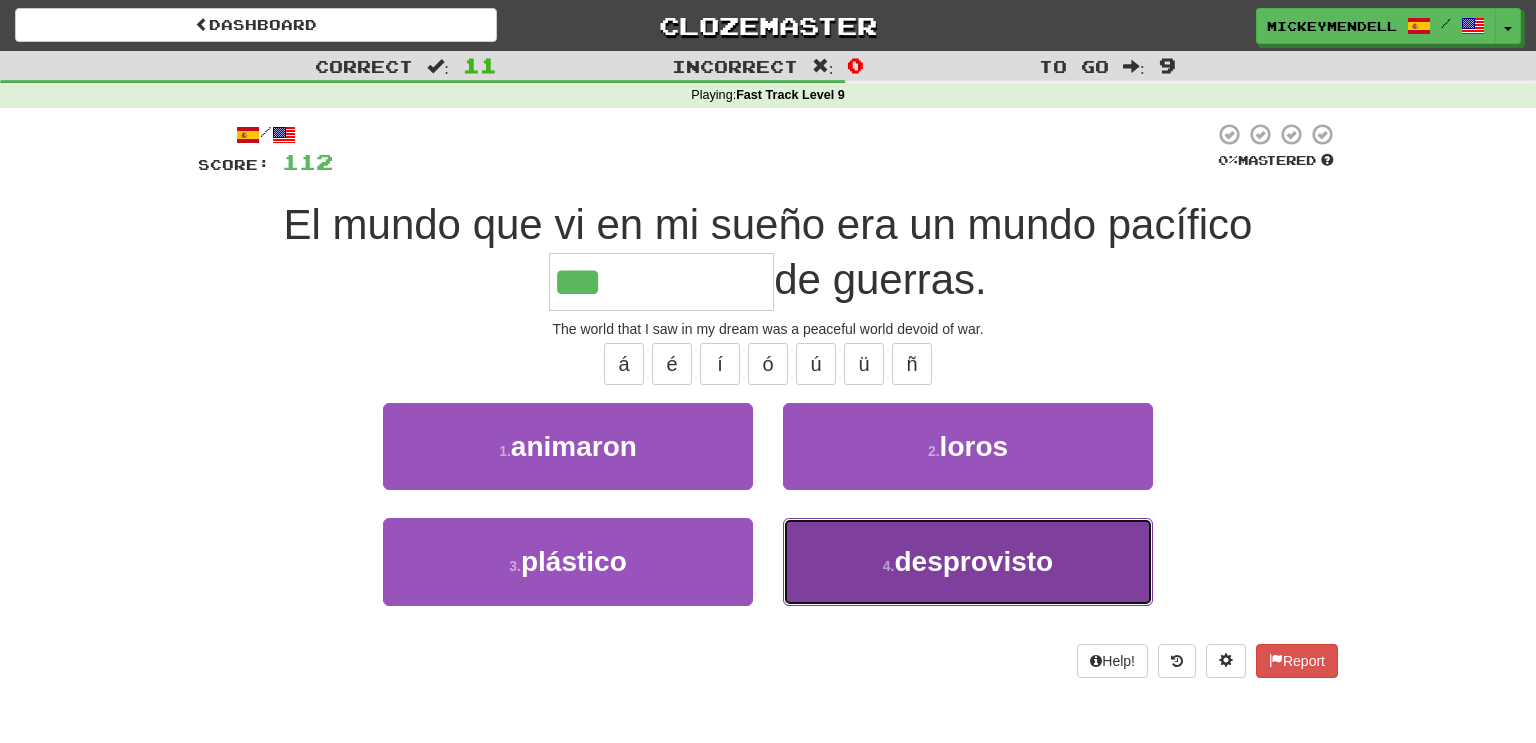 click on "4 .  desprovisto" at bounding box center (968, 561) 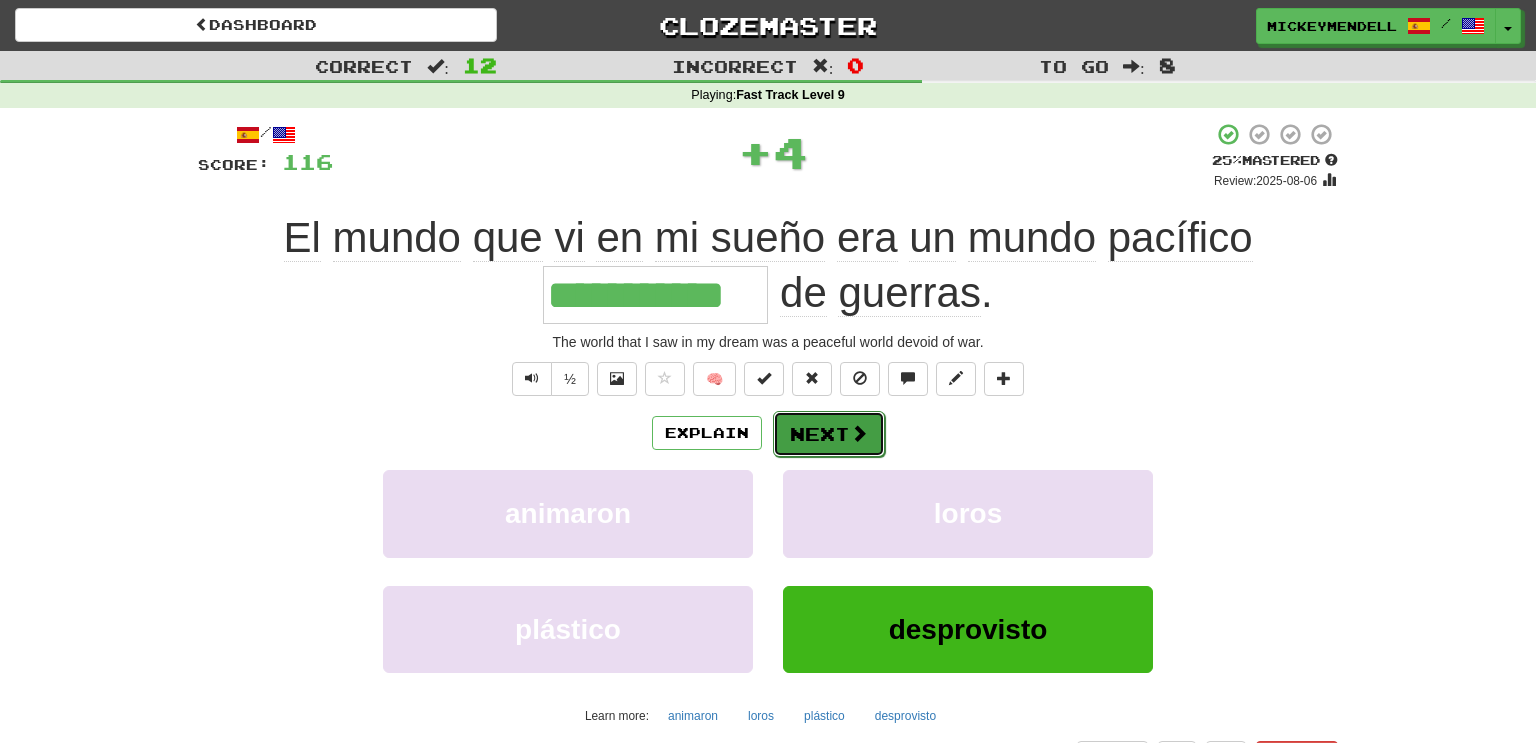 click on "Next" at bounding box center [829, 434] 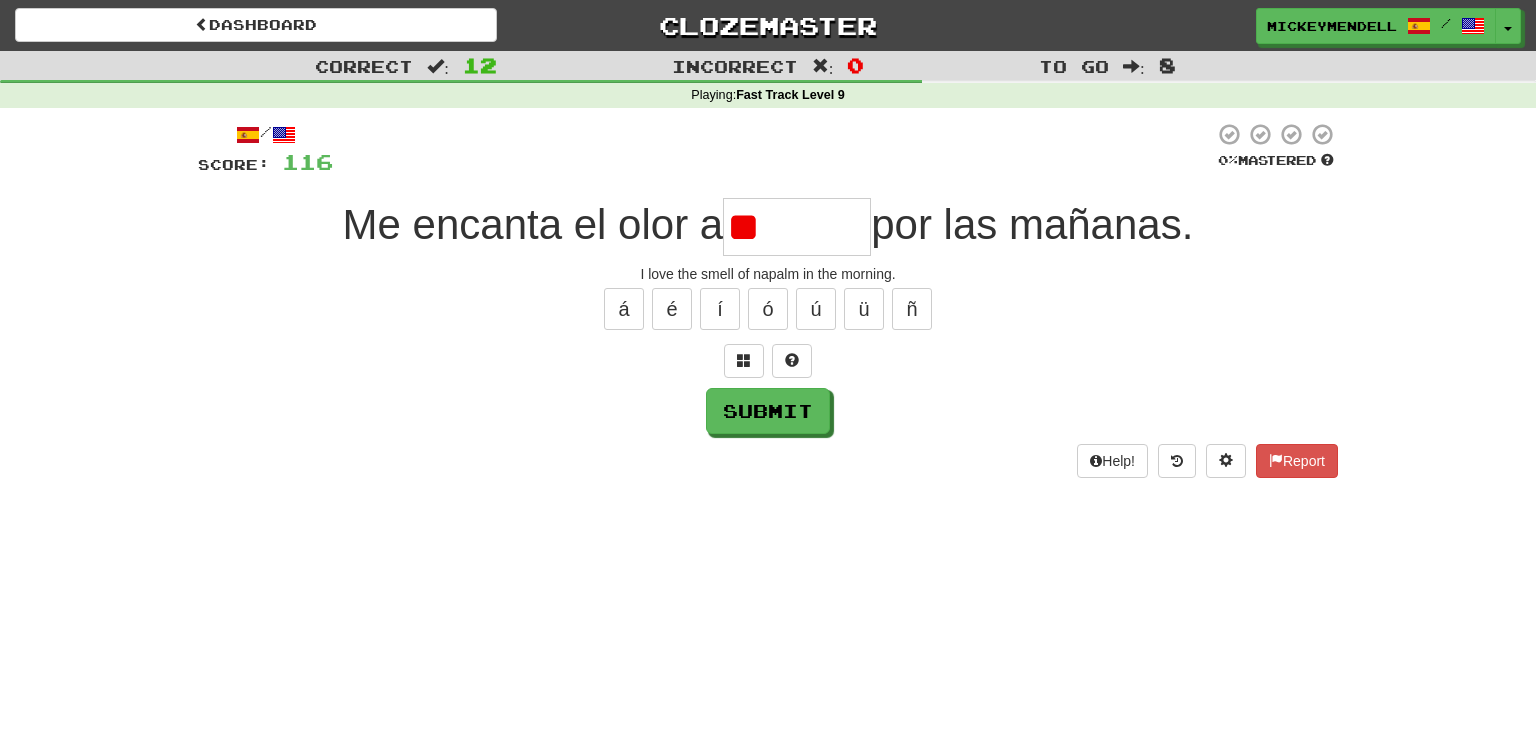 type on "*" 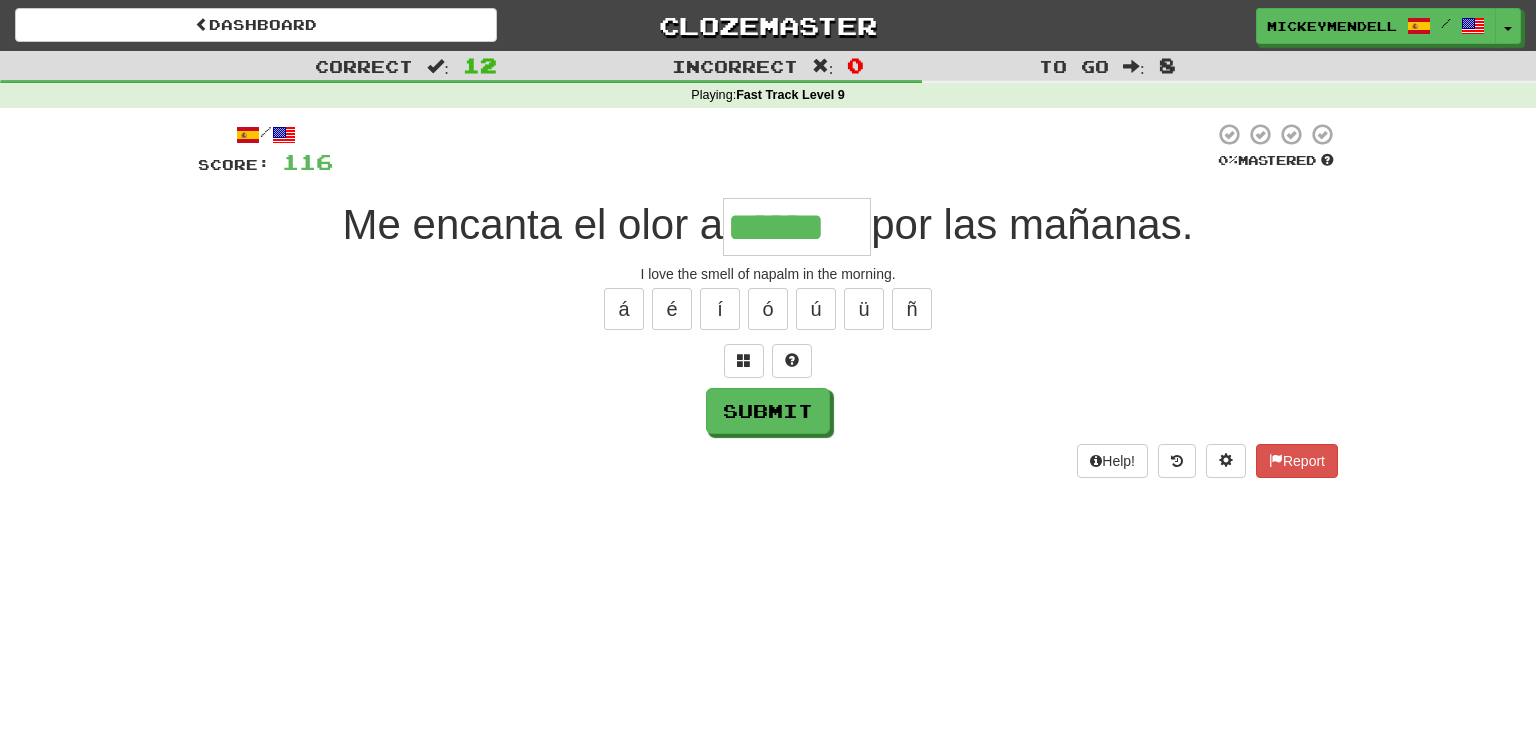 type on "******" 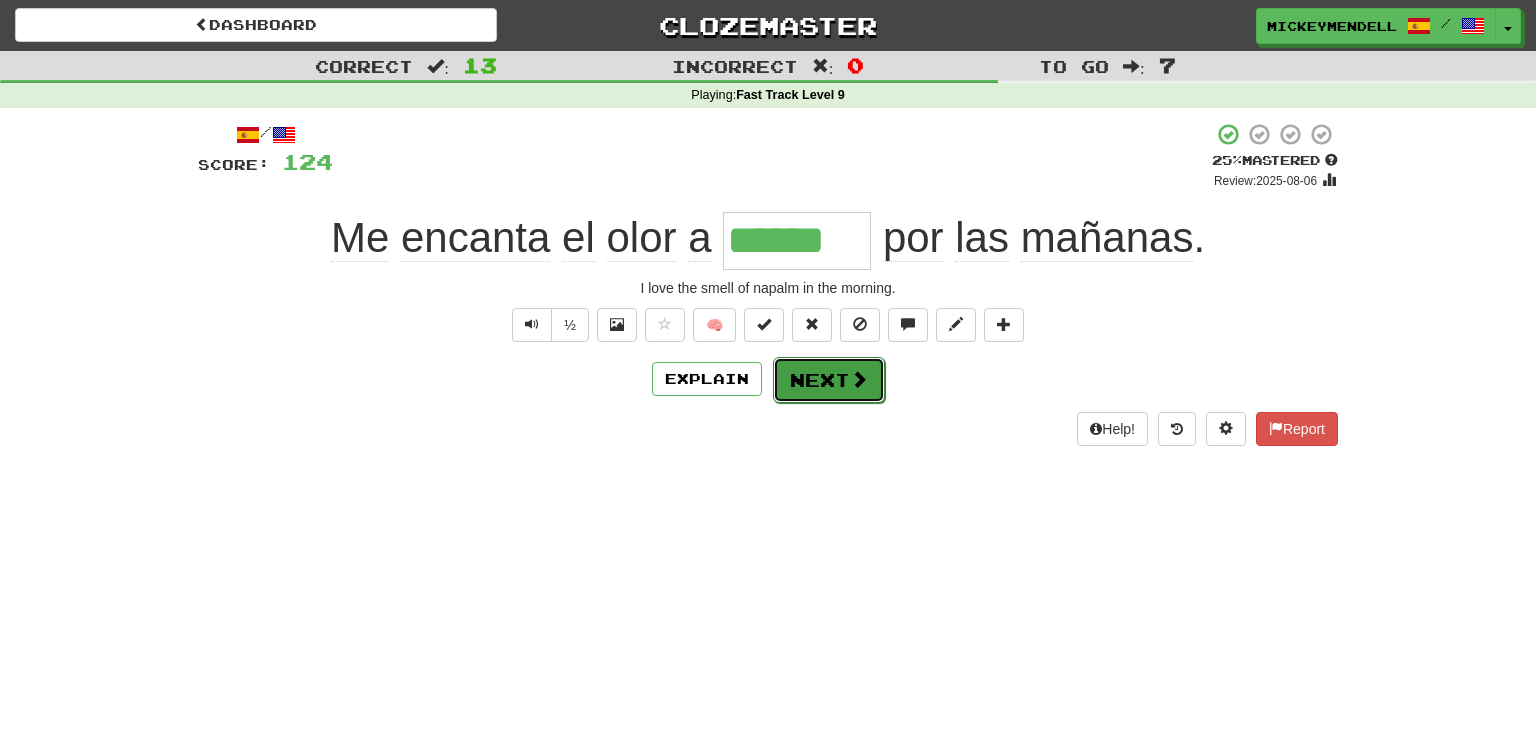 click on "Next" at bounding box center (829, 380) 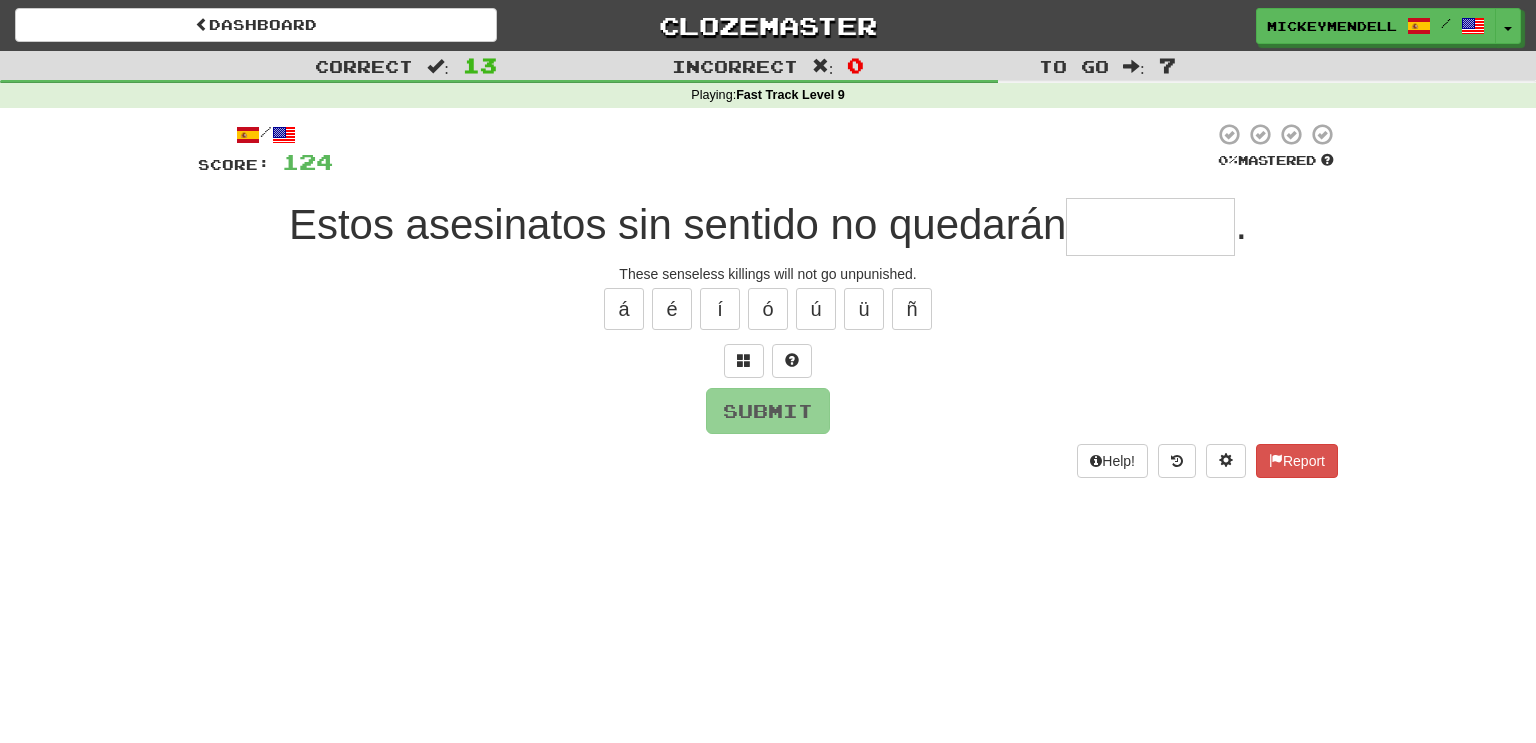 type on "*" 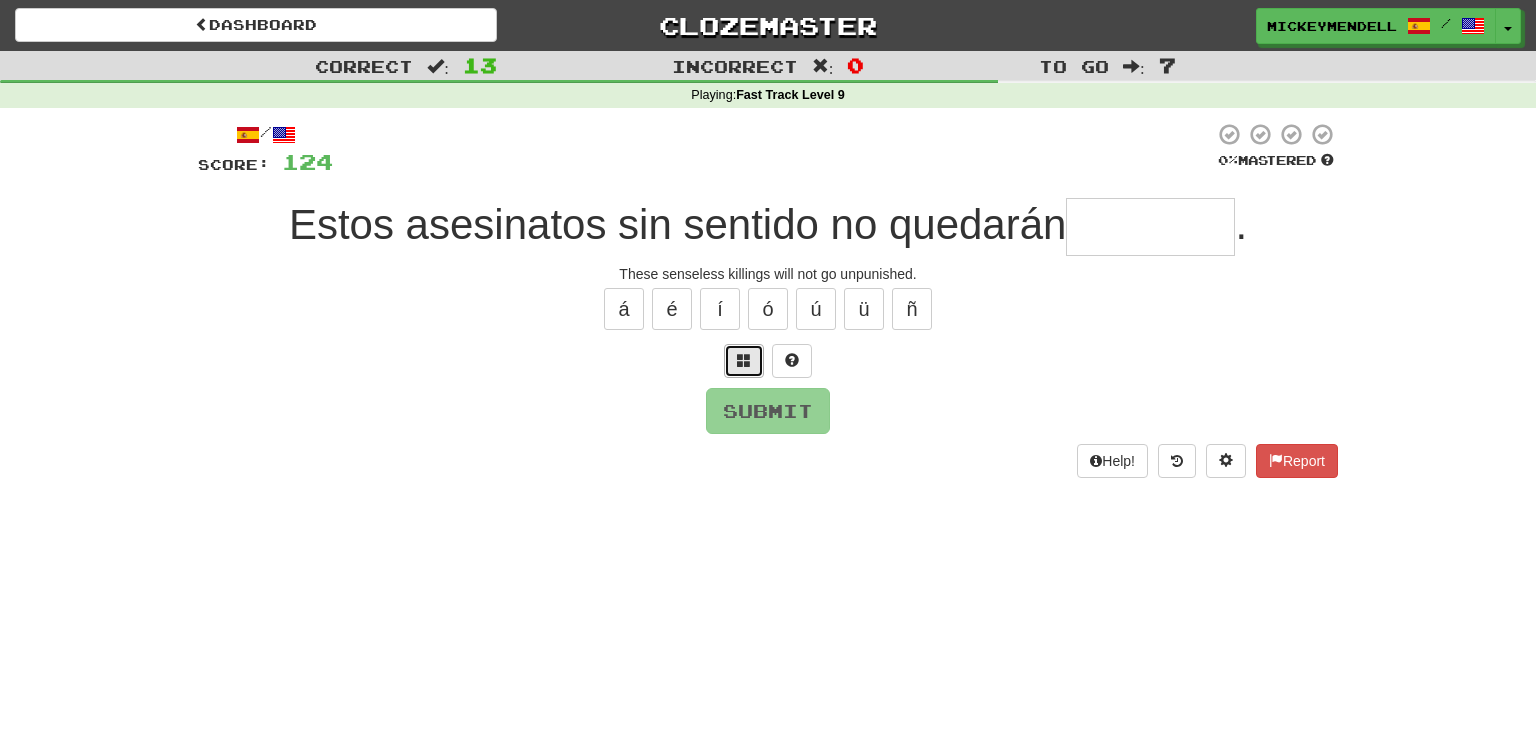 click at bounding box center (744, 360) 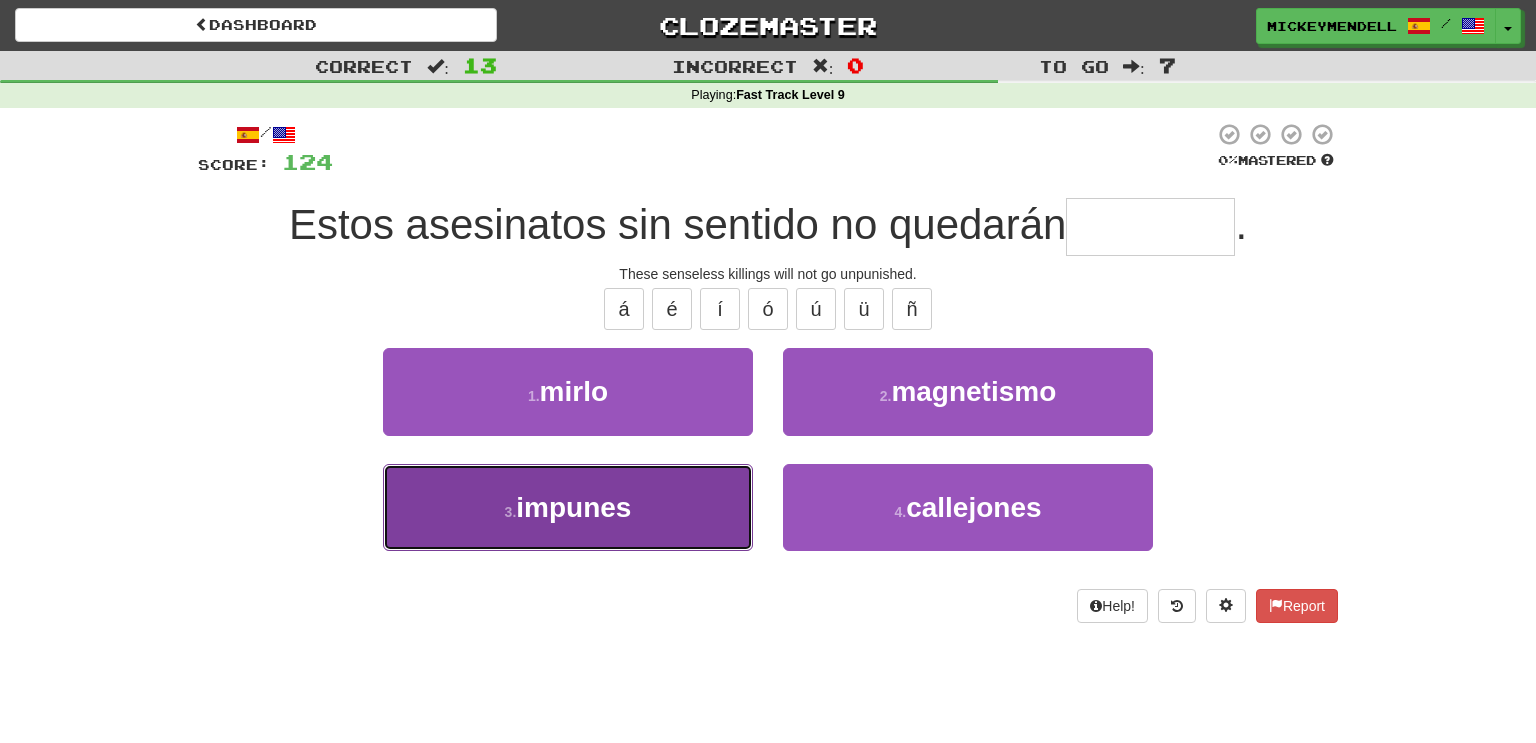 click on "impunes" at bounding box center [573, 507] 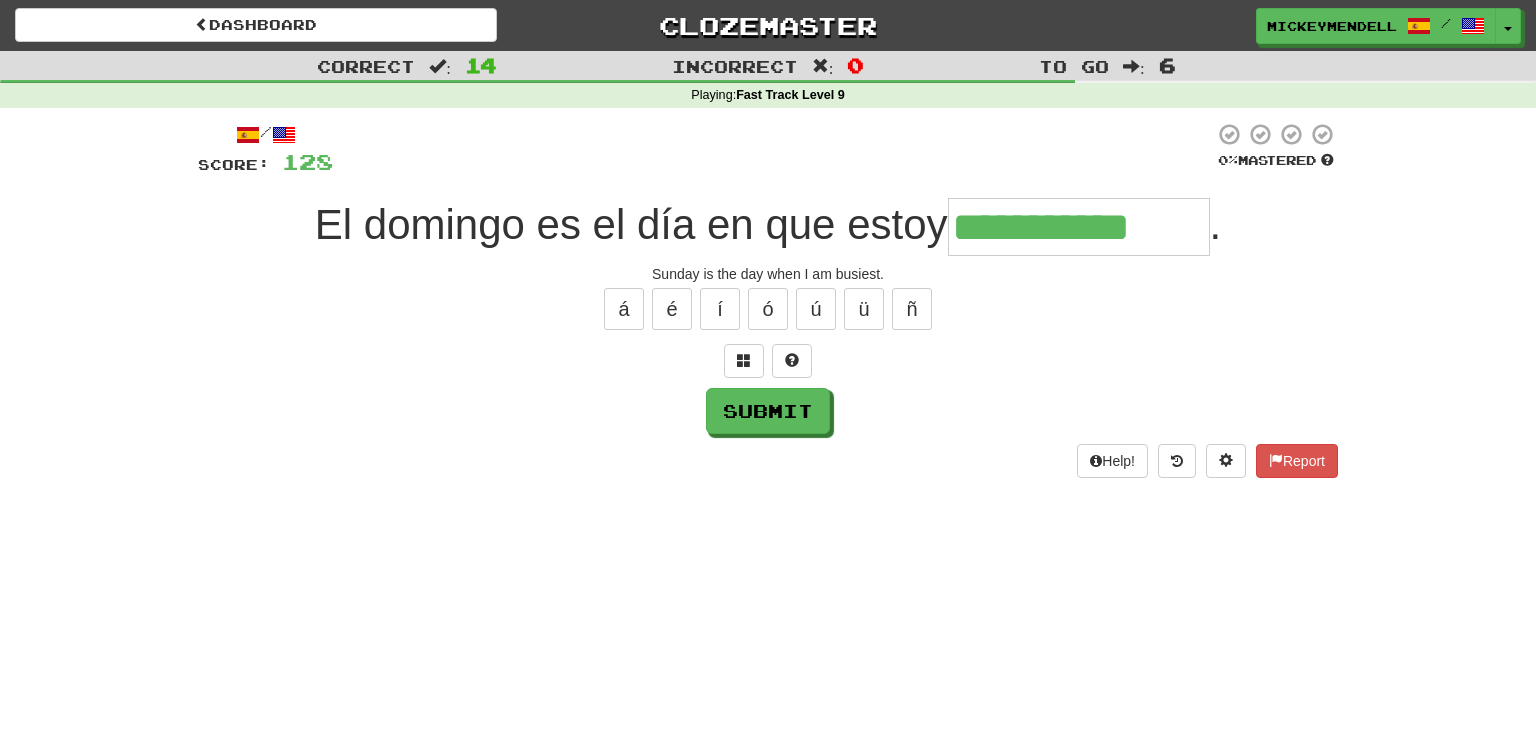 type on "**********" 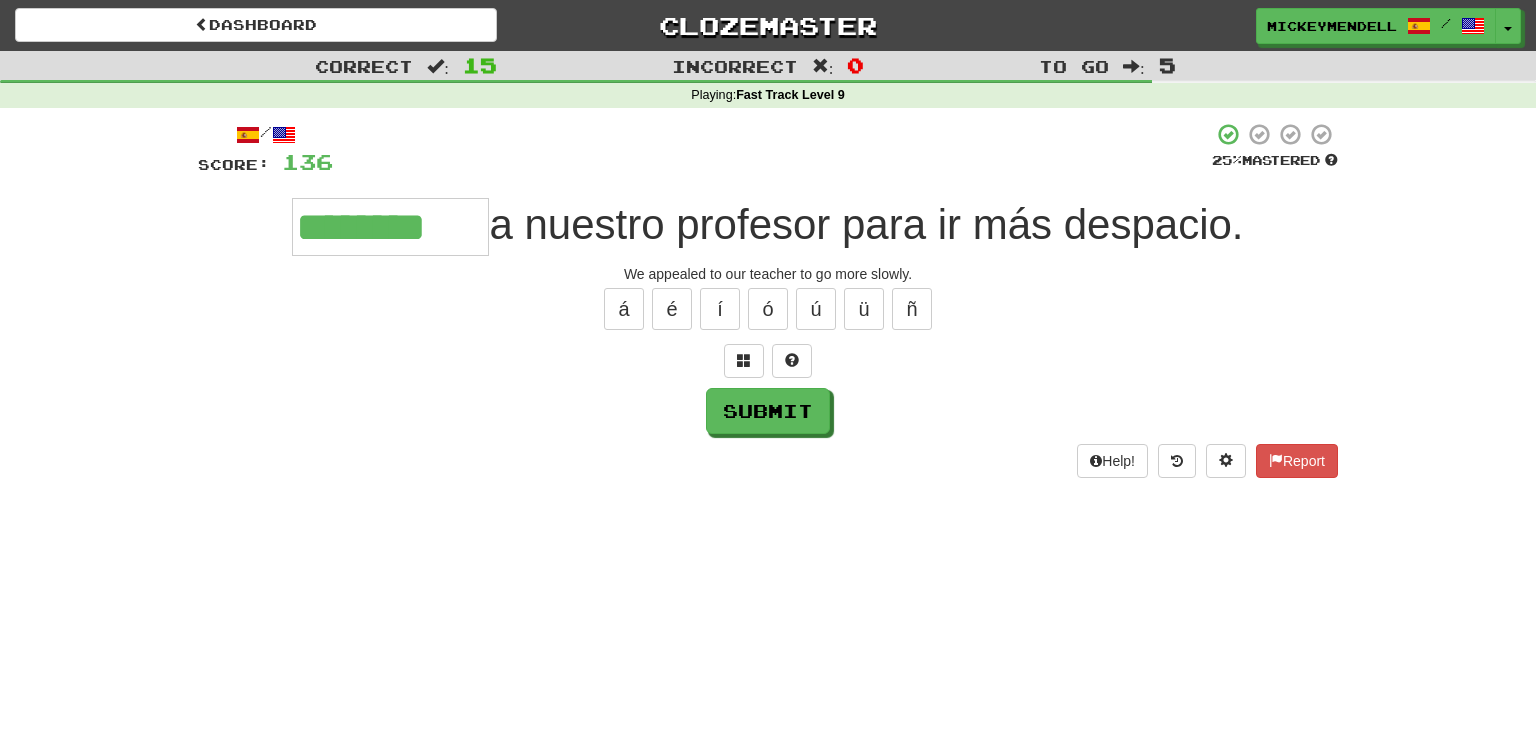 type on "********" 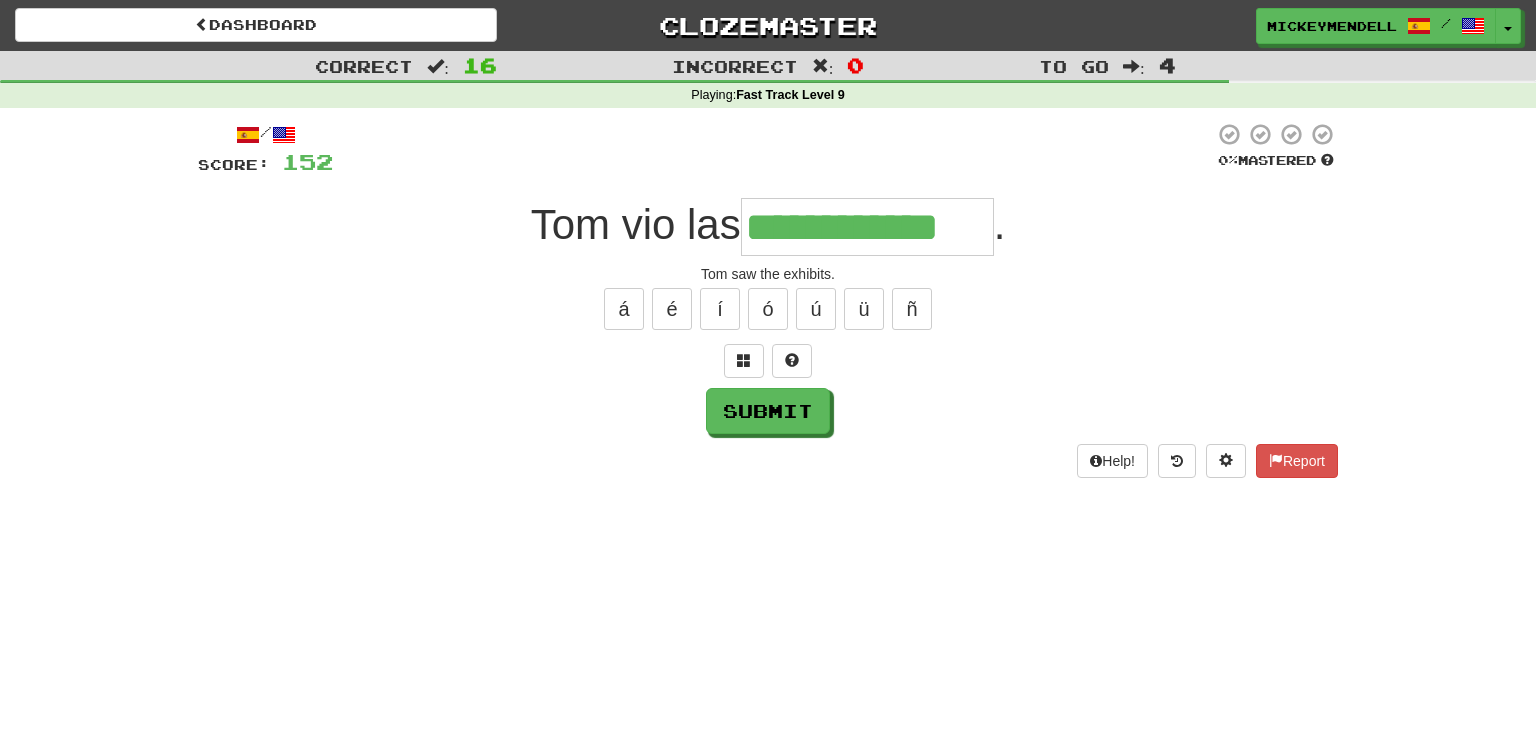 type on "**********" 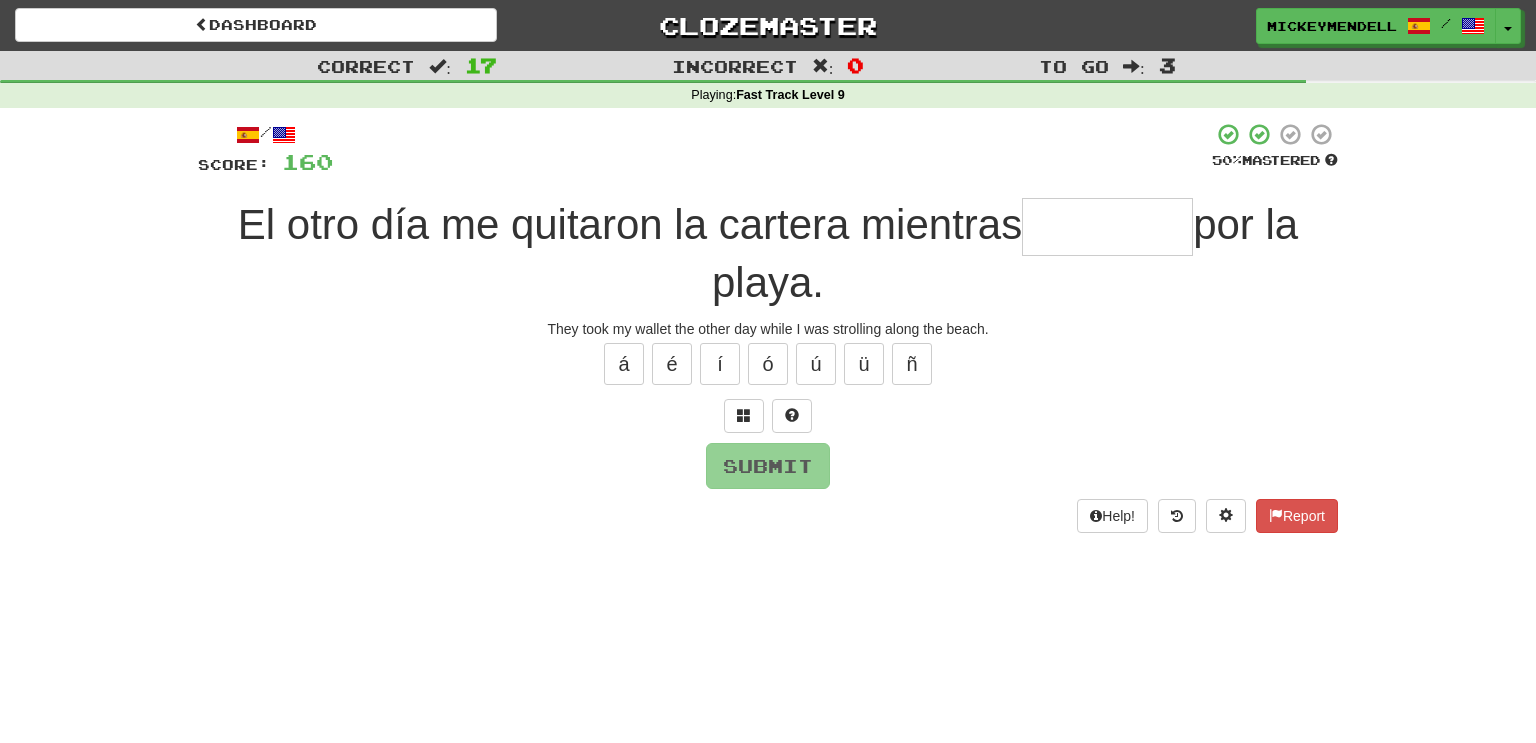 type on "*" 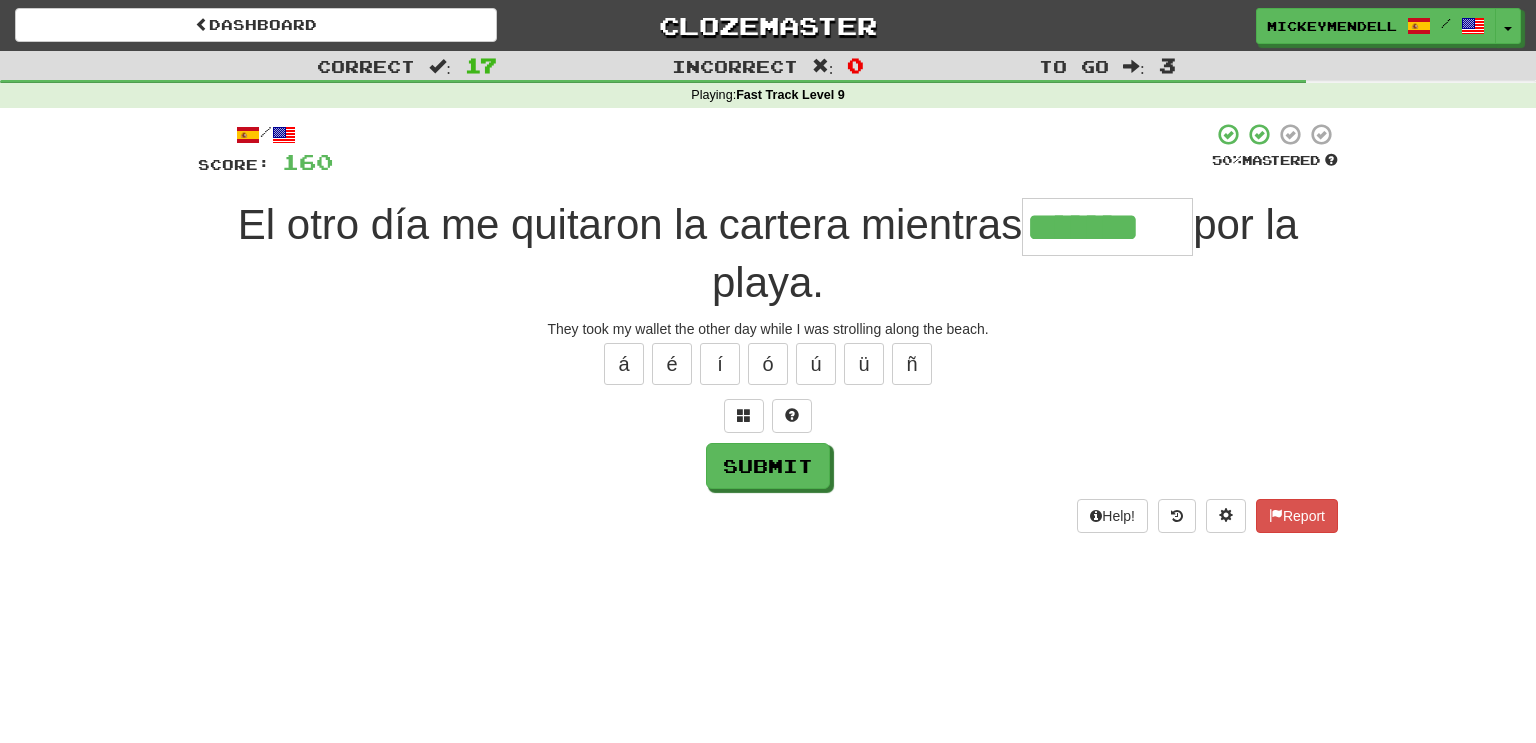 type on "*******" 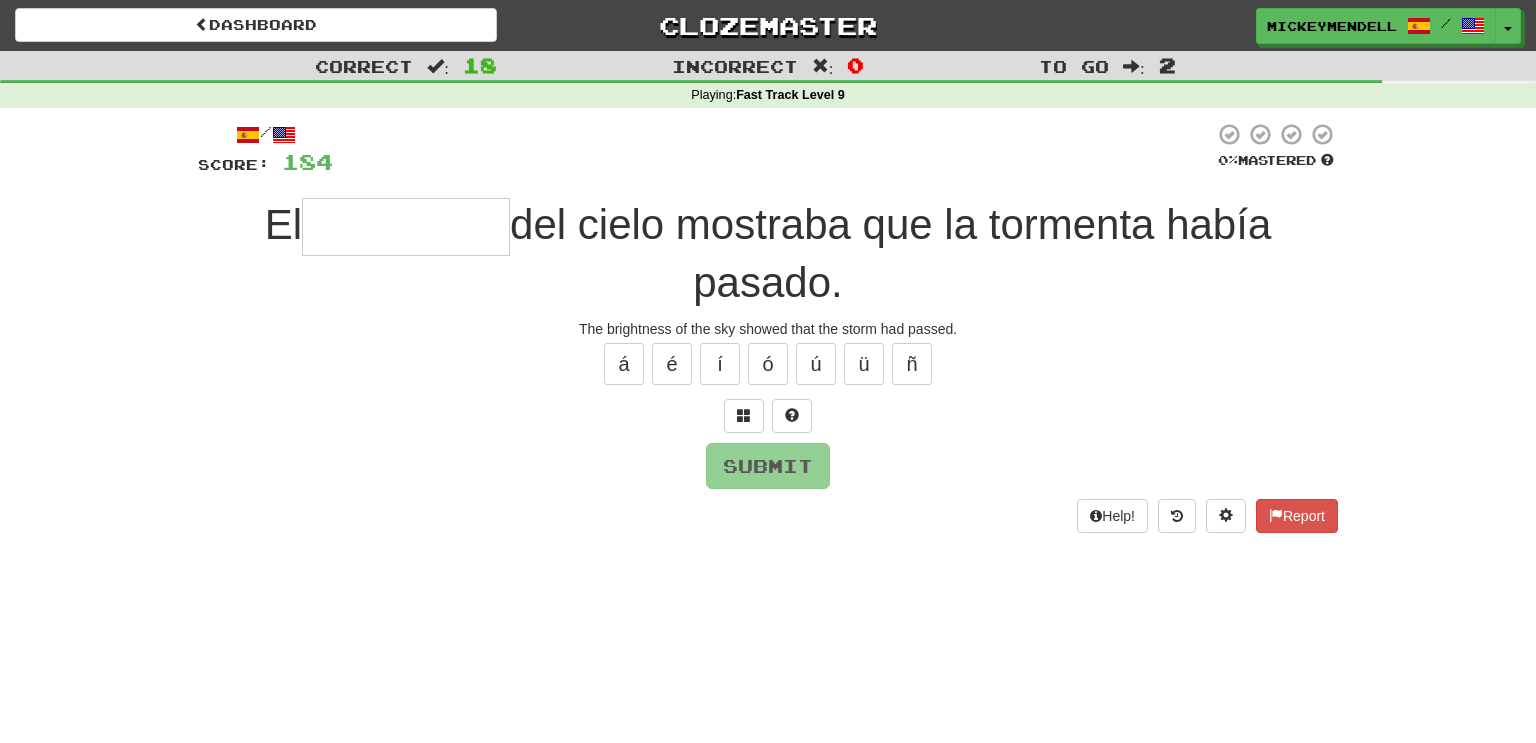 type on "*" 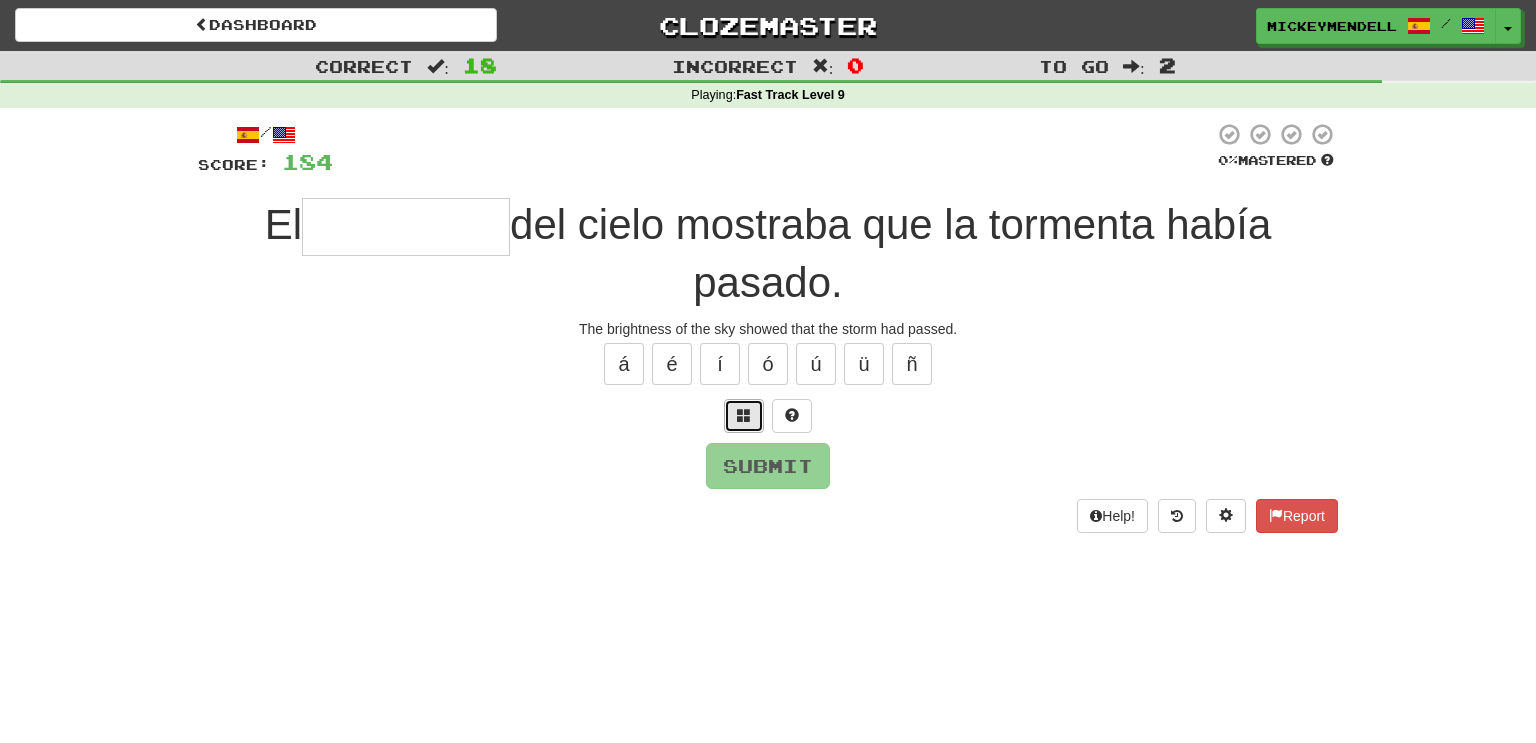 click at bounding box center (744, 416) 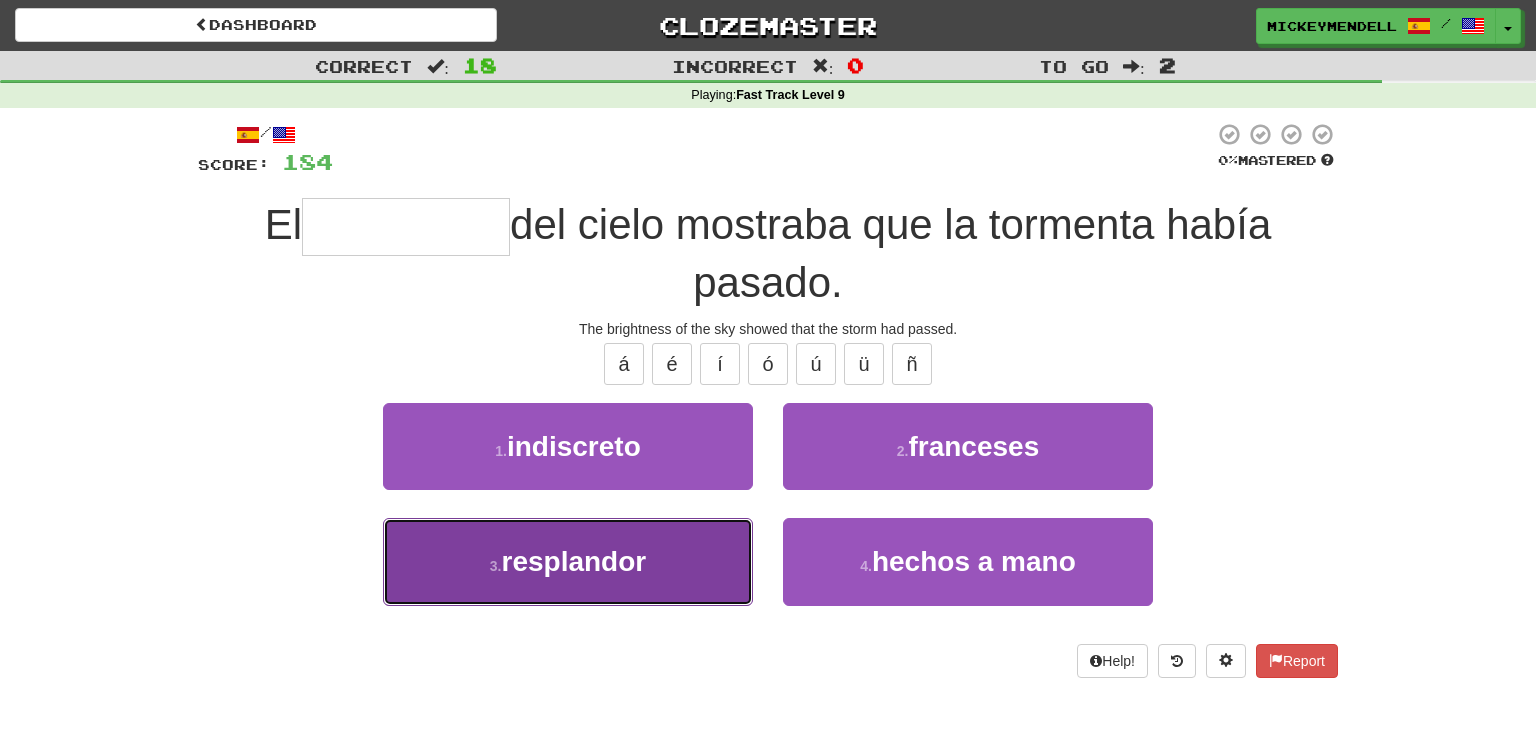 click on "3 .  resplandor" at bounding box center (568, 561) 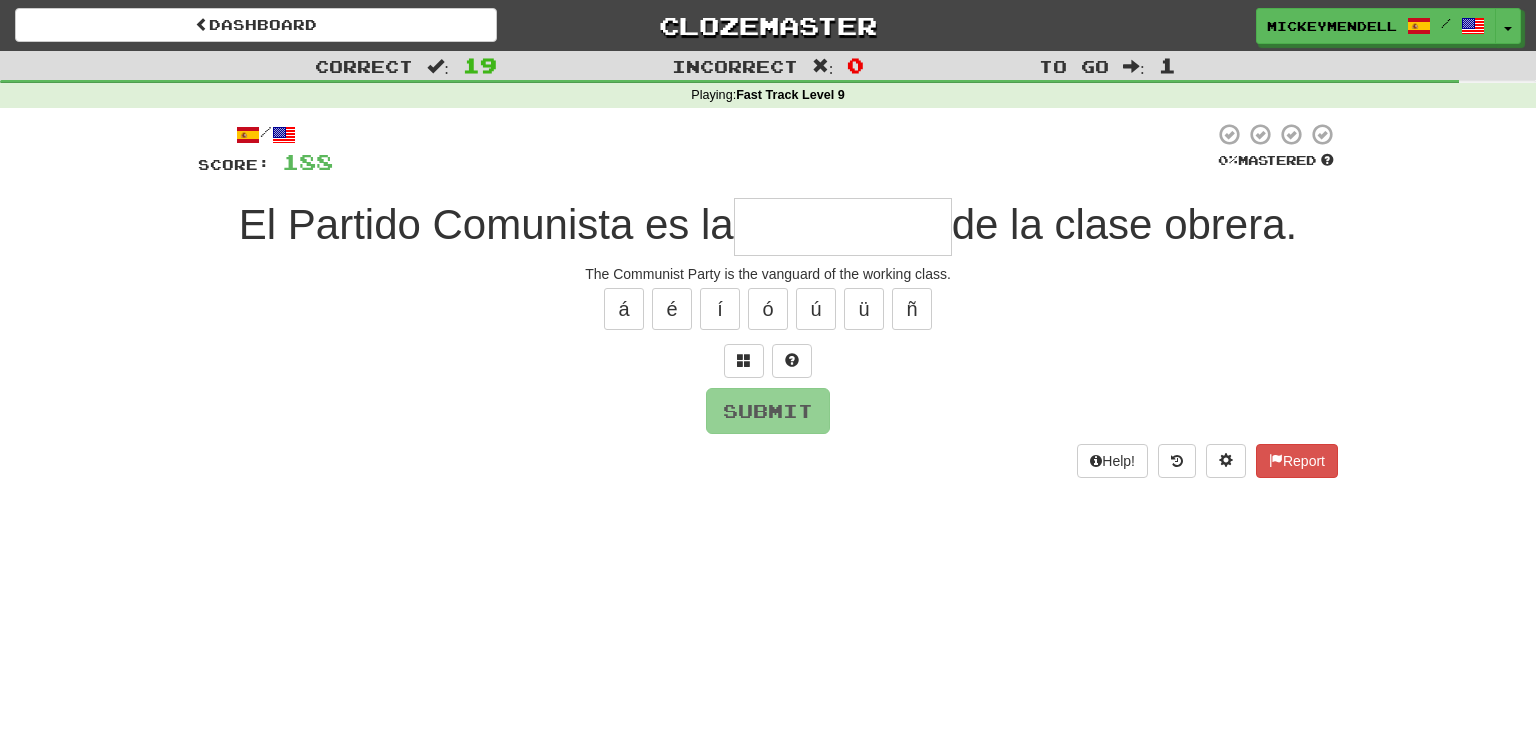 type on "*" 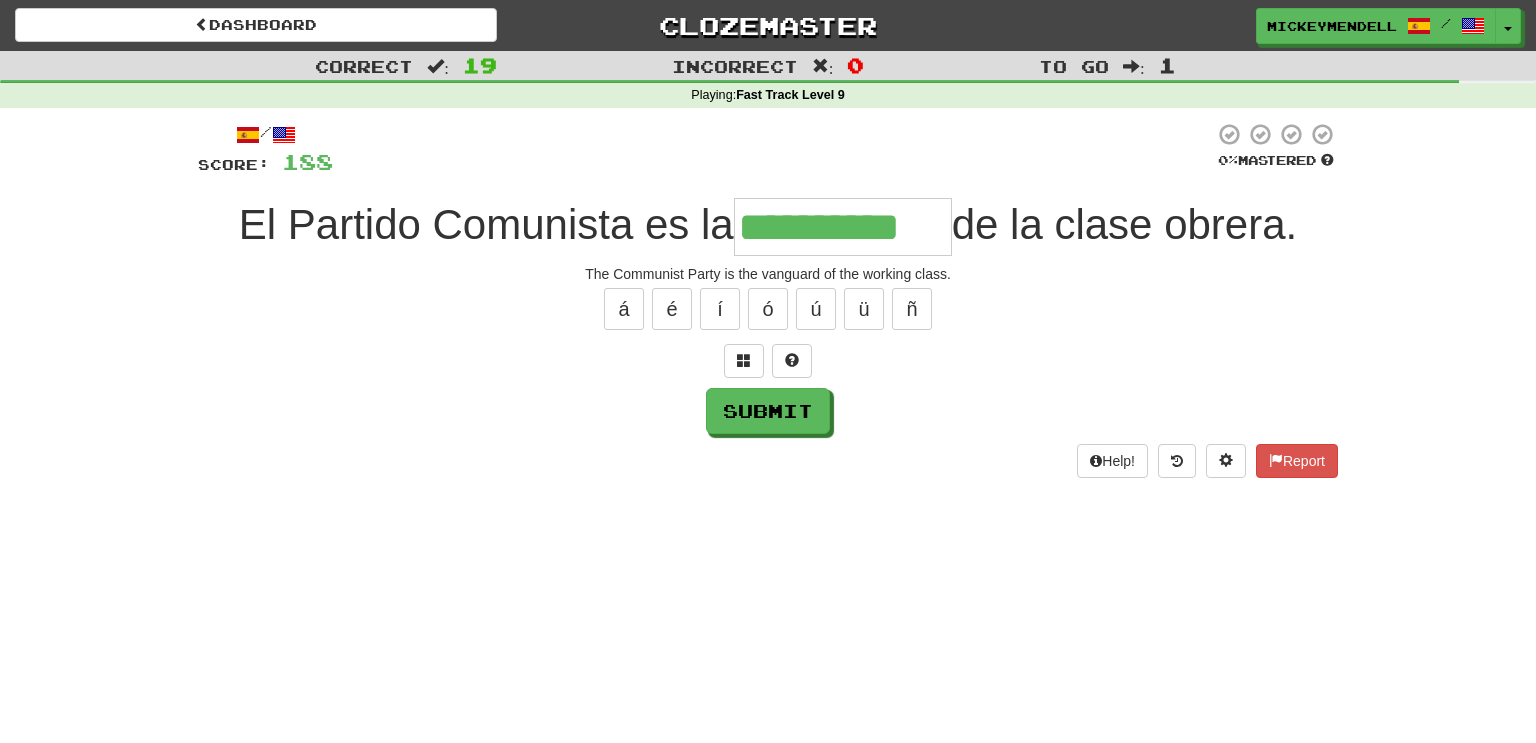 type on "**********" 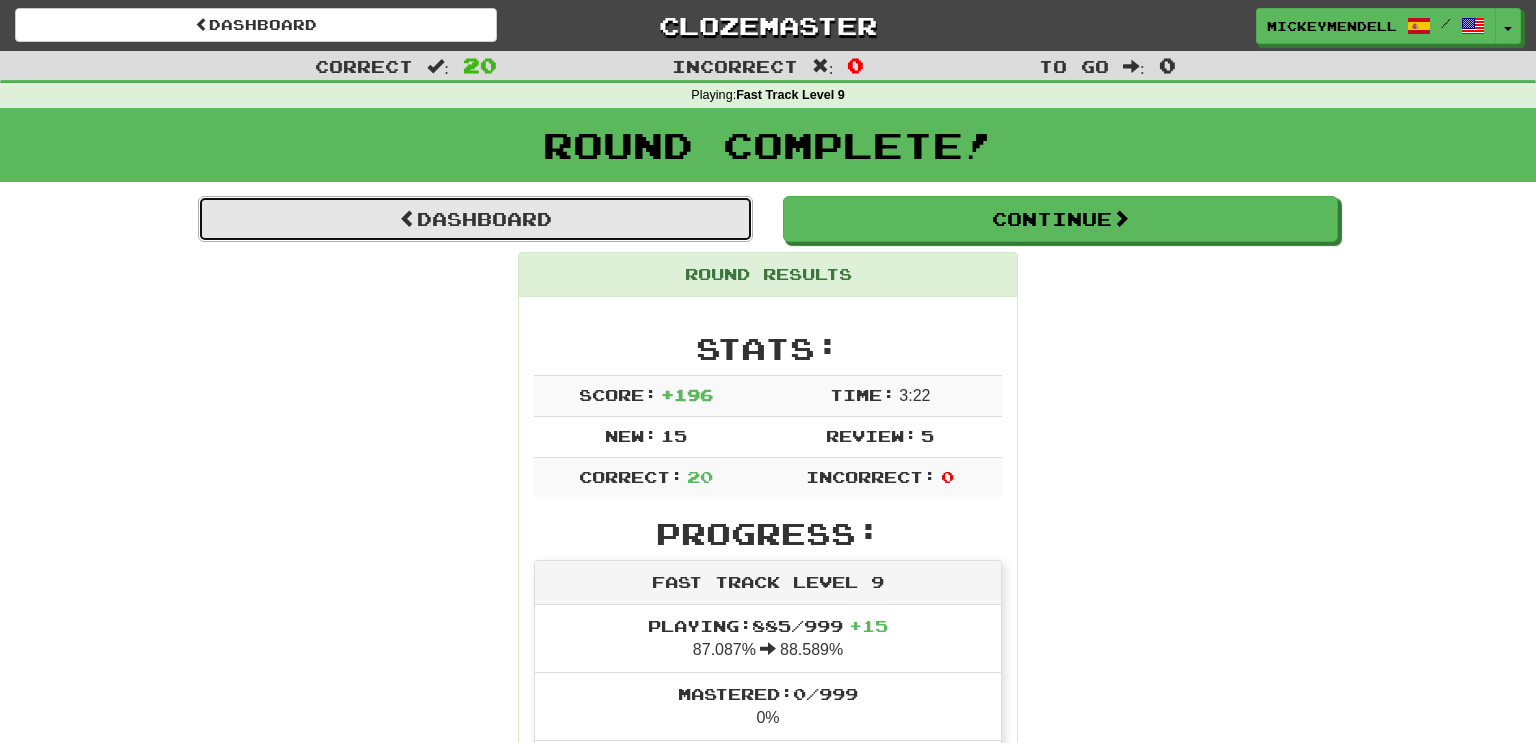 click on "Dashboard" at bounding box center (475, 219) 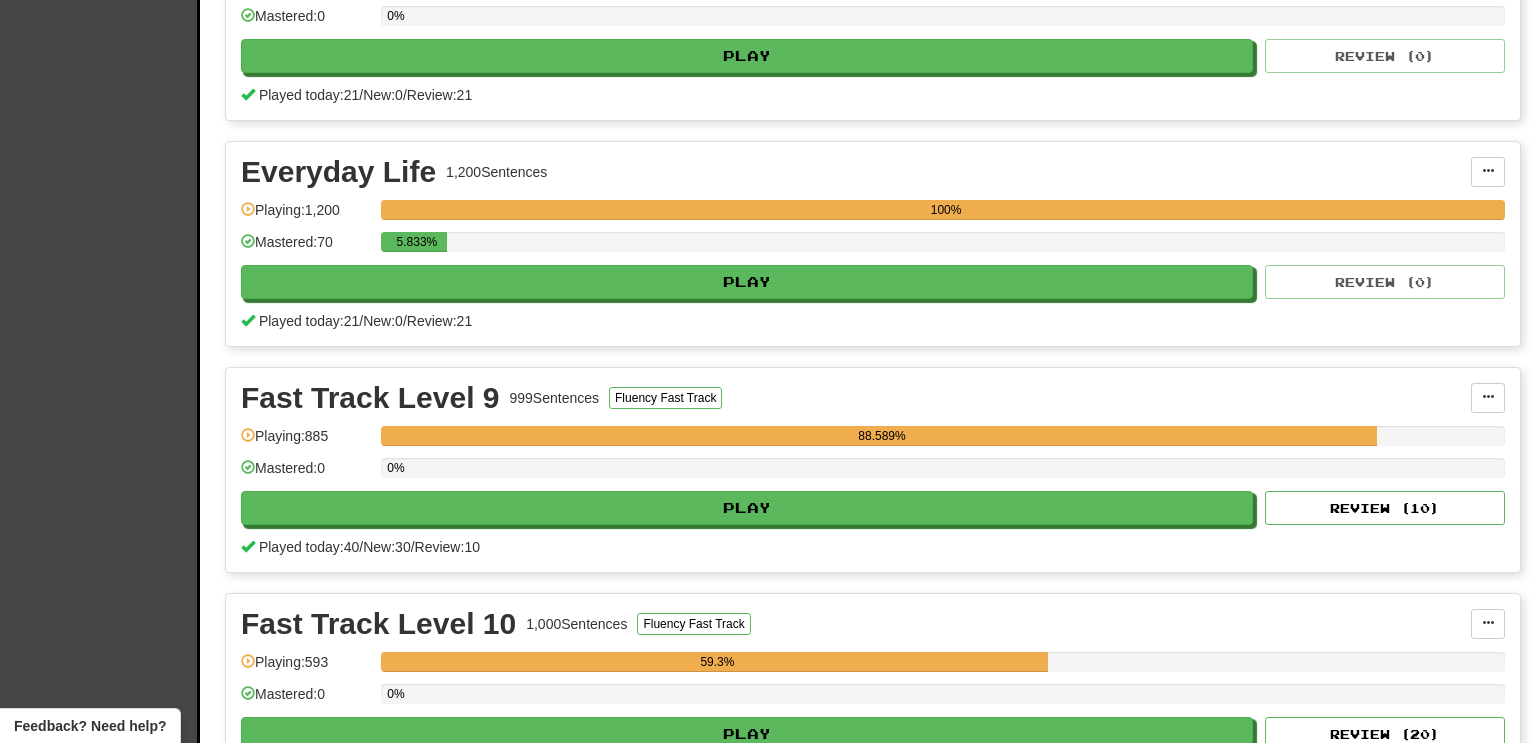 scroll, scrollTop: 778, scrollLeft: 0, axis: vertical 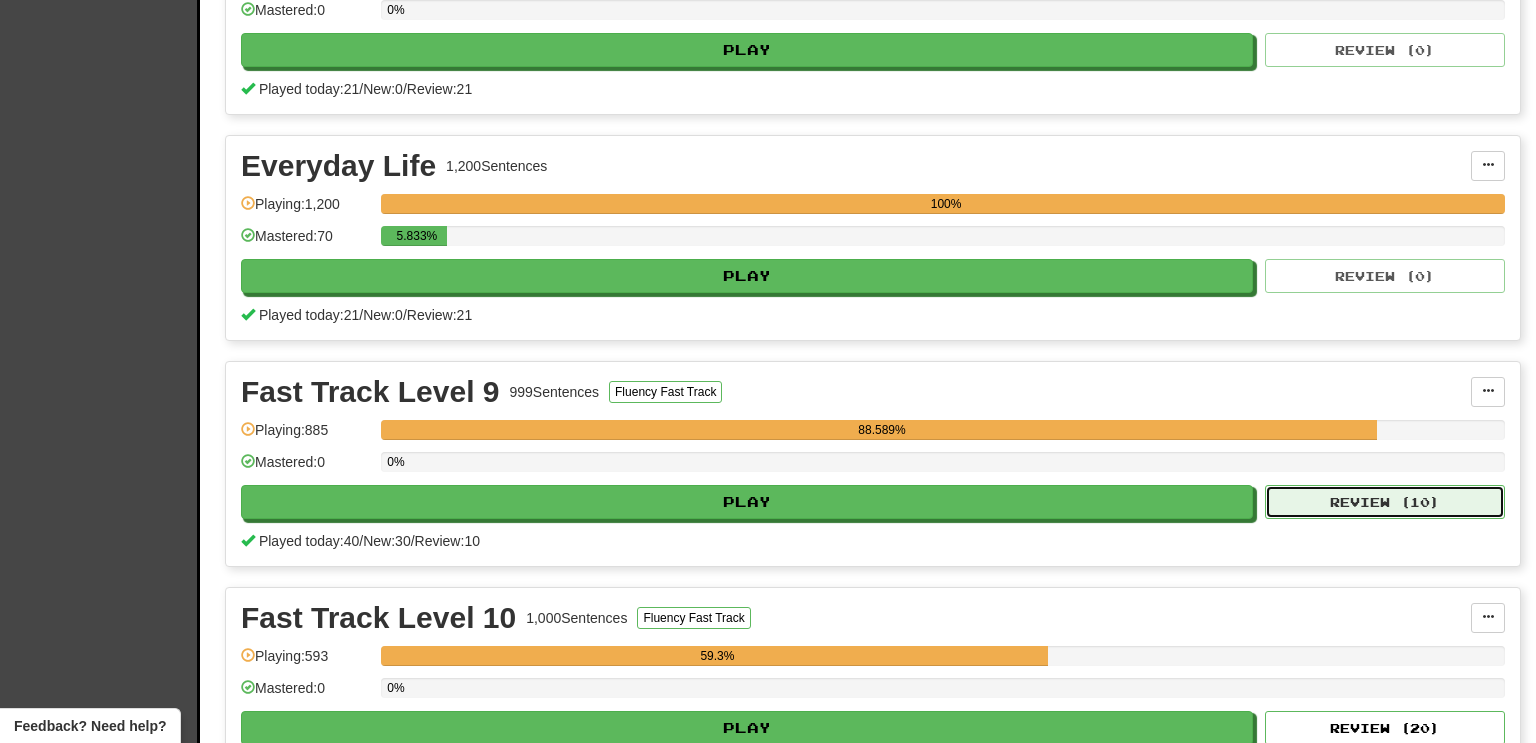 click on "Review ( 10 )" at bounding box center (1385, 502) 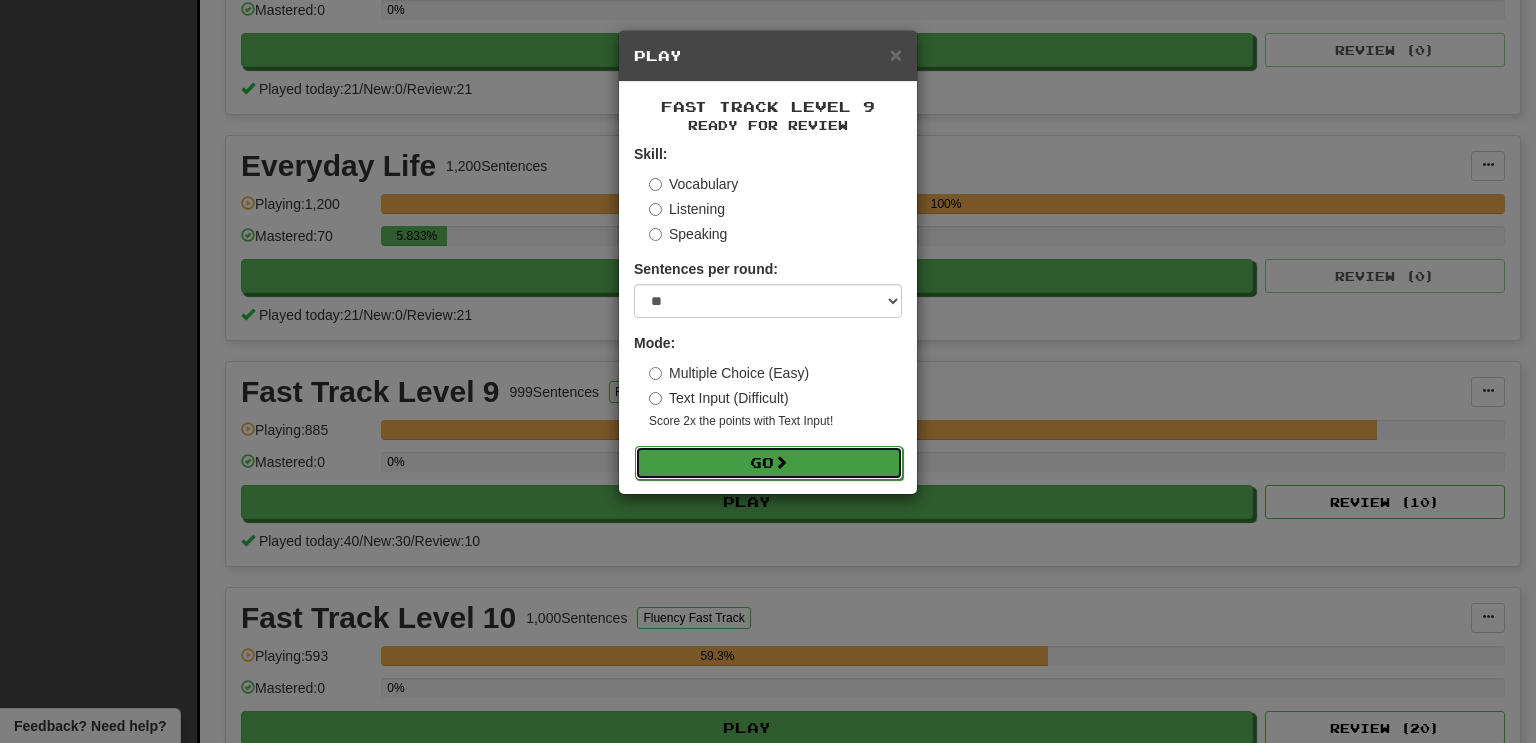 click on "Go" at bounding box center [769, 463] 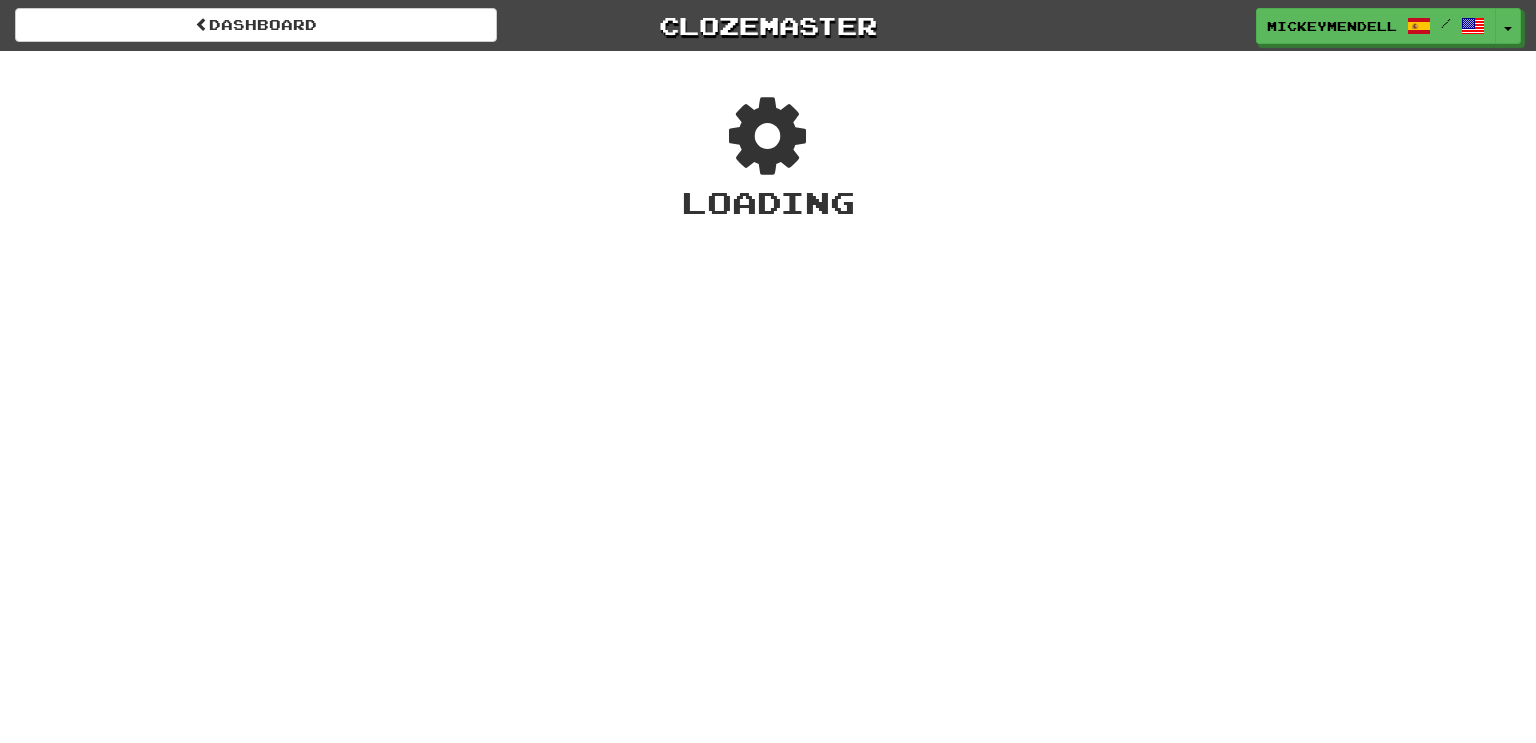 scroll, scrollTop: 0, scrollLeft: 0, axis: both 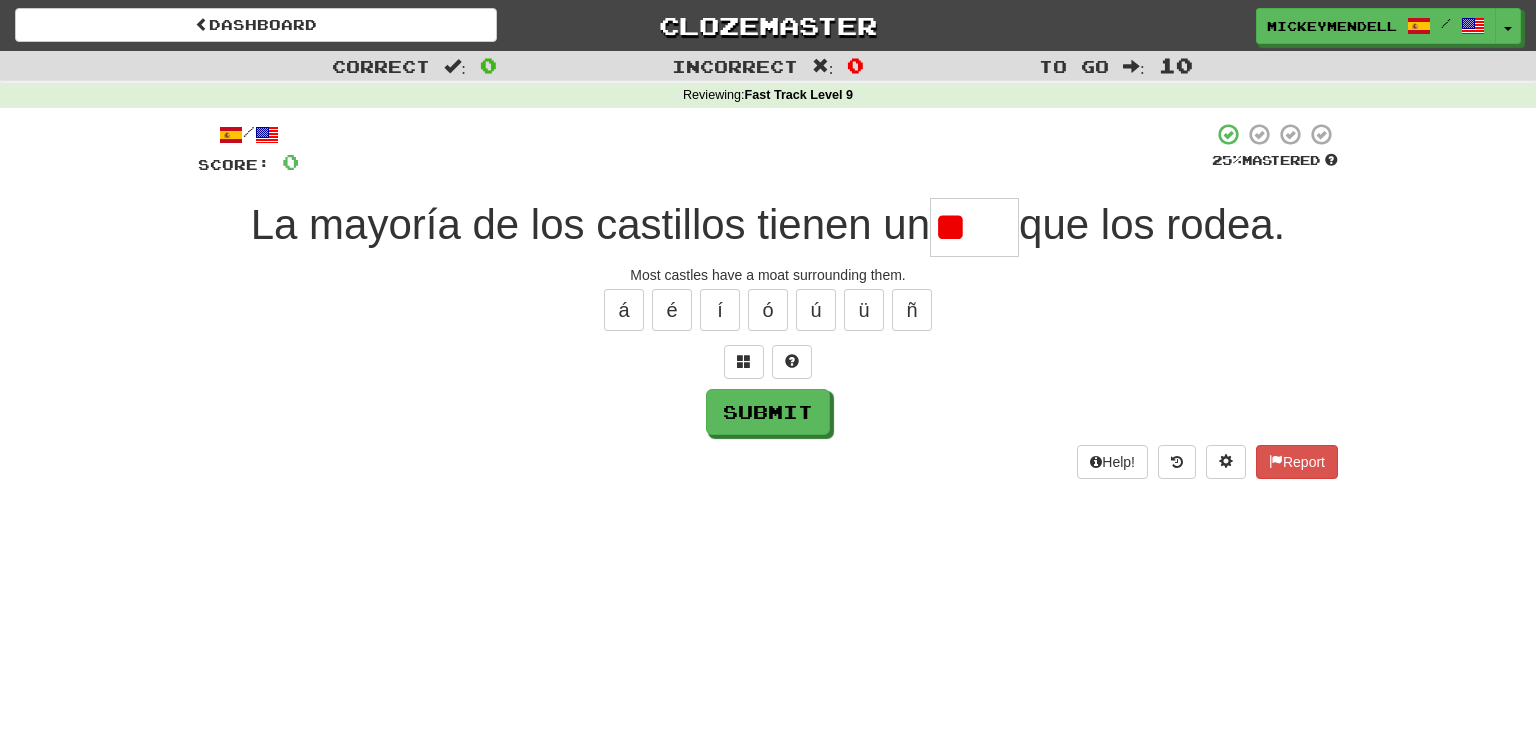 type on "*" 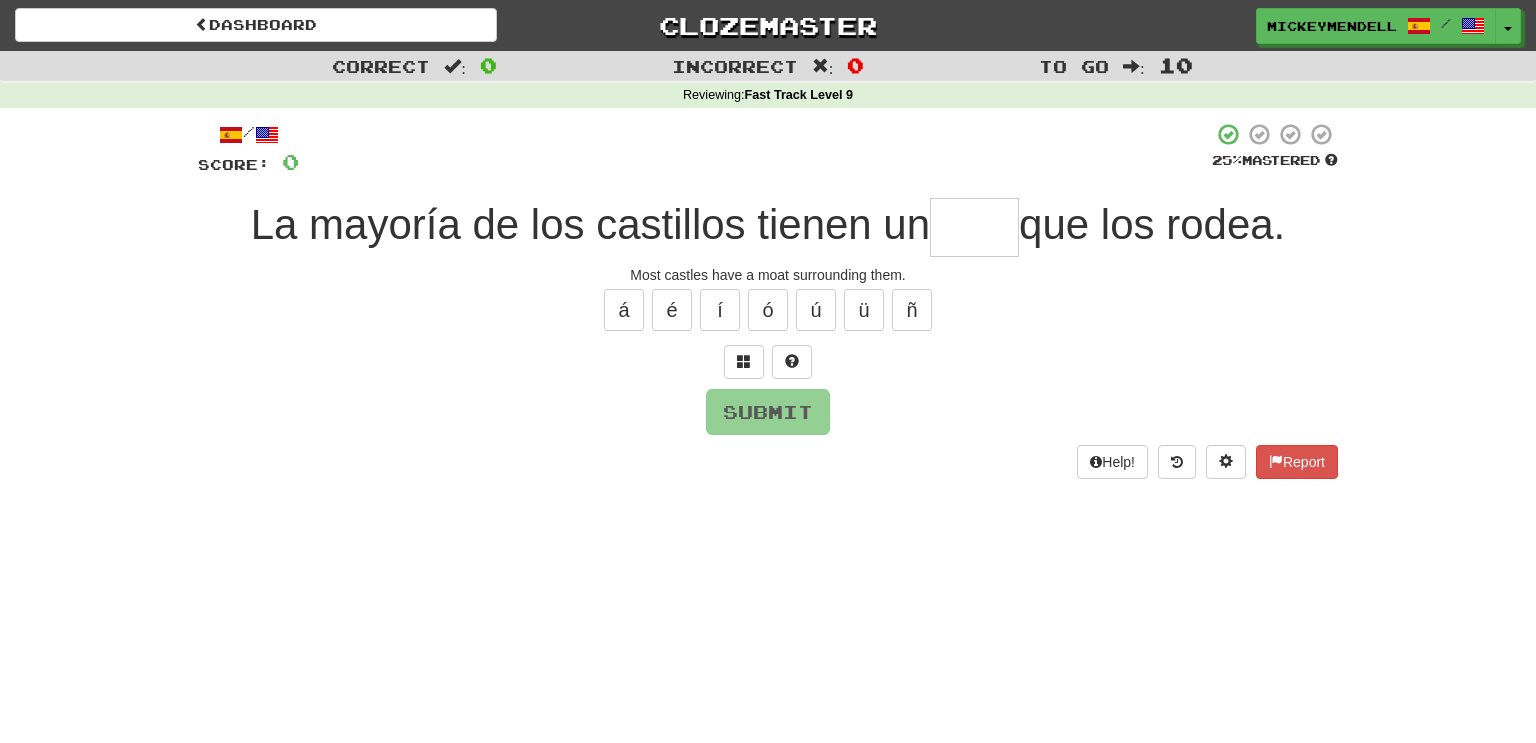type on "*" 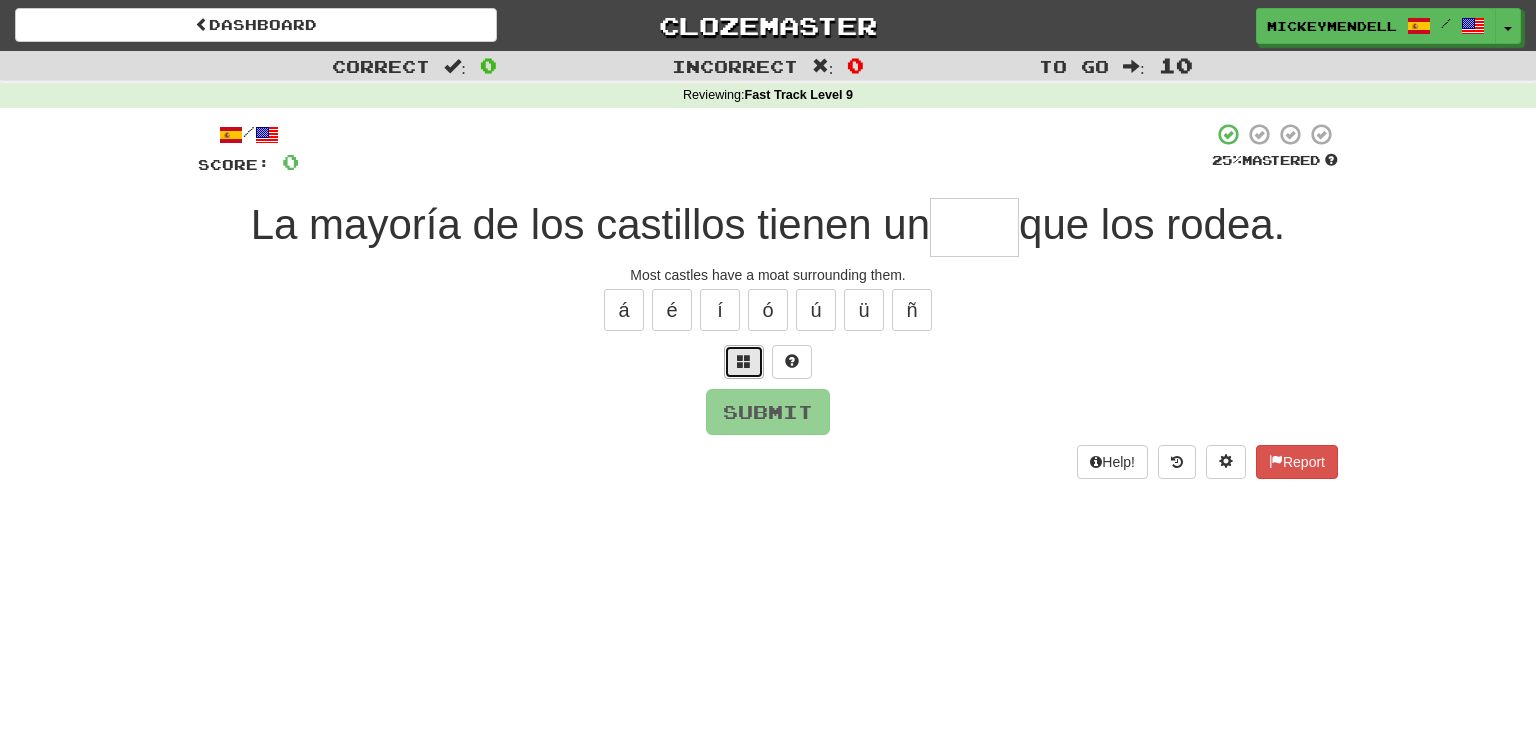 click at bounding box center [744, 362] 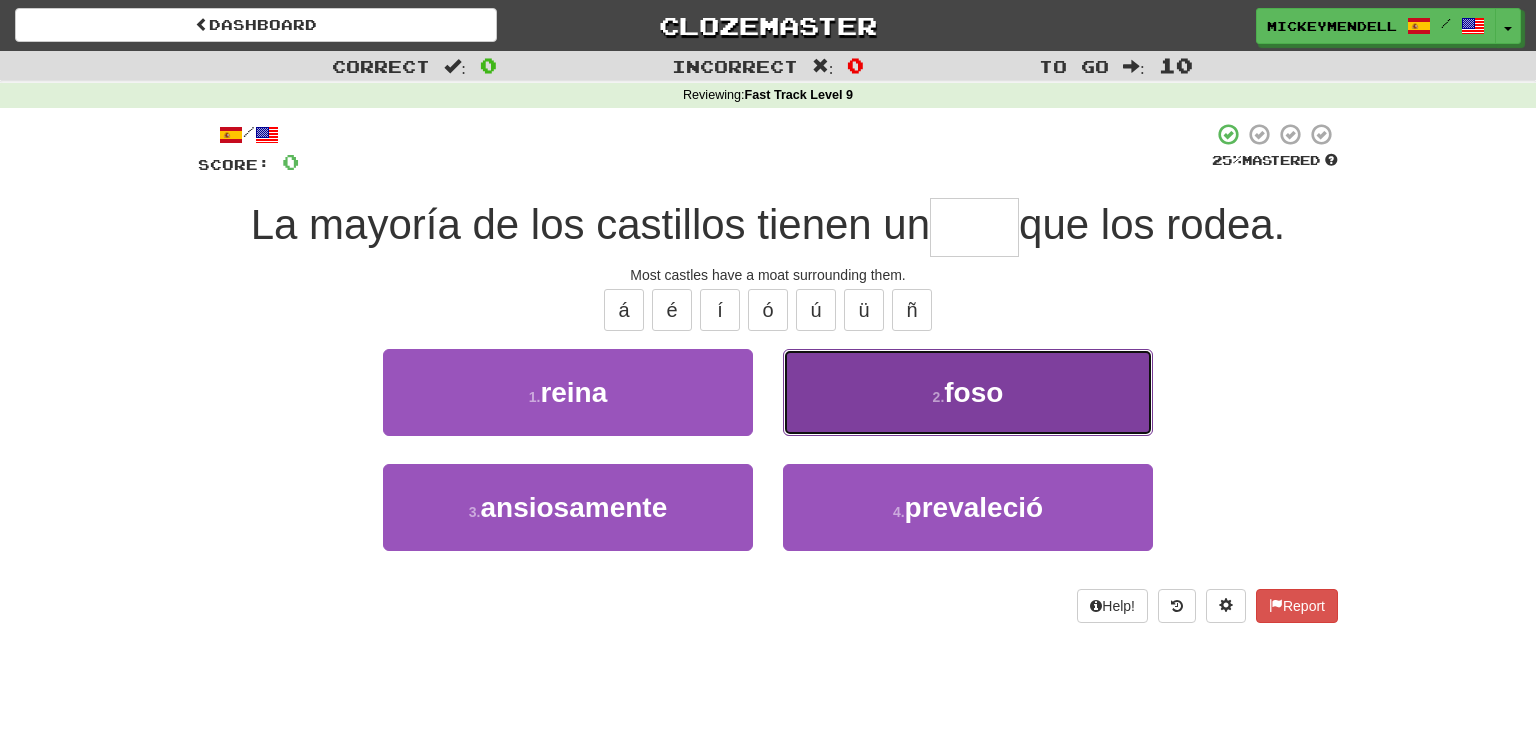 click on "2 .  foso" at bounding box center (968, 392) 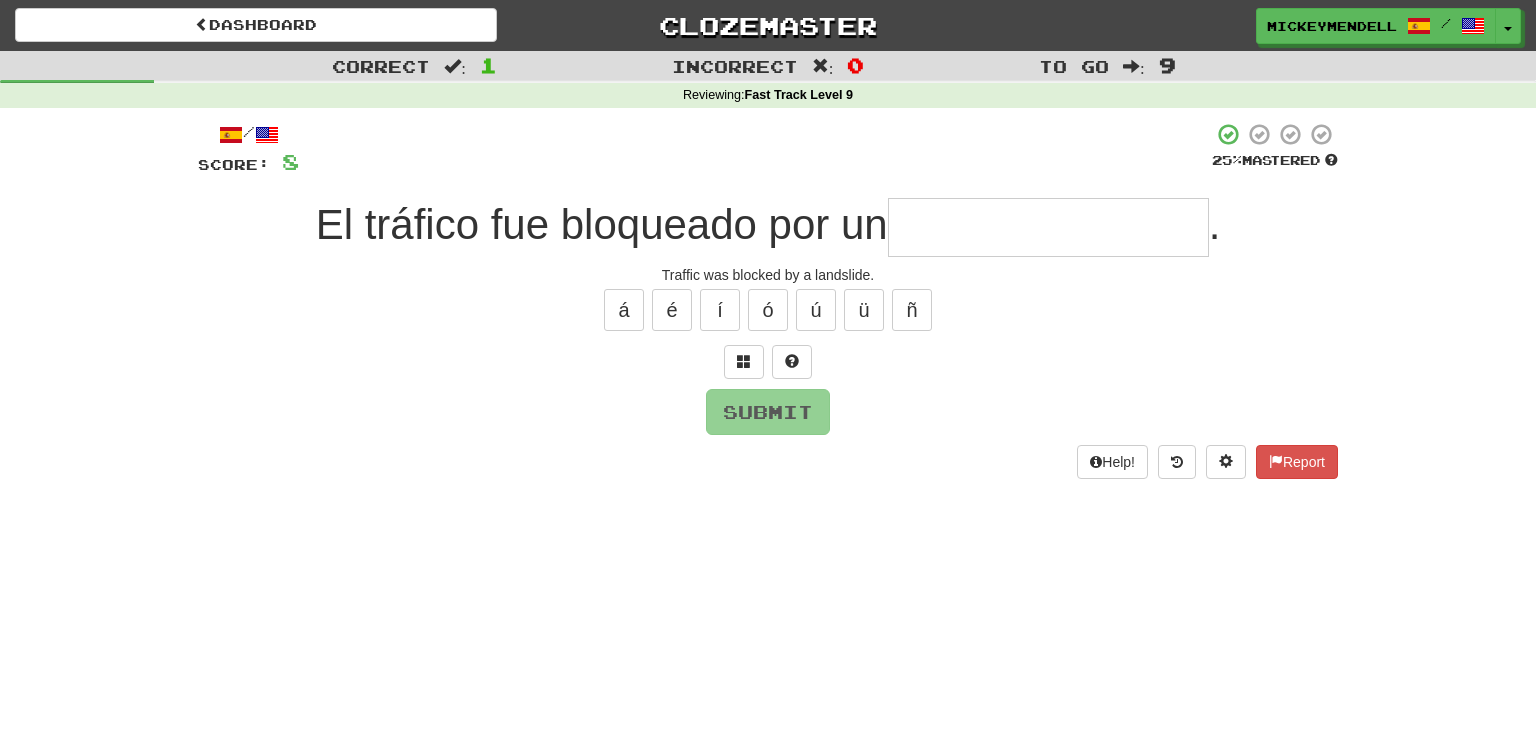 type on "*" 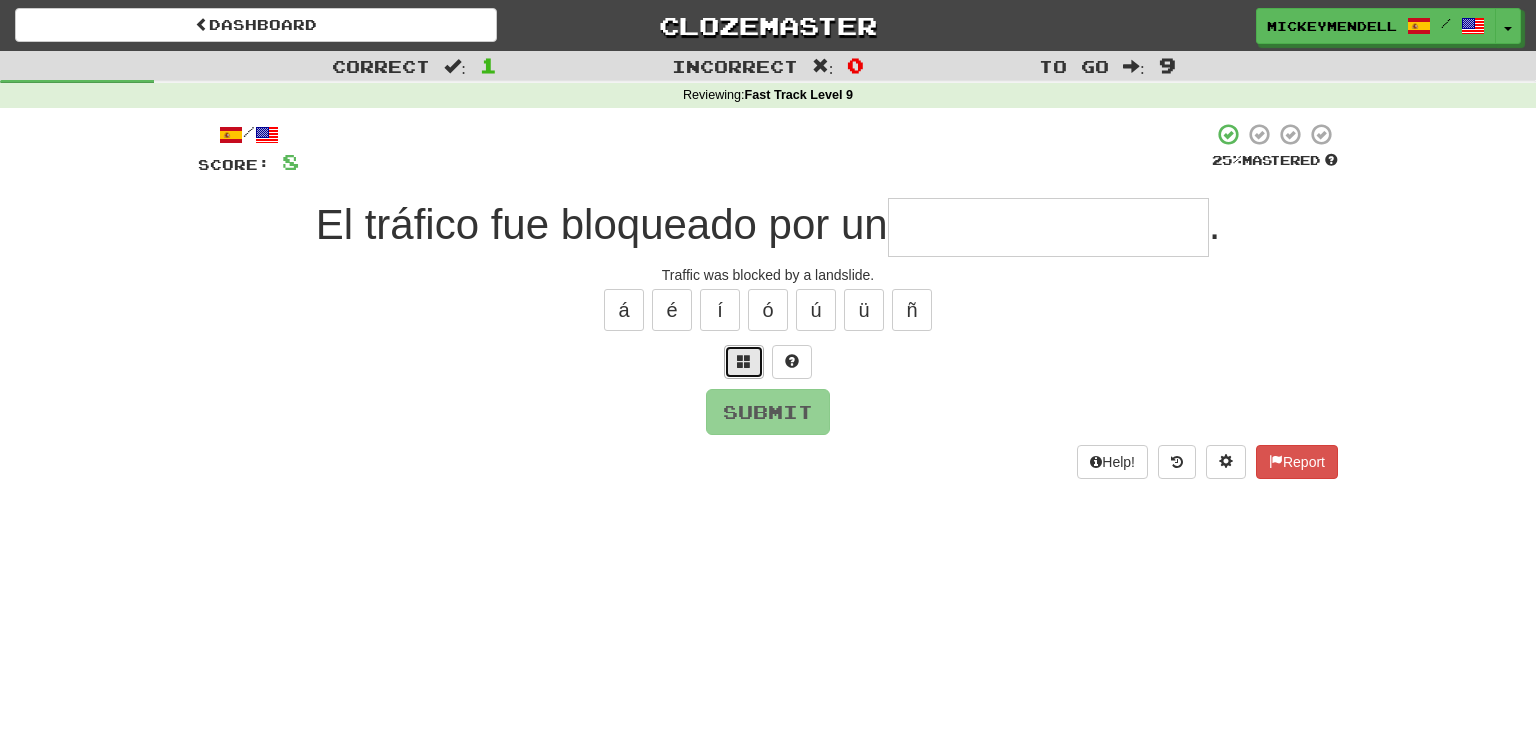 click at bounding box center (744, 361) 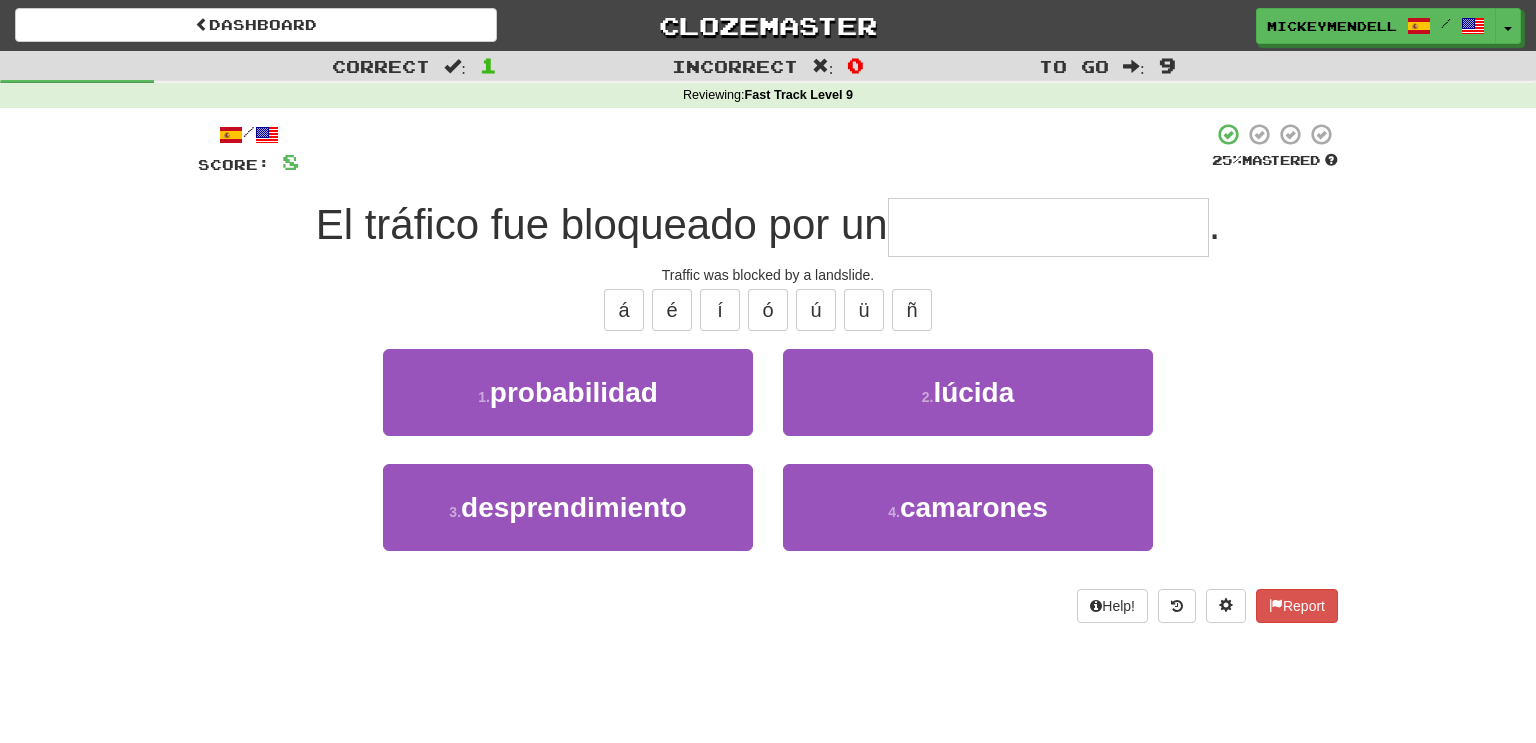 click on "4 .  camarones" at bounding box center [968, 521] 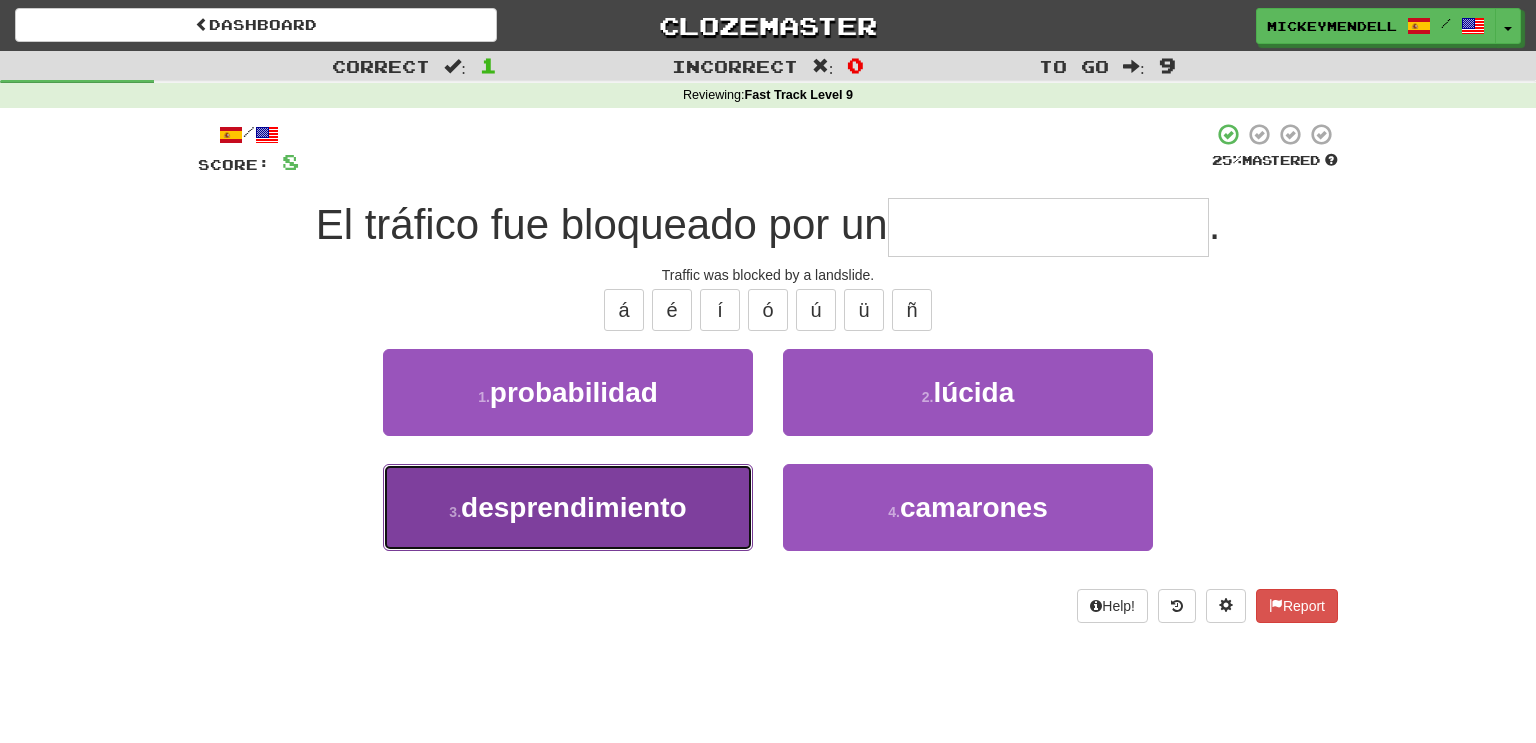 click on "desprendimiento" at bounding box center [574, 507] 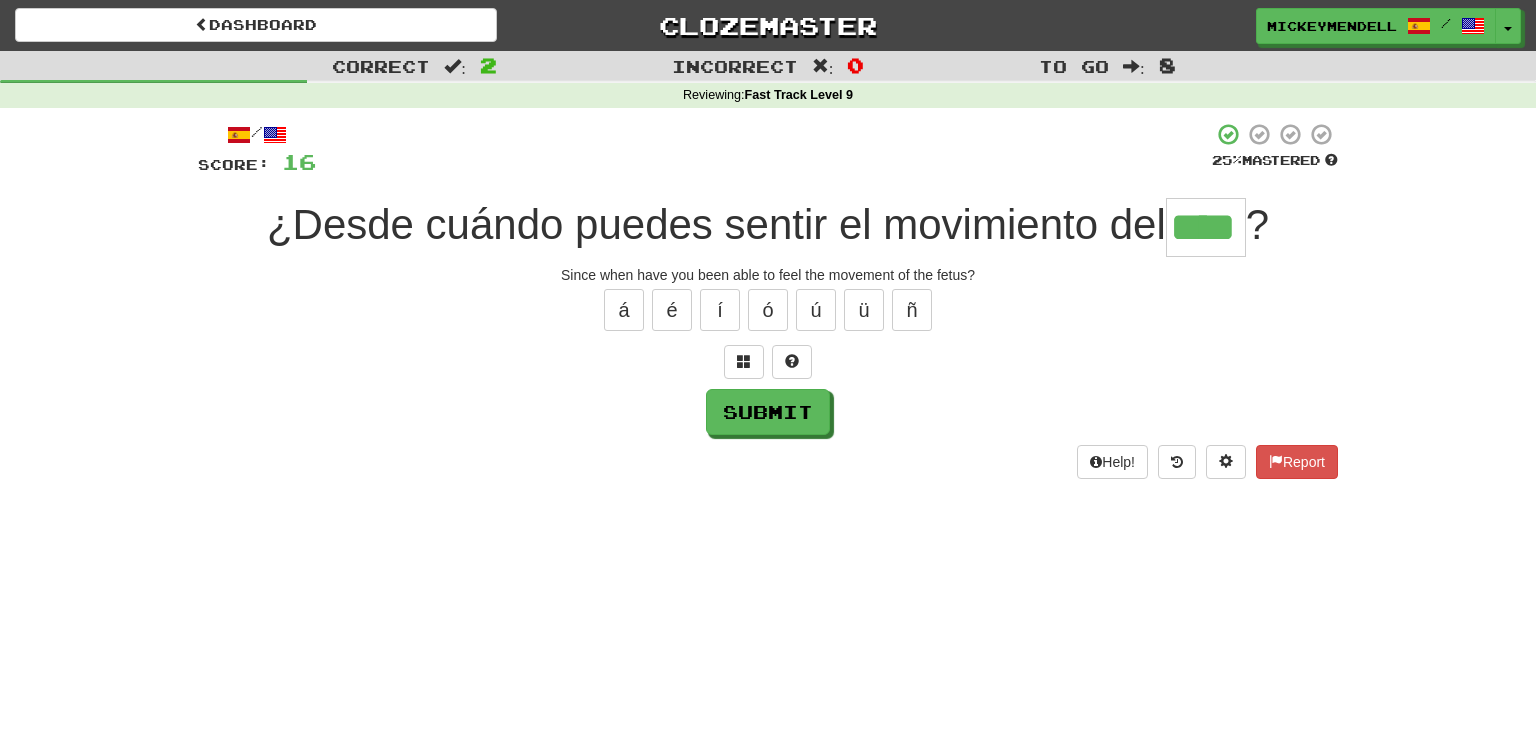 type on "****" 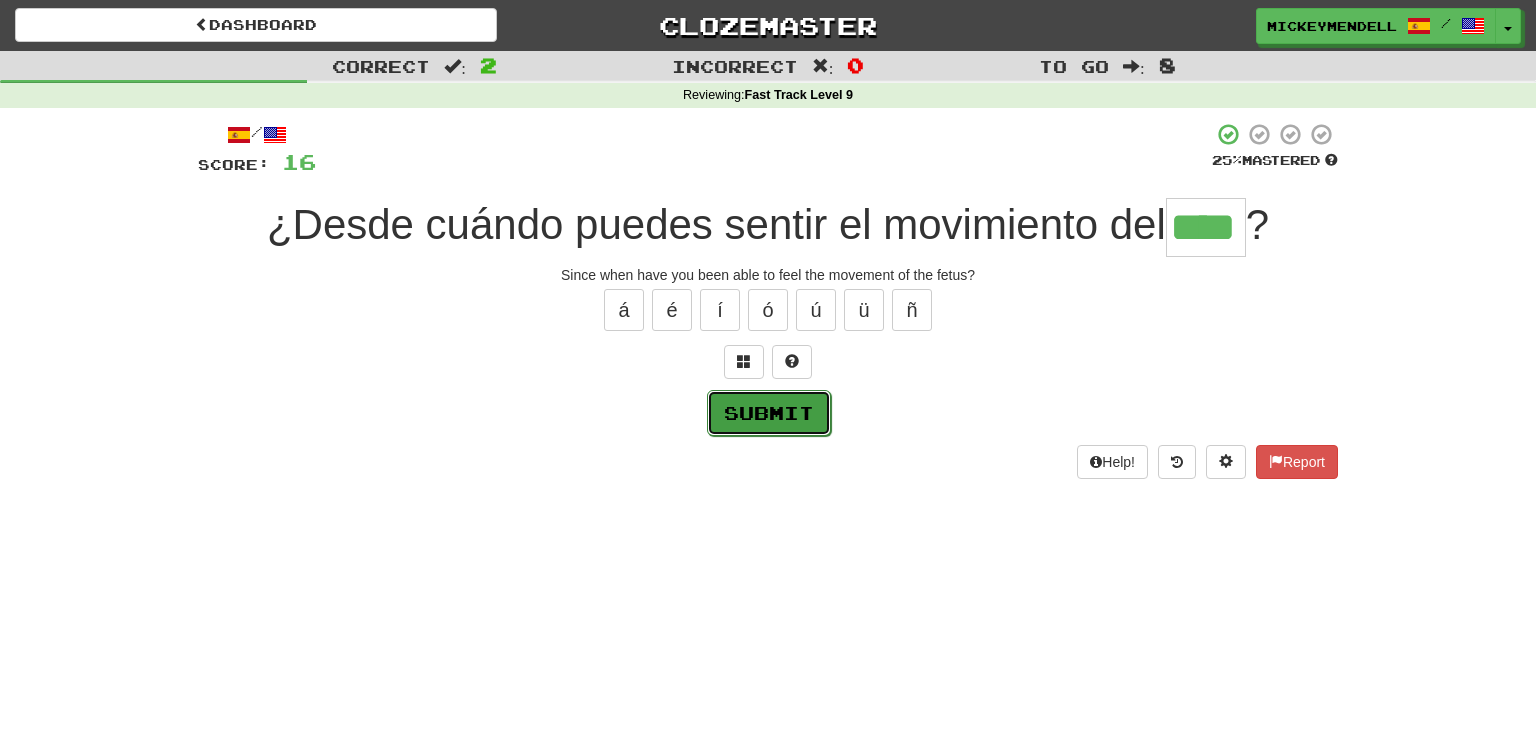 click on "Submit" at bounding box center (769, 413) 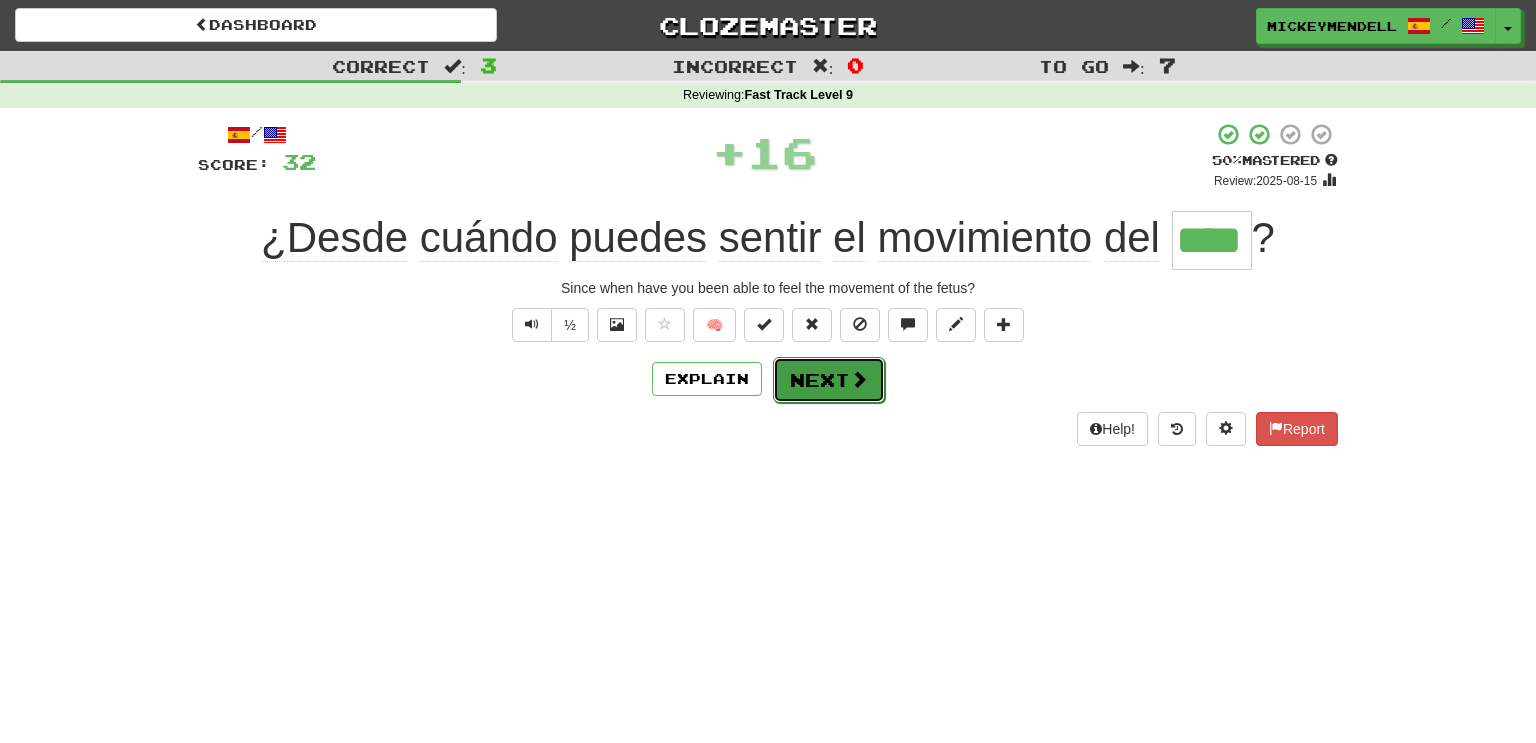 click on "Next" at bounding box center (829, 380) 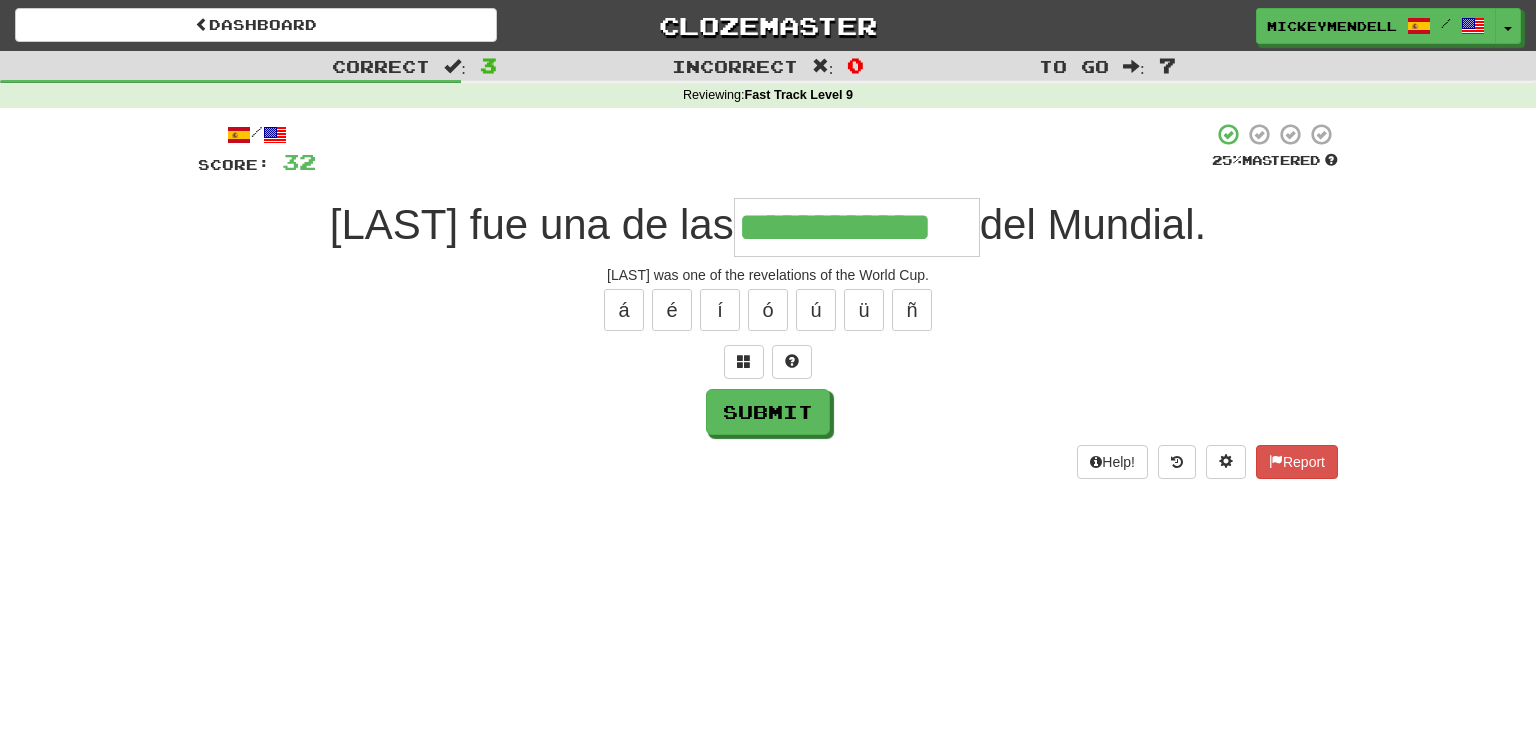type on "**********" 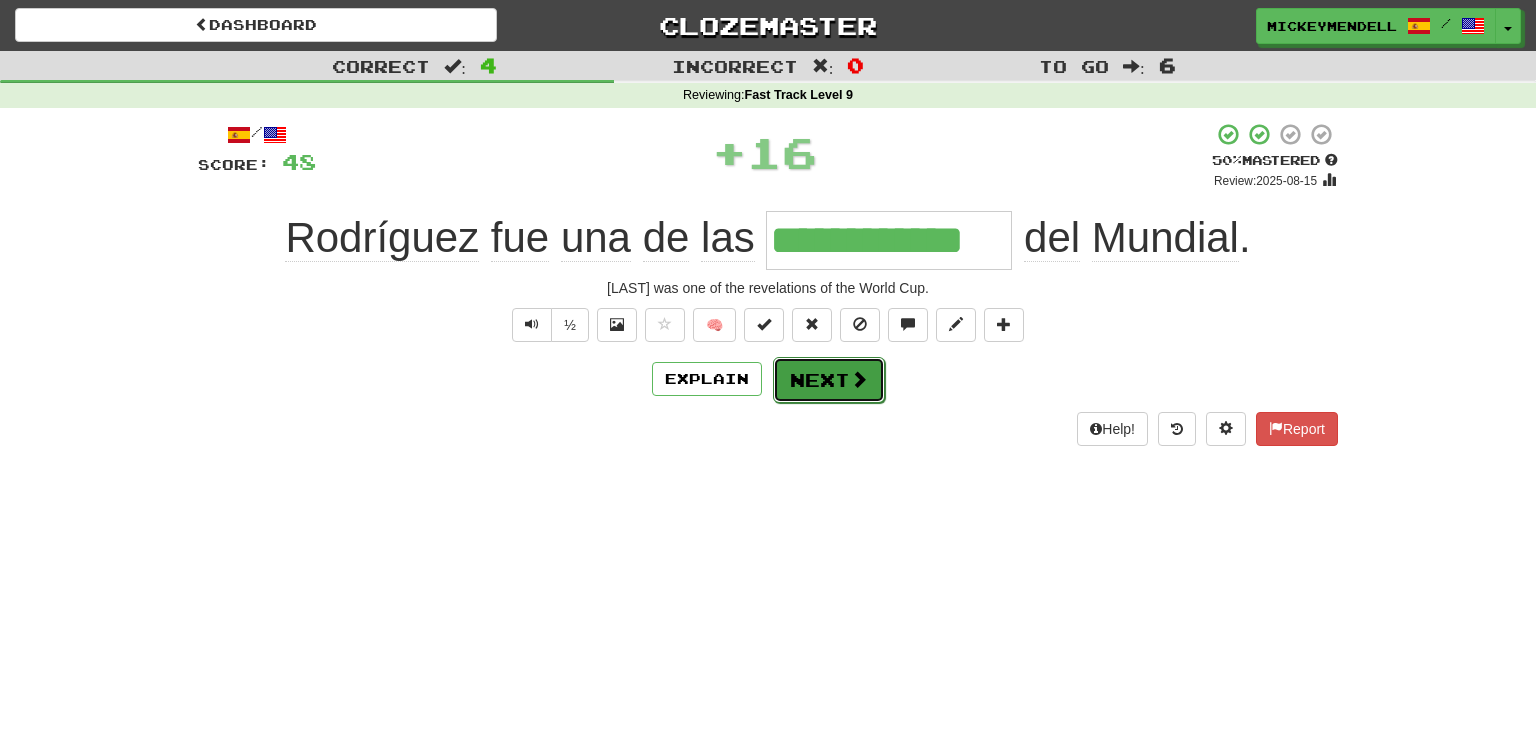 click on "Next" at bounding box center (829, 380) 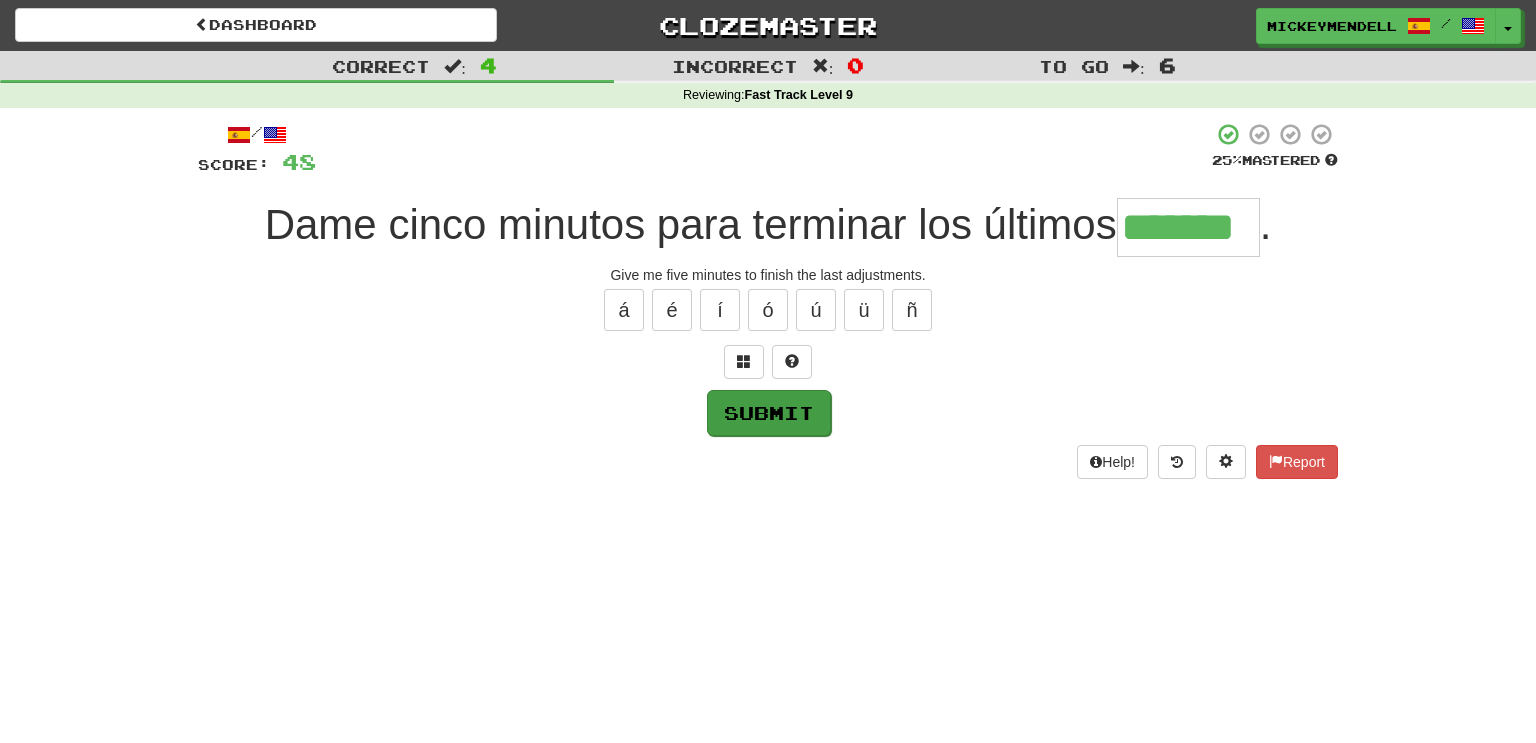 type on "*******" 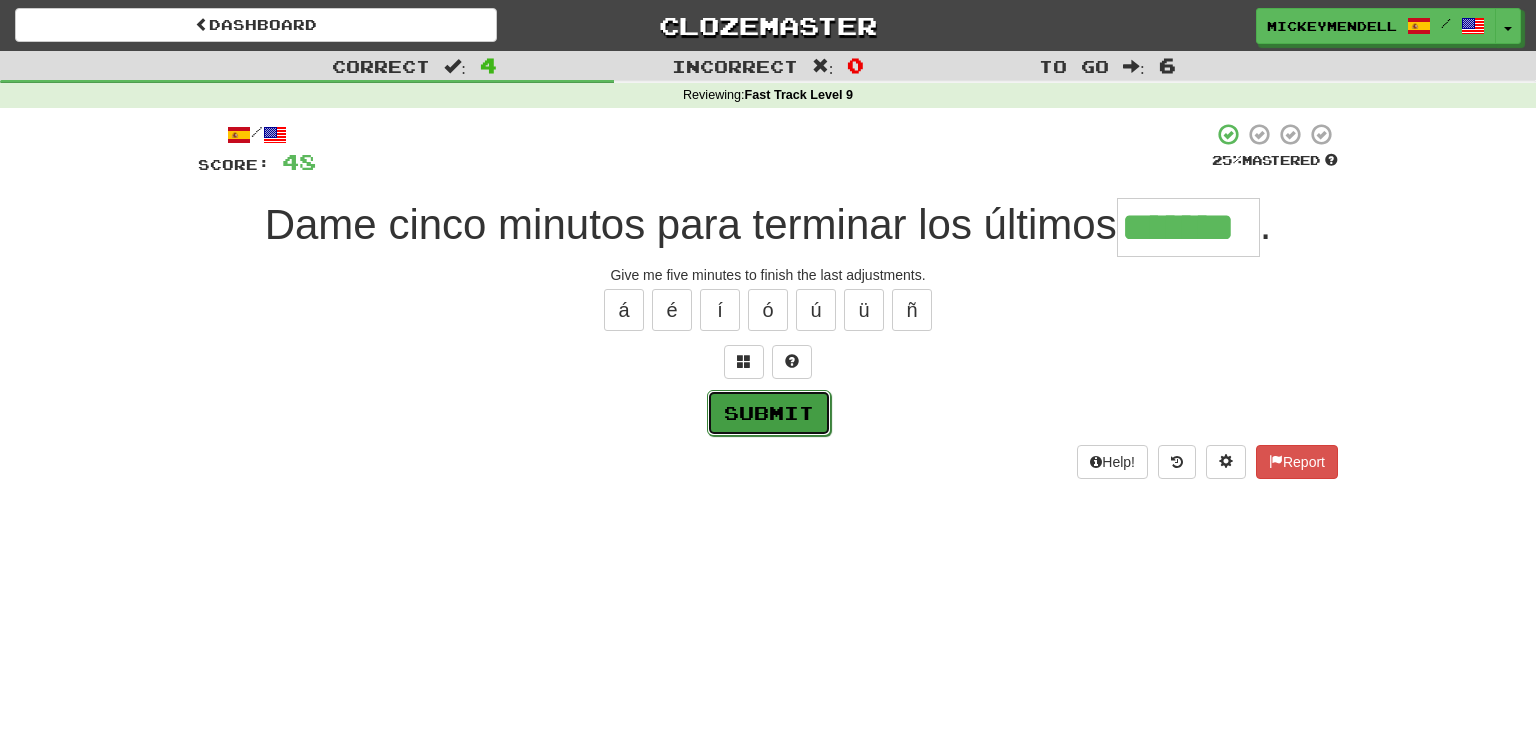 click on "Submit" at bounding box center [769, 413] 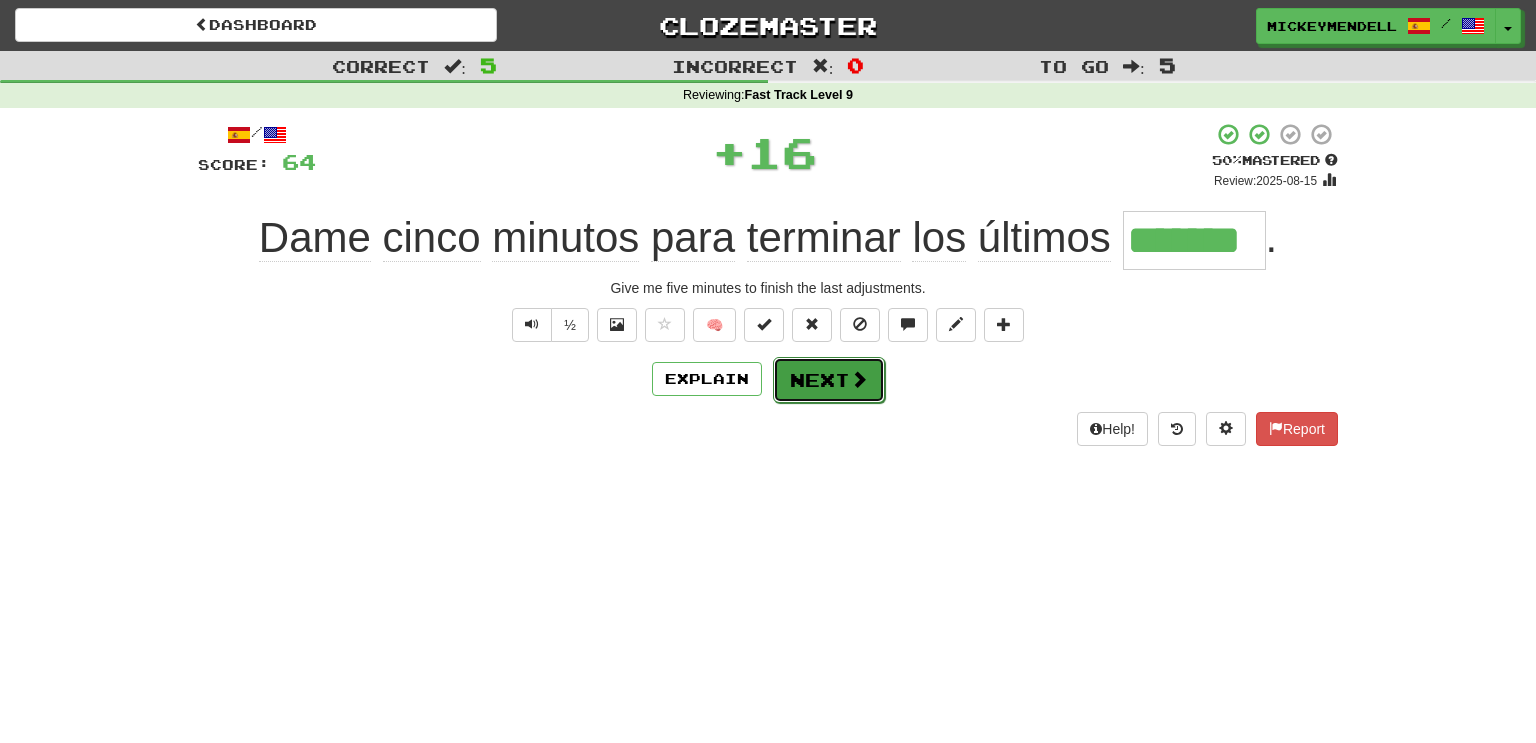 click at bounding box center (859, 379) 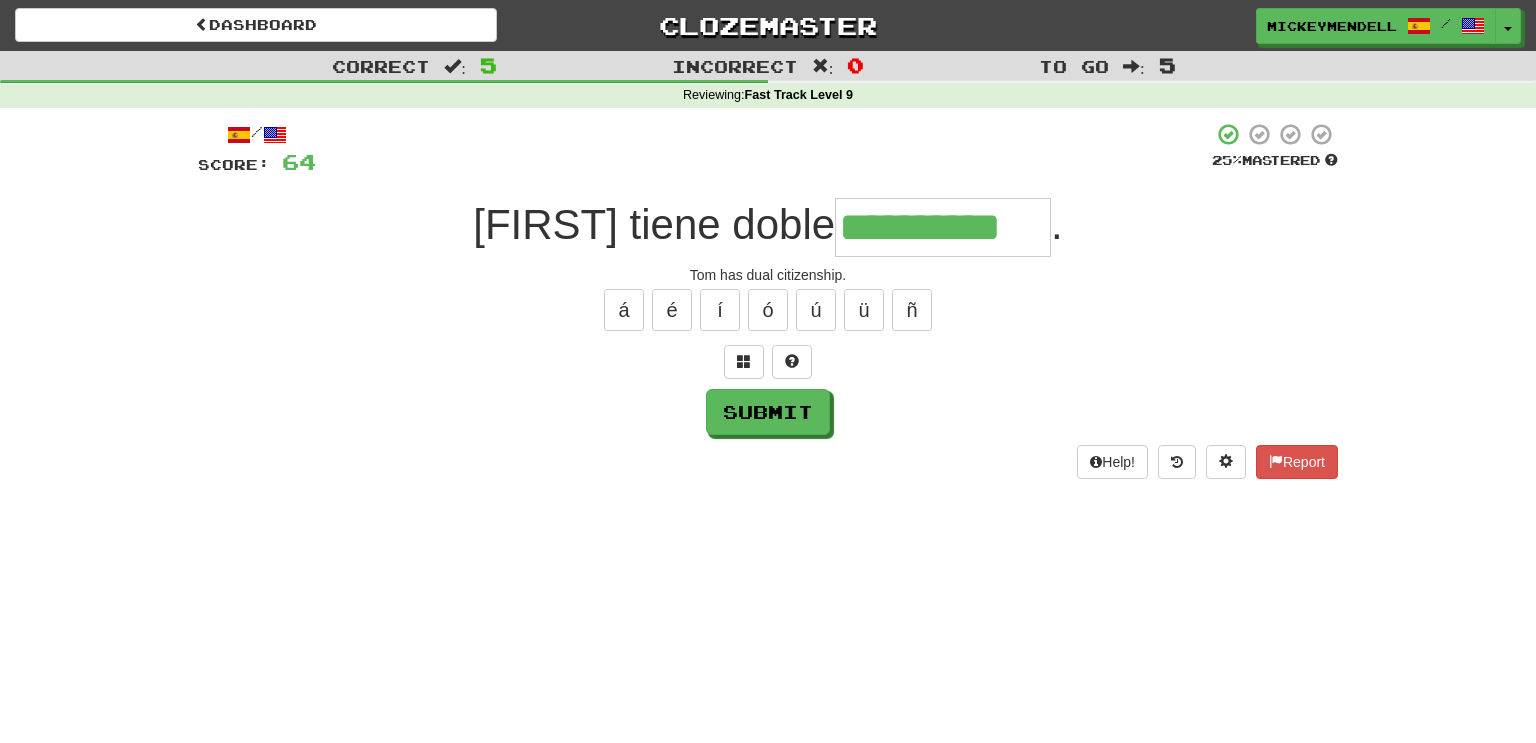 type on "**********" 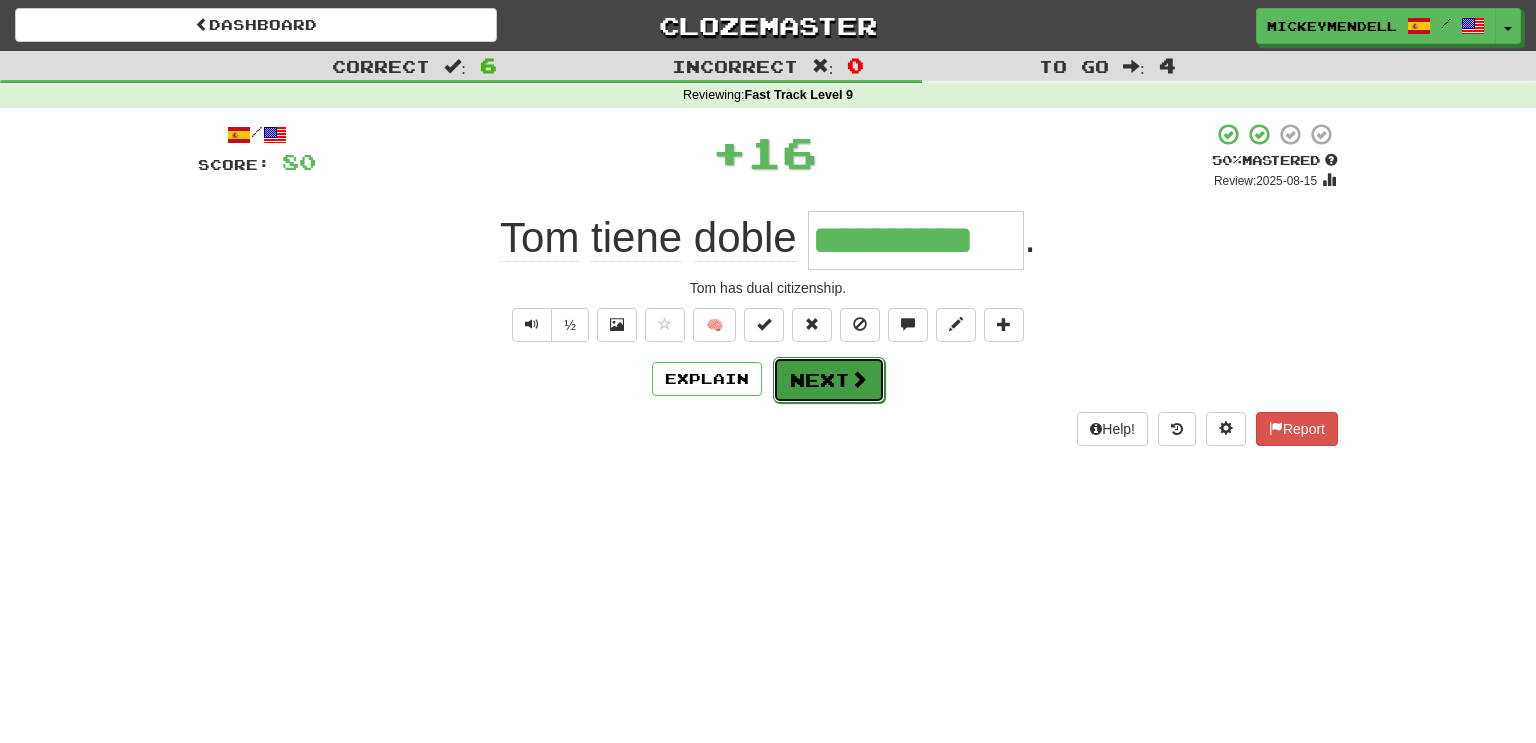 click on "Next" at bounding box center [829, 380] 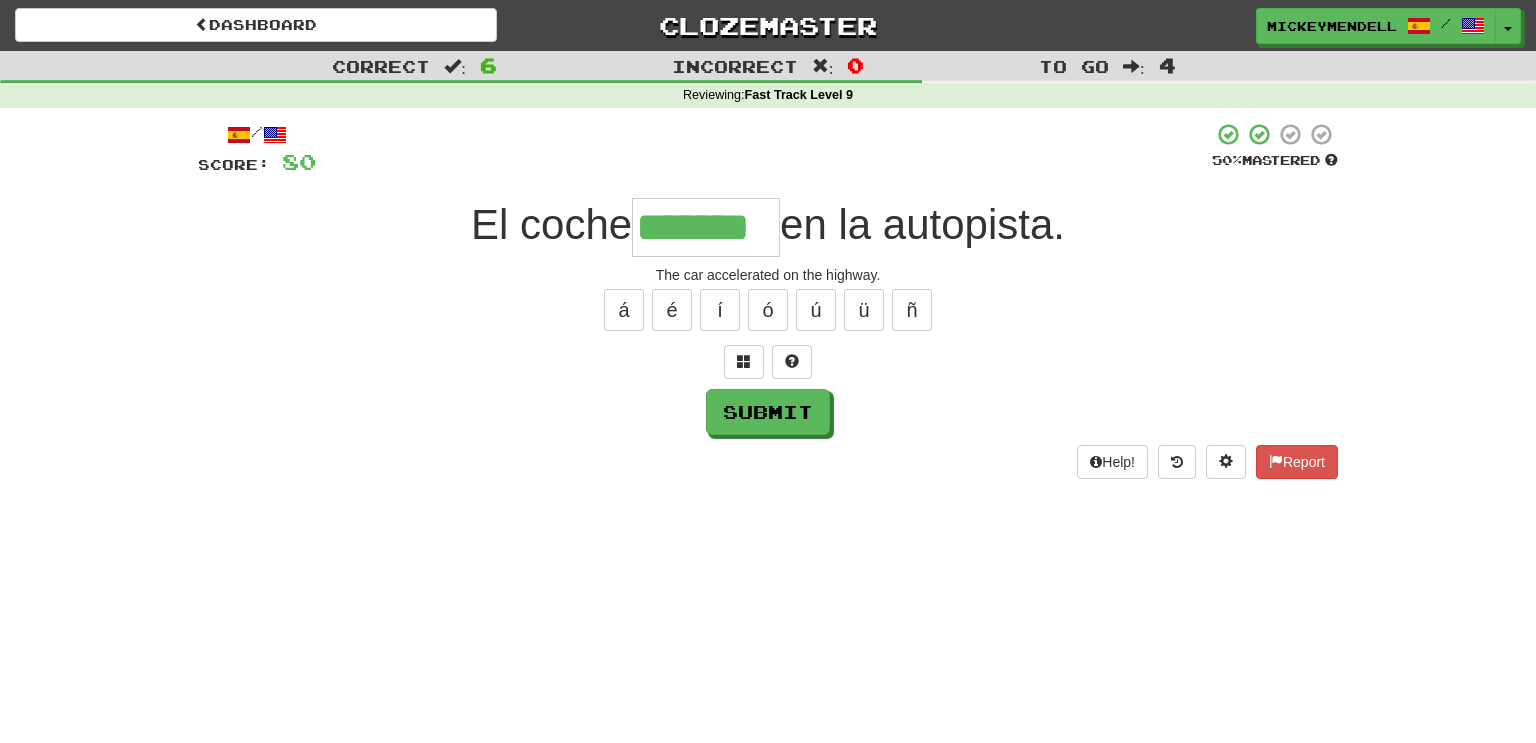 type on "*******" 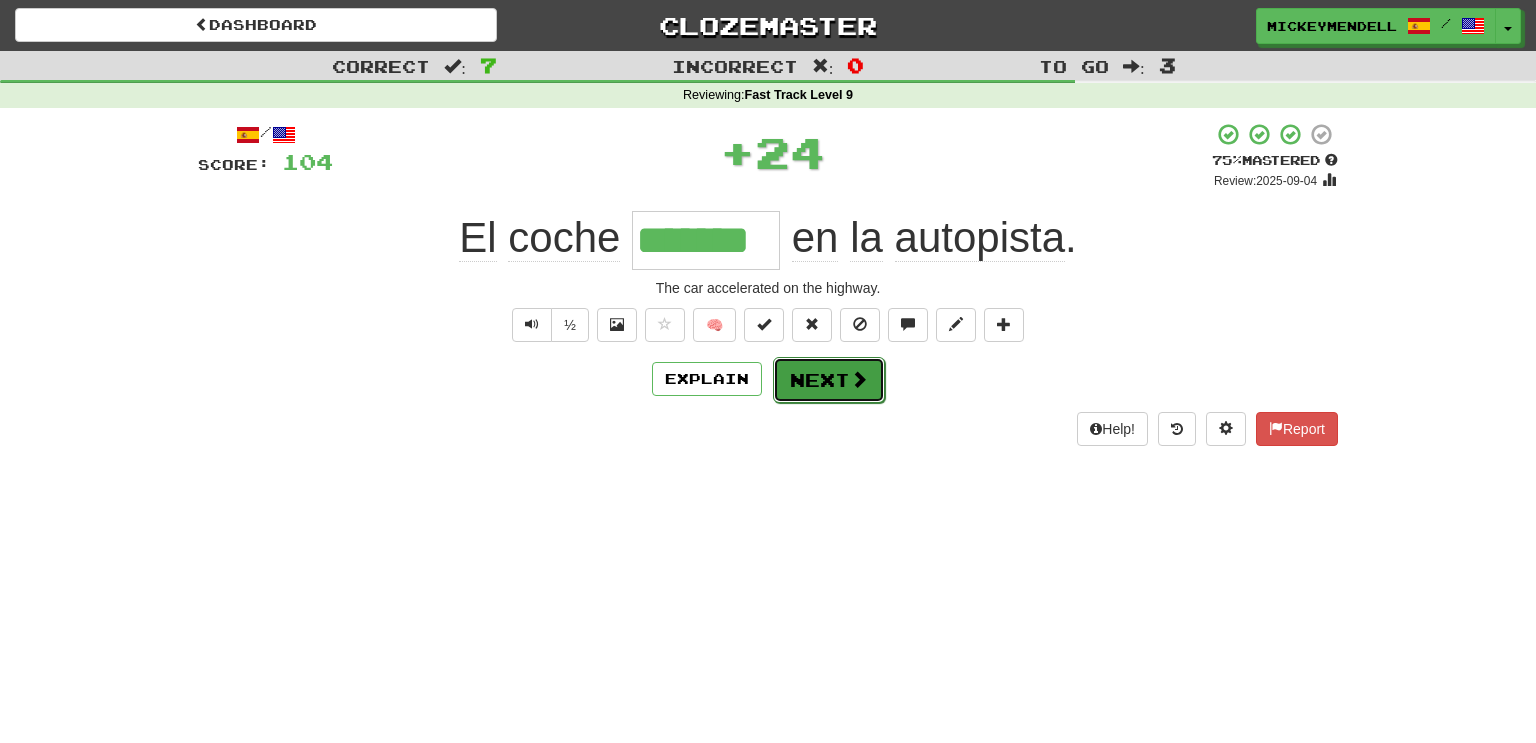 click on "Next" at bounding box center (829, 380) 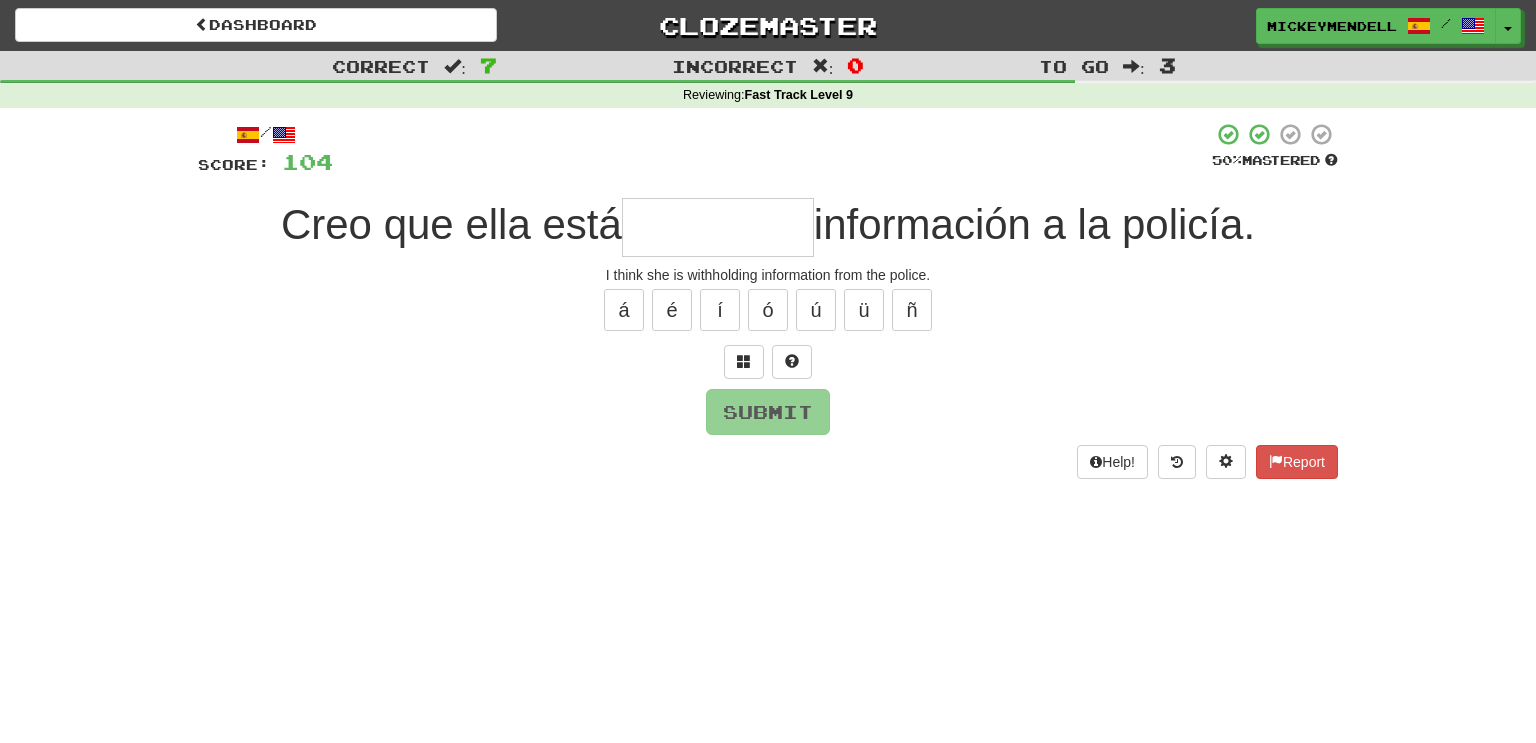type on "*" 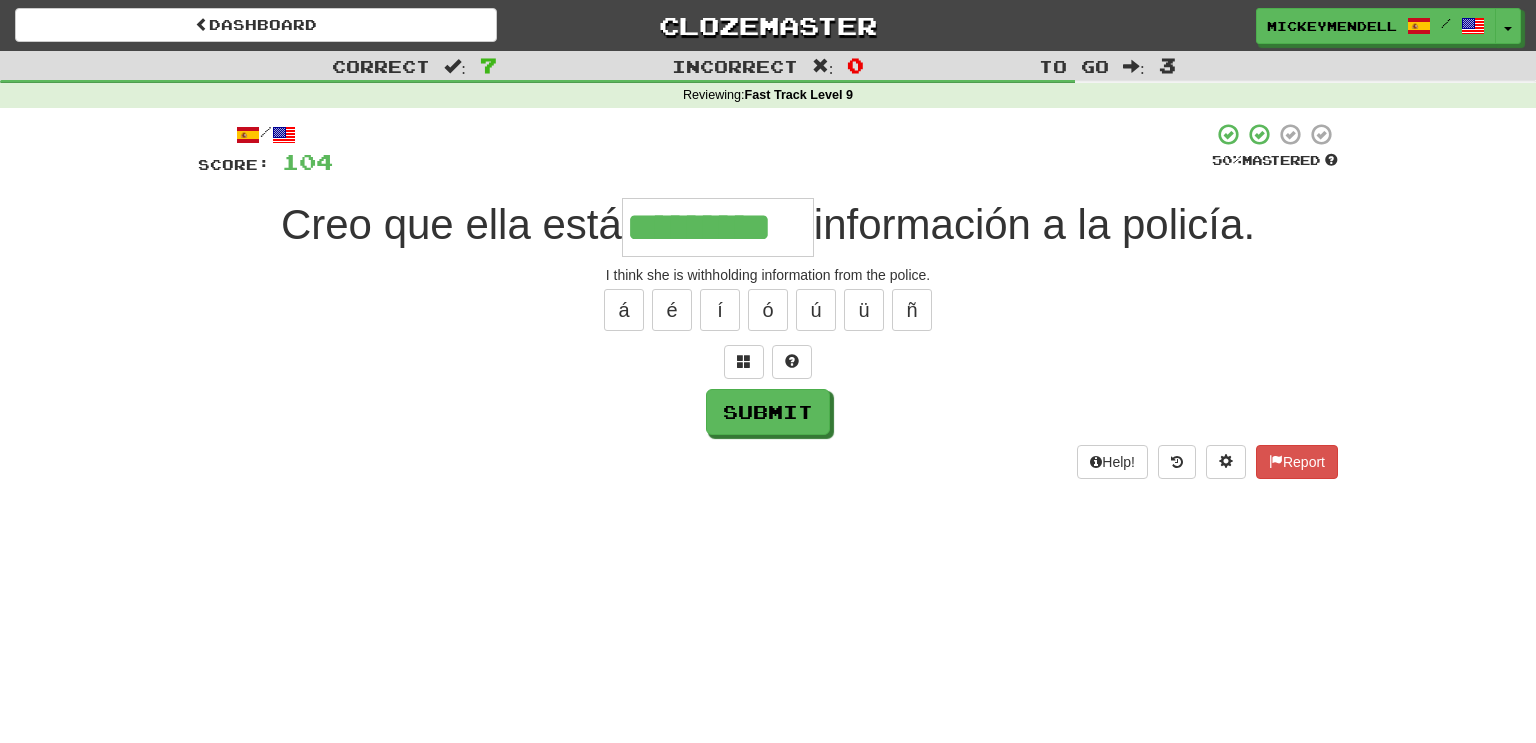 type on "*********" 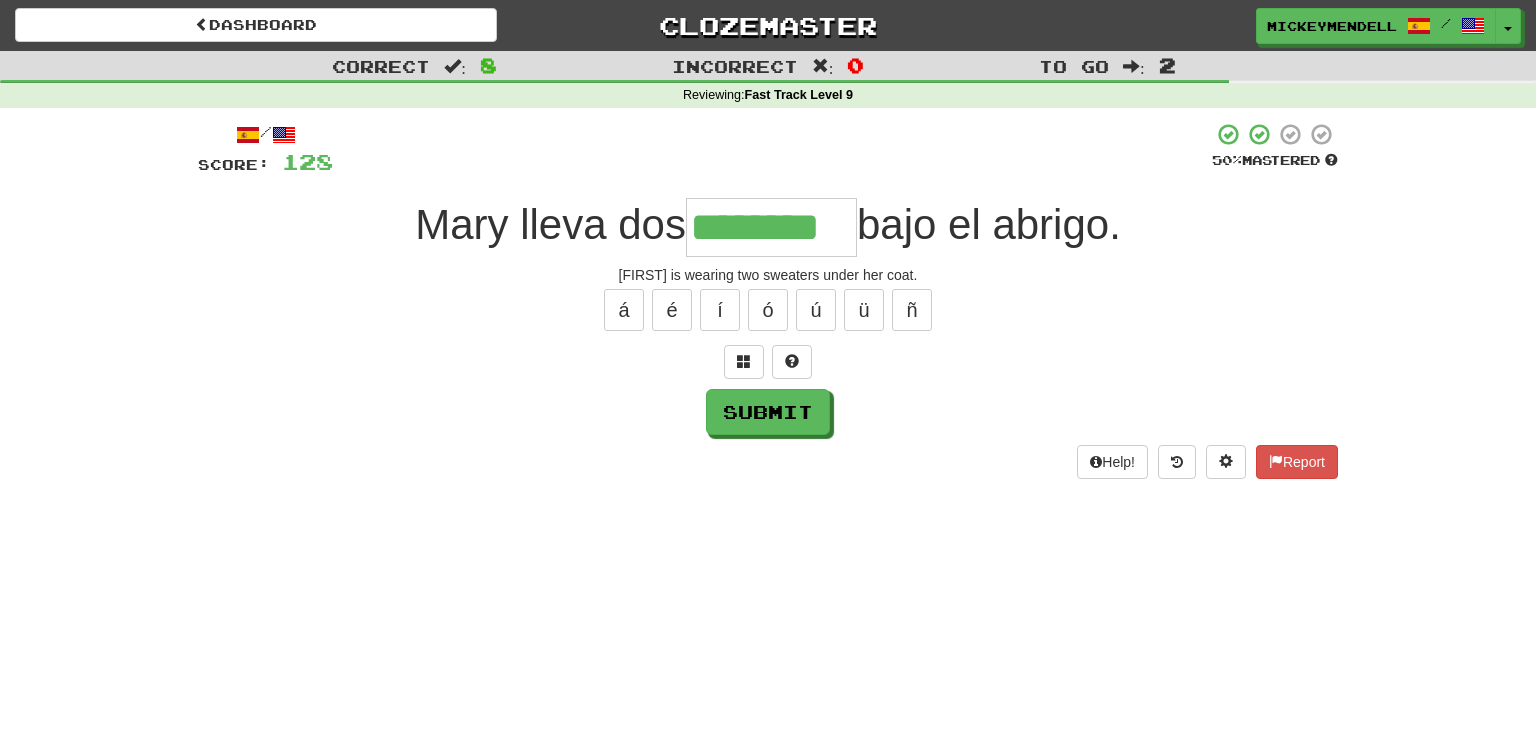 type on "********" 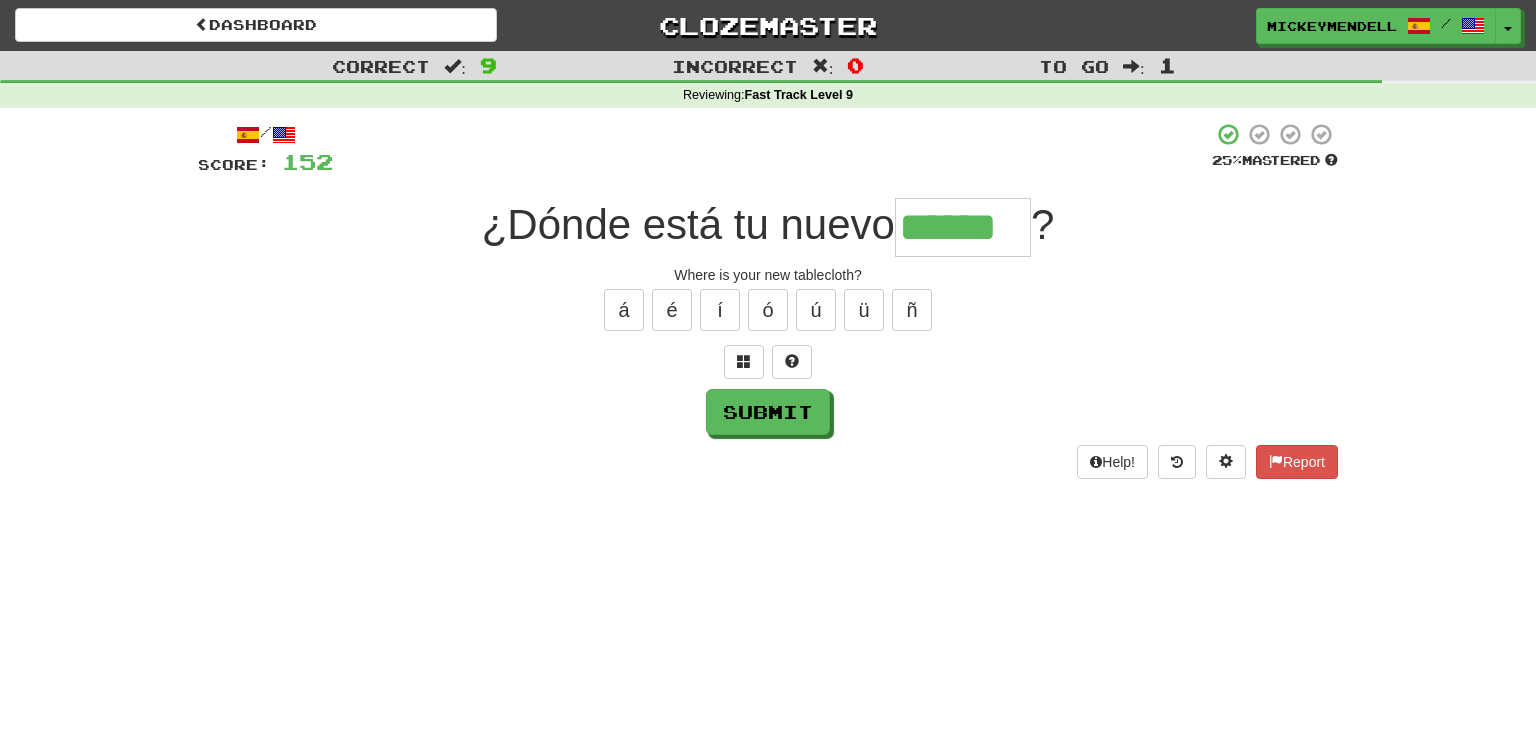 type on "******" 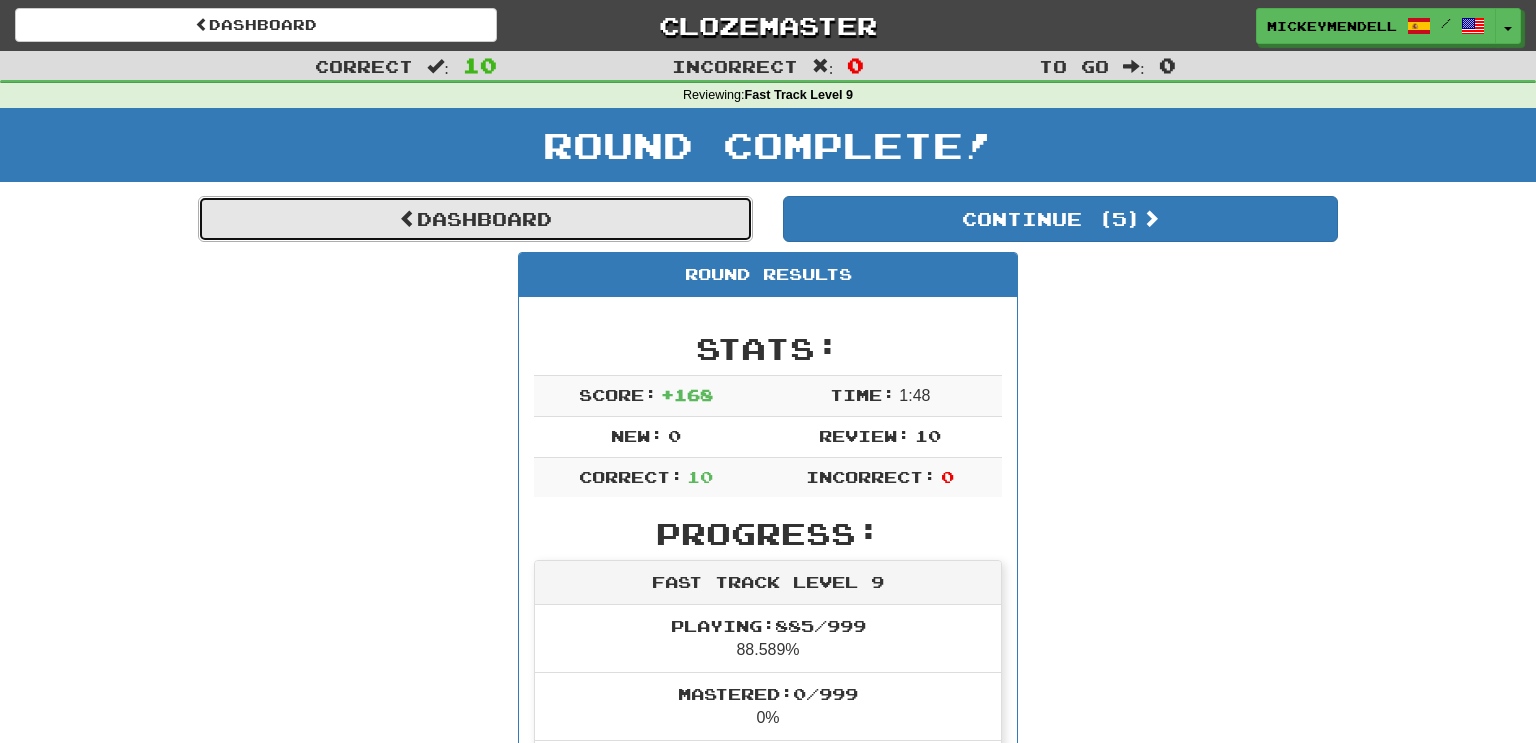 click on "Dashboard" at bounding box center [475, 219] 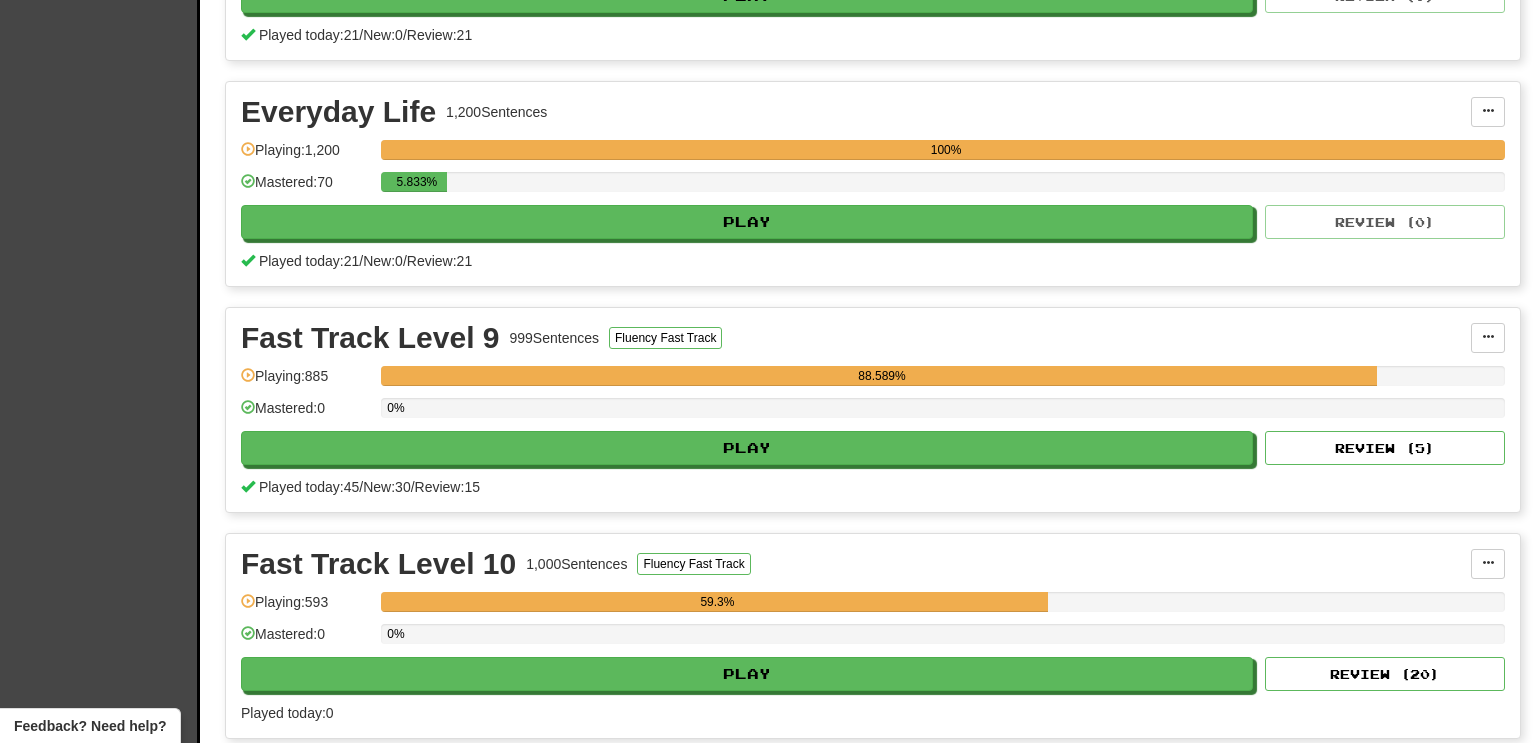scroll, scrollTop: 833, scrollLeft: 0, axis: vertical 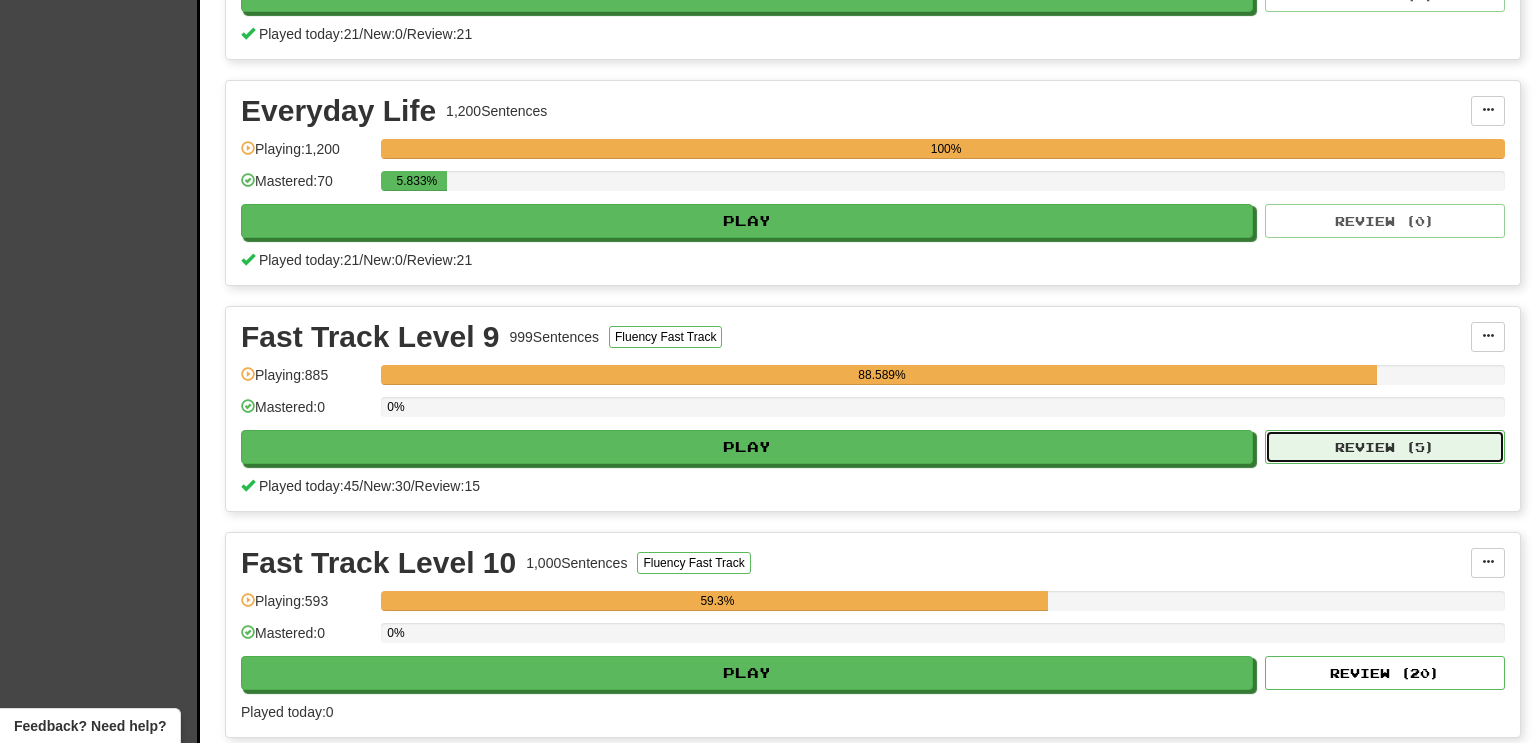 click on "Review ( 5 )" at bounding box center [1385, 447] 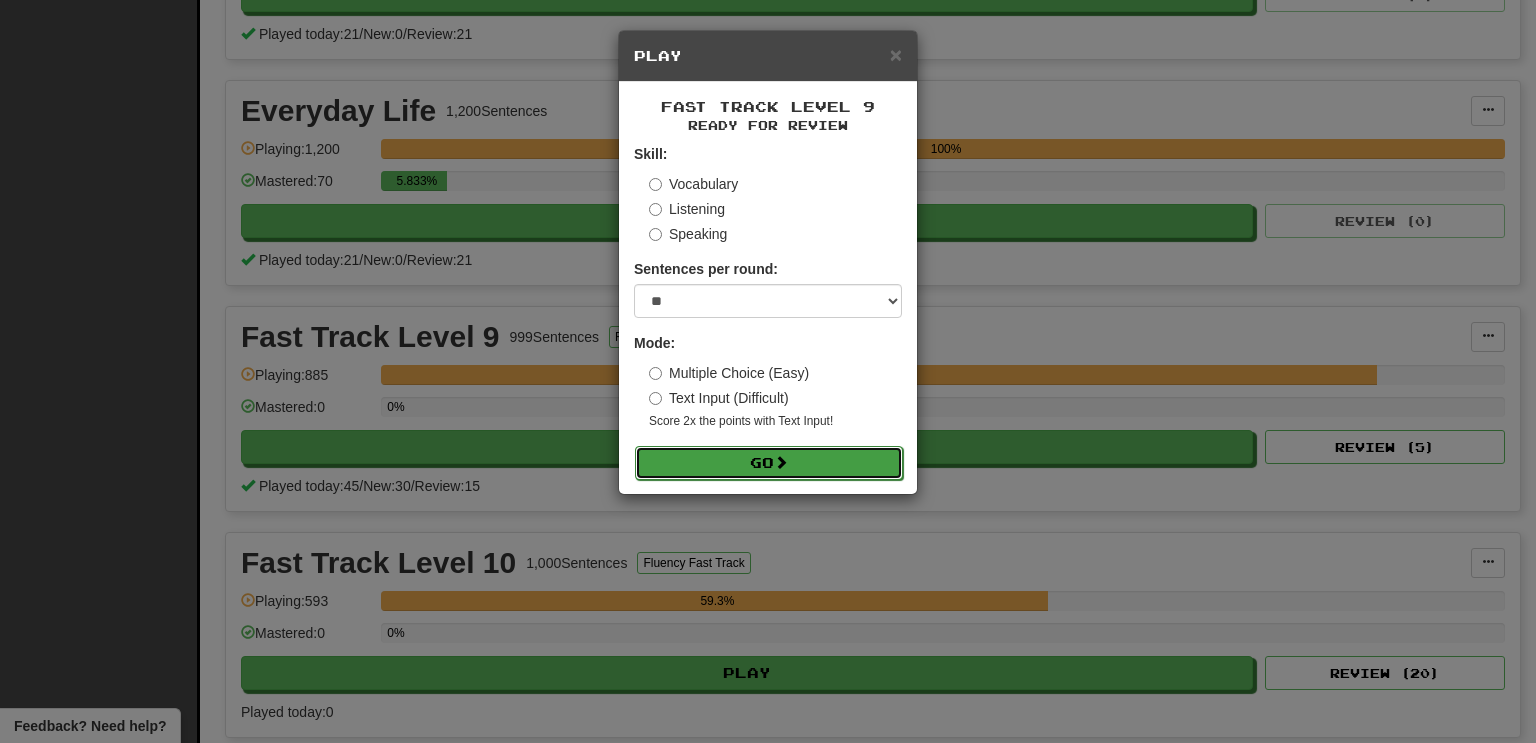 click on "Go" at bounding box center (769, 463) 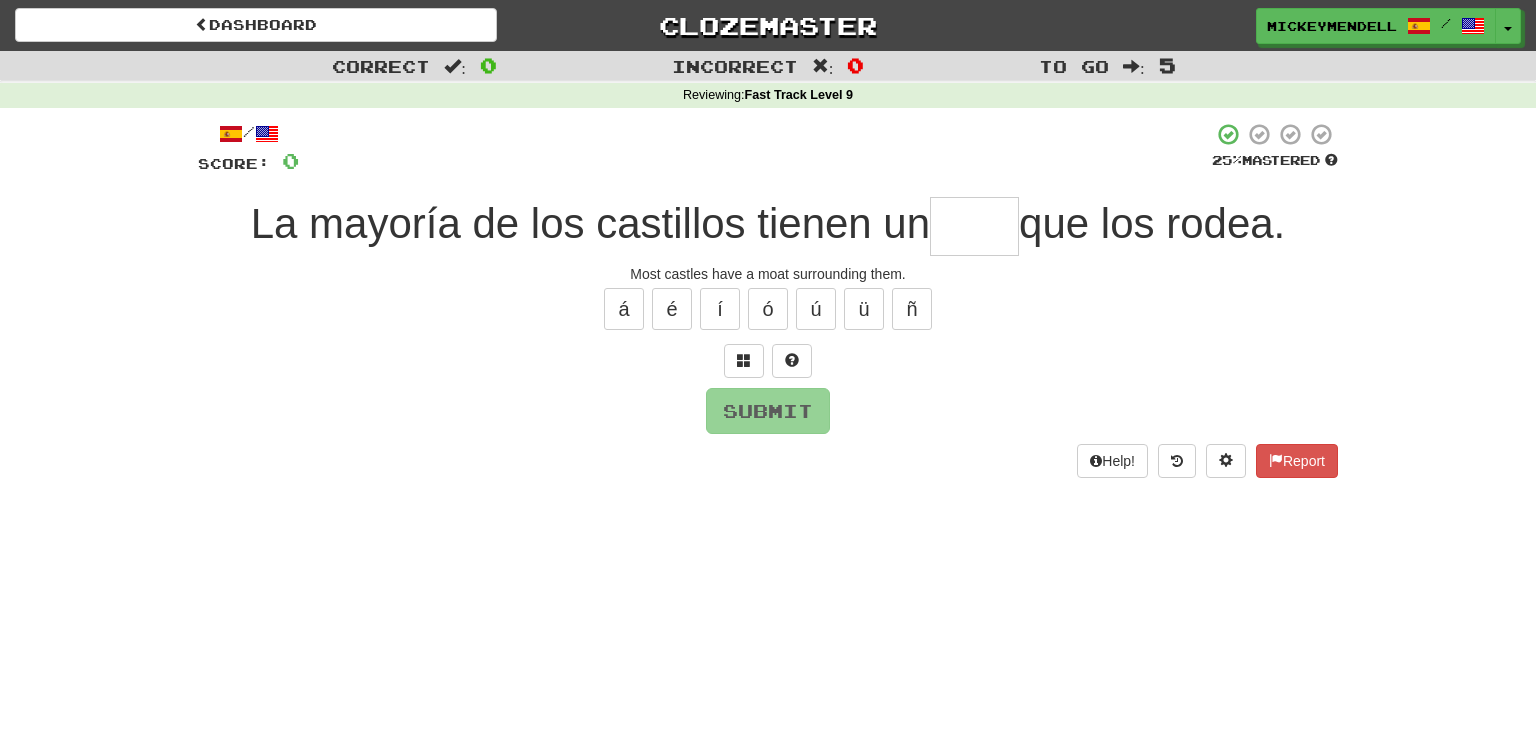 scroll, scrollTop: 0, scrollLeft: 0, axis: both 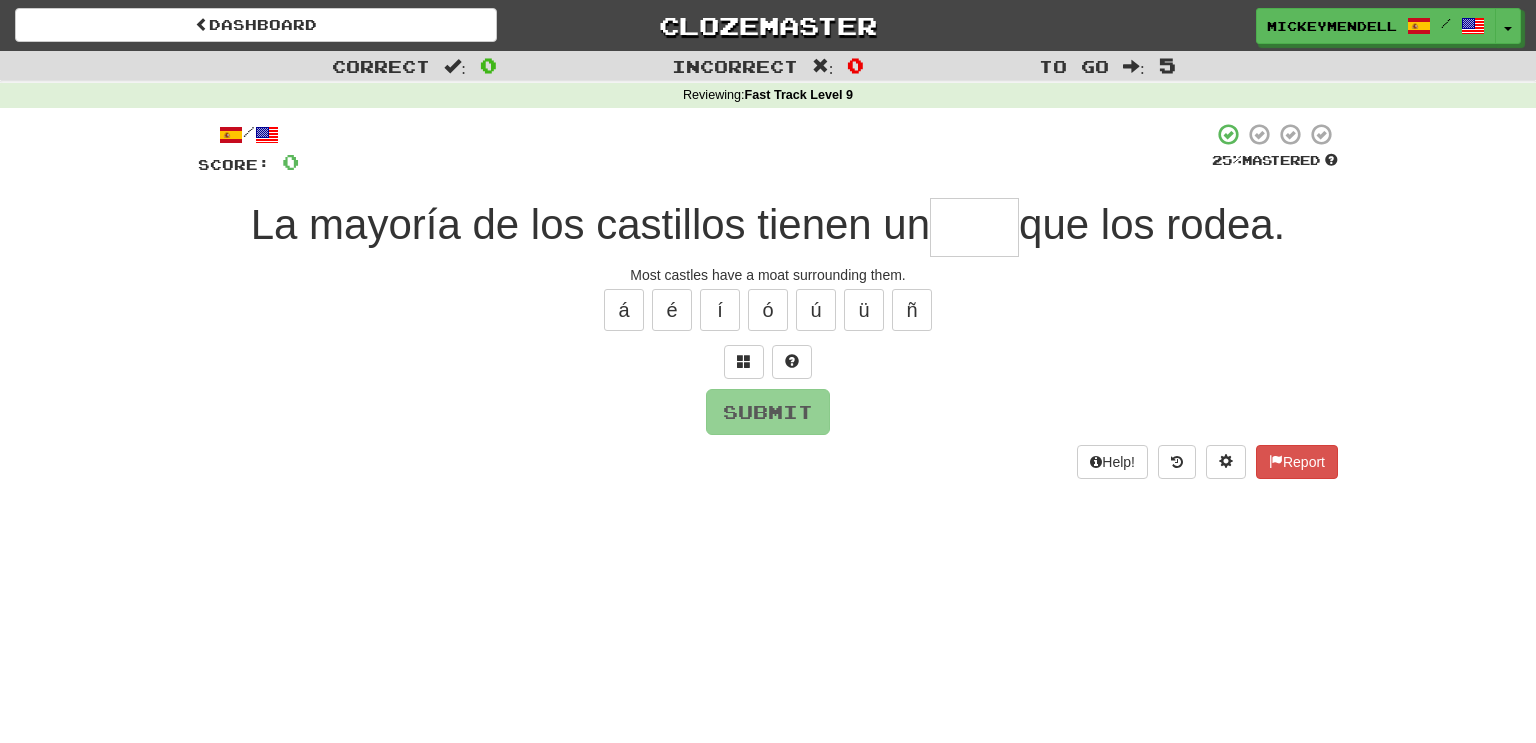 type on "*" 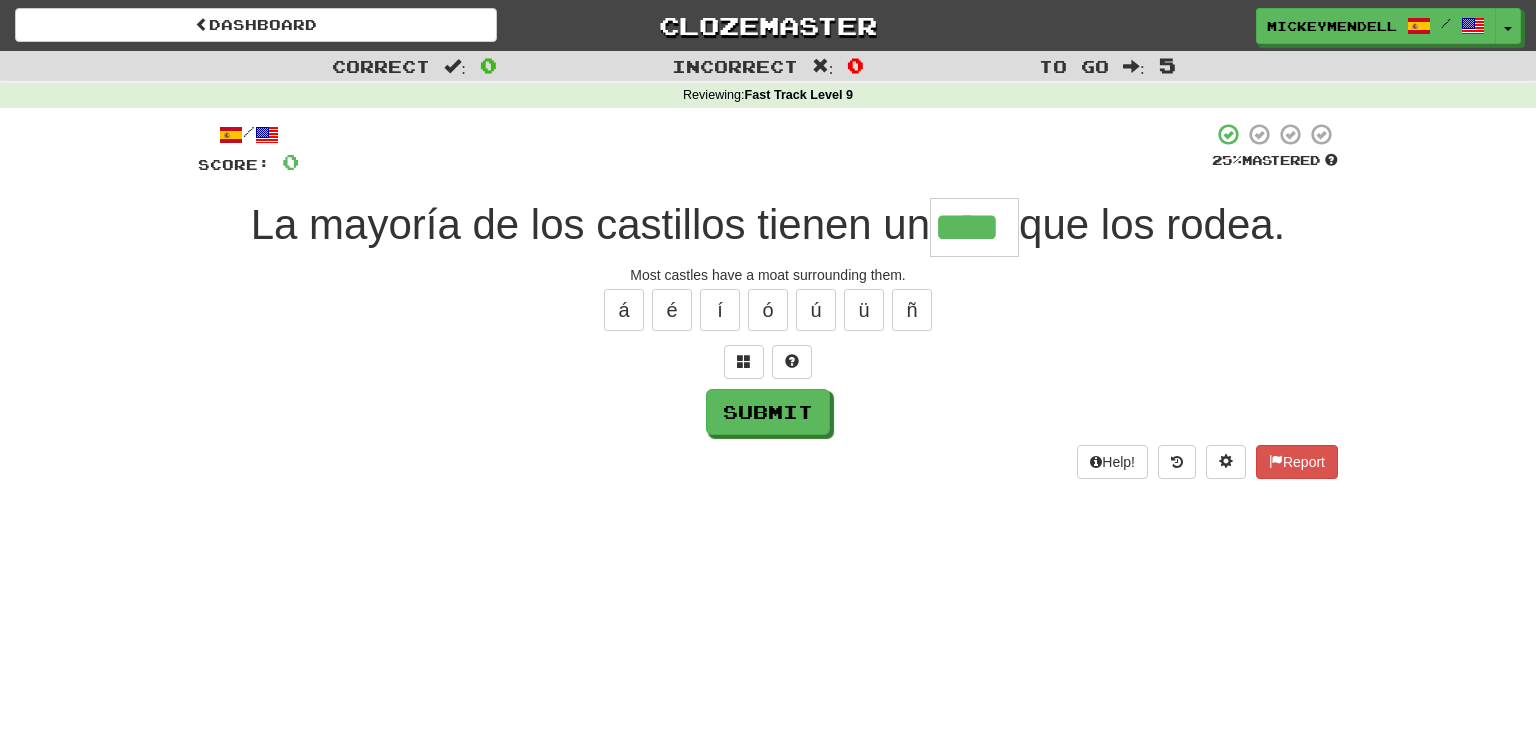 type on "****" 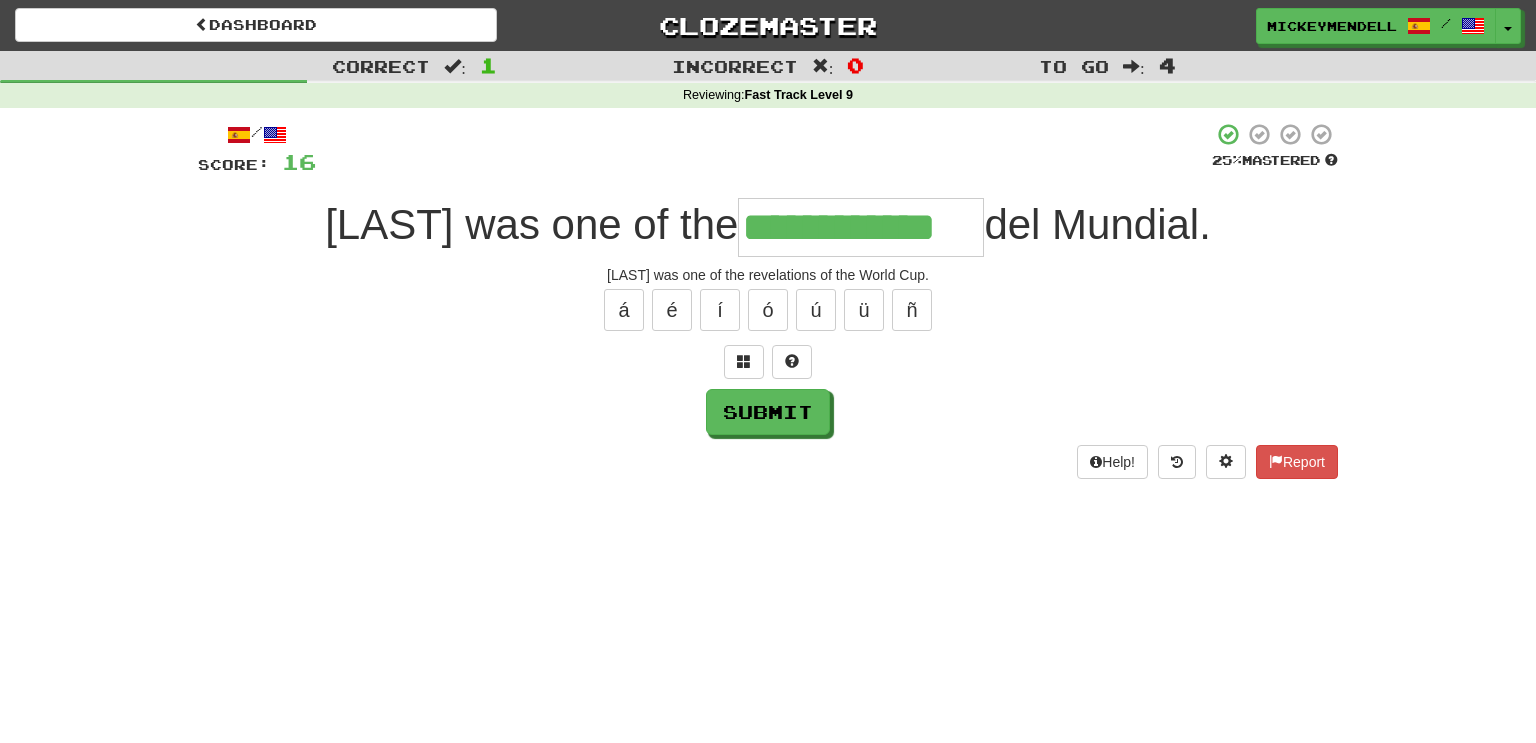 type on "**********" 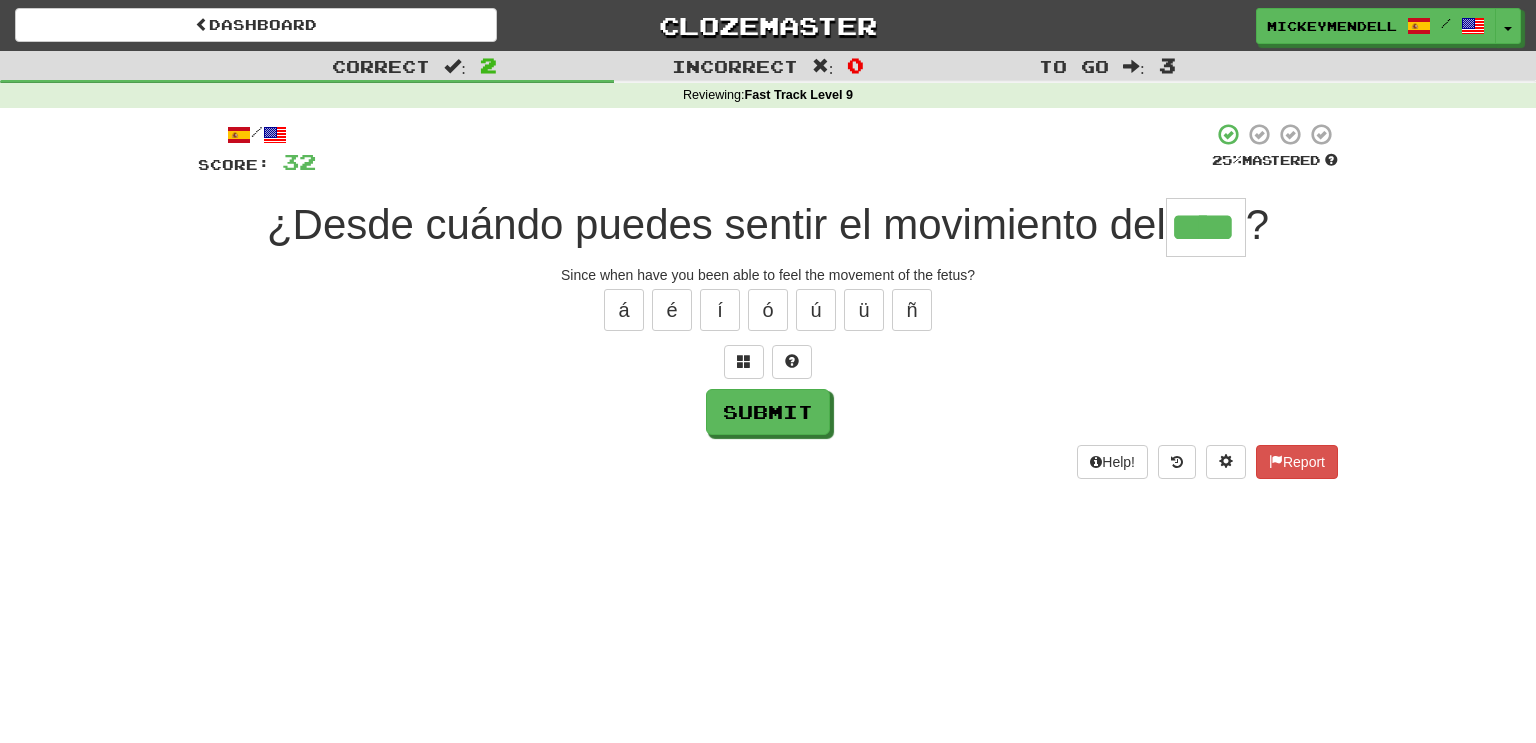 type on "****" 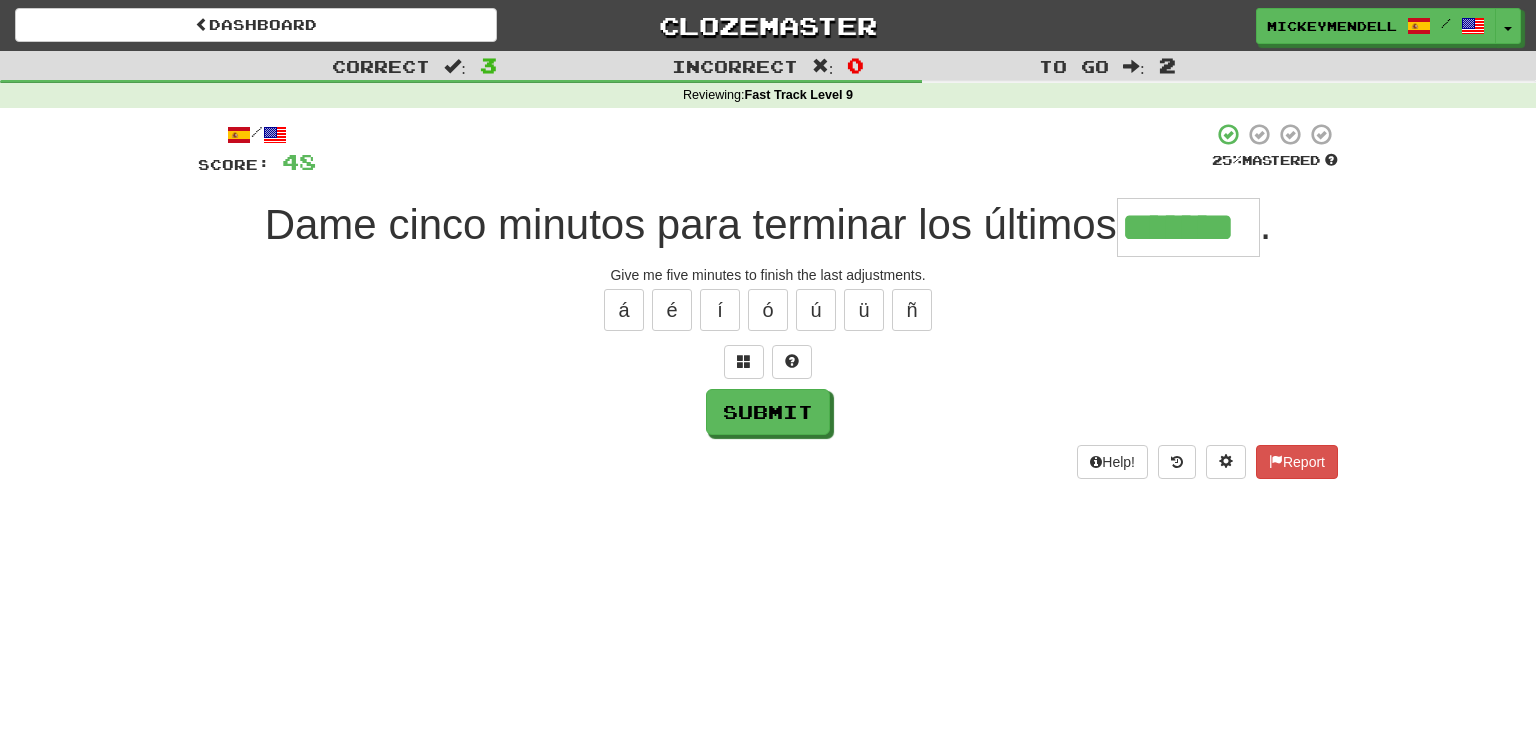 type on "*******" 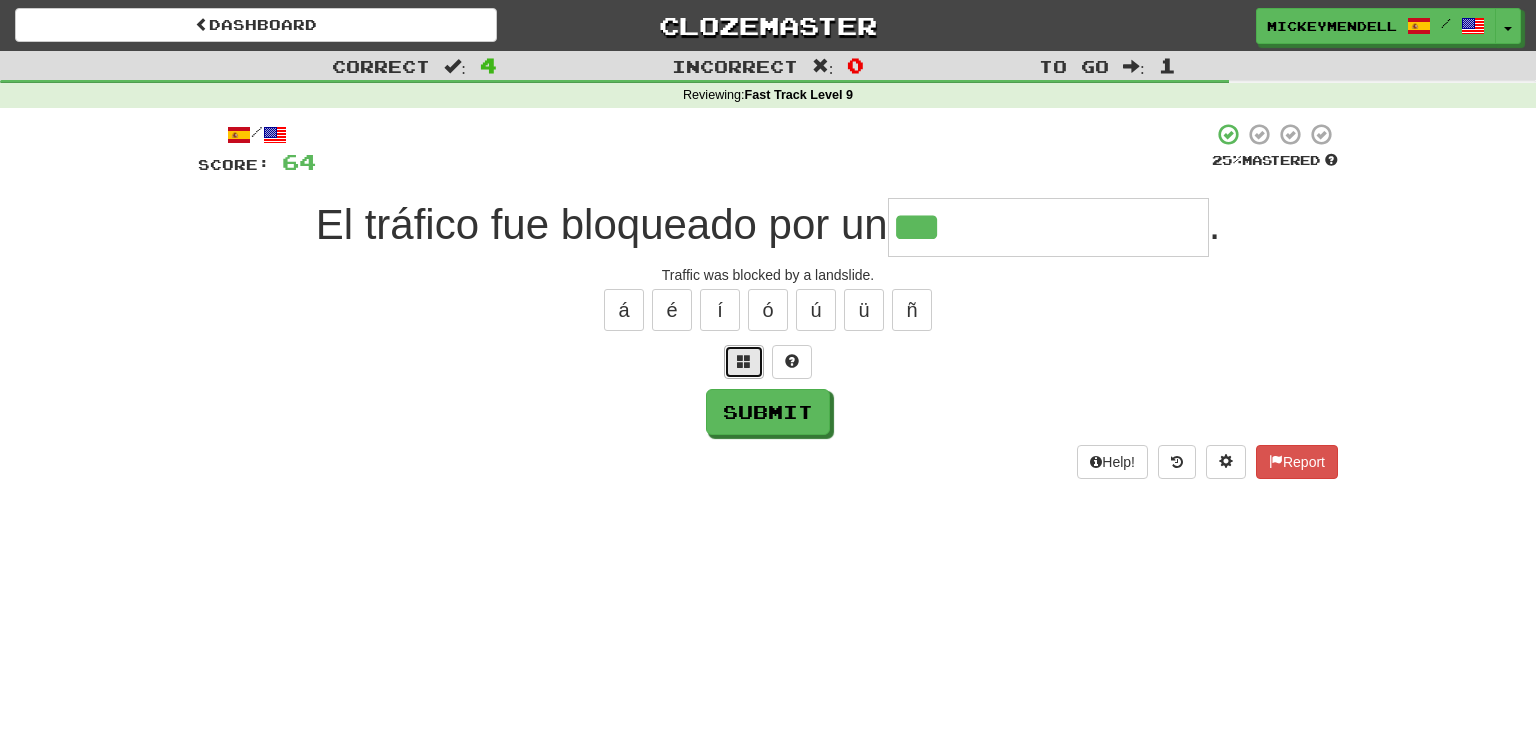 click at bounding box center [744, 361] 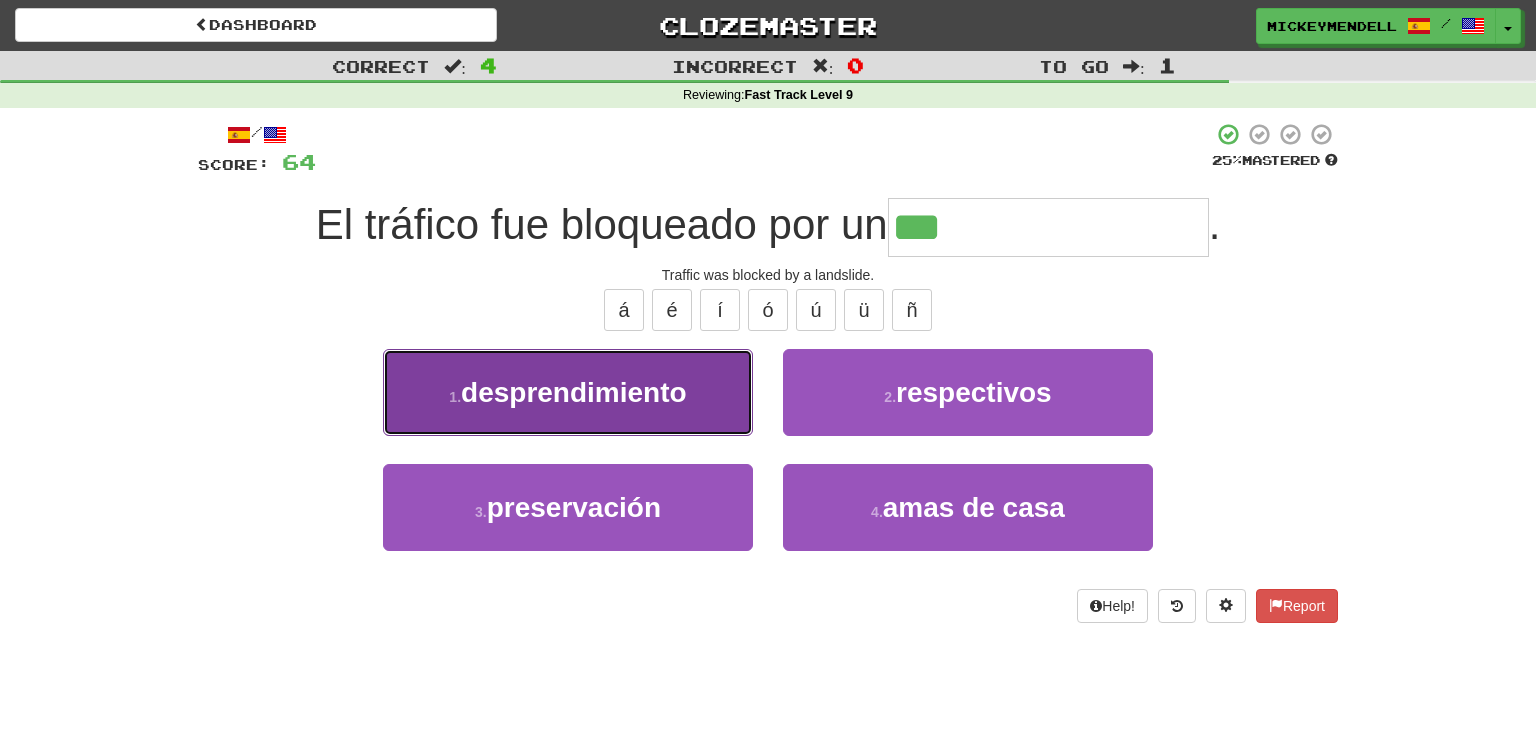 click on "desprendimiento" at bounding box center (574, 392) 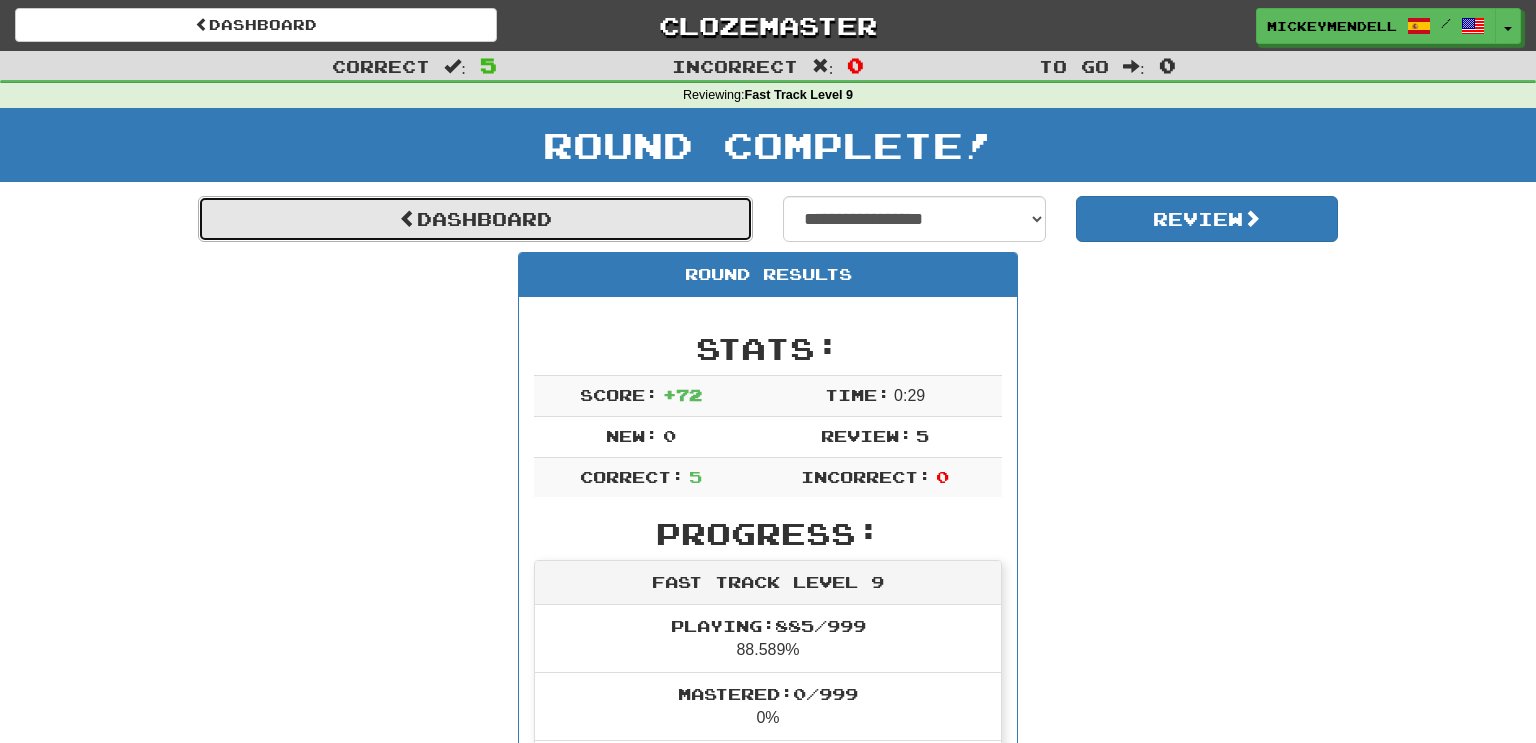 click on "Dashboard" at bounding box center [475, 219] 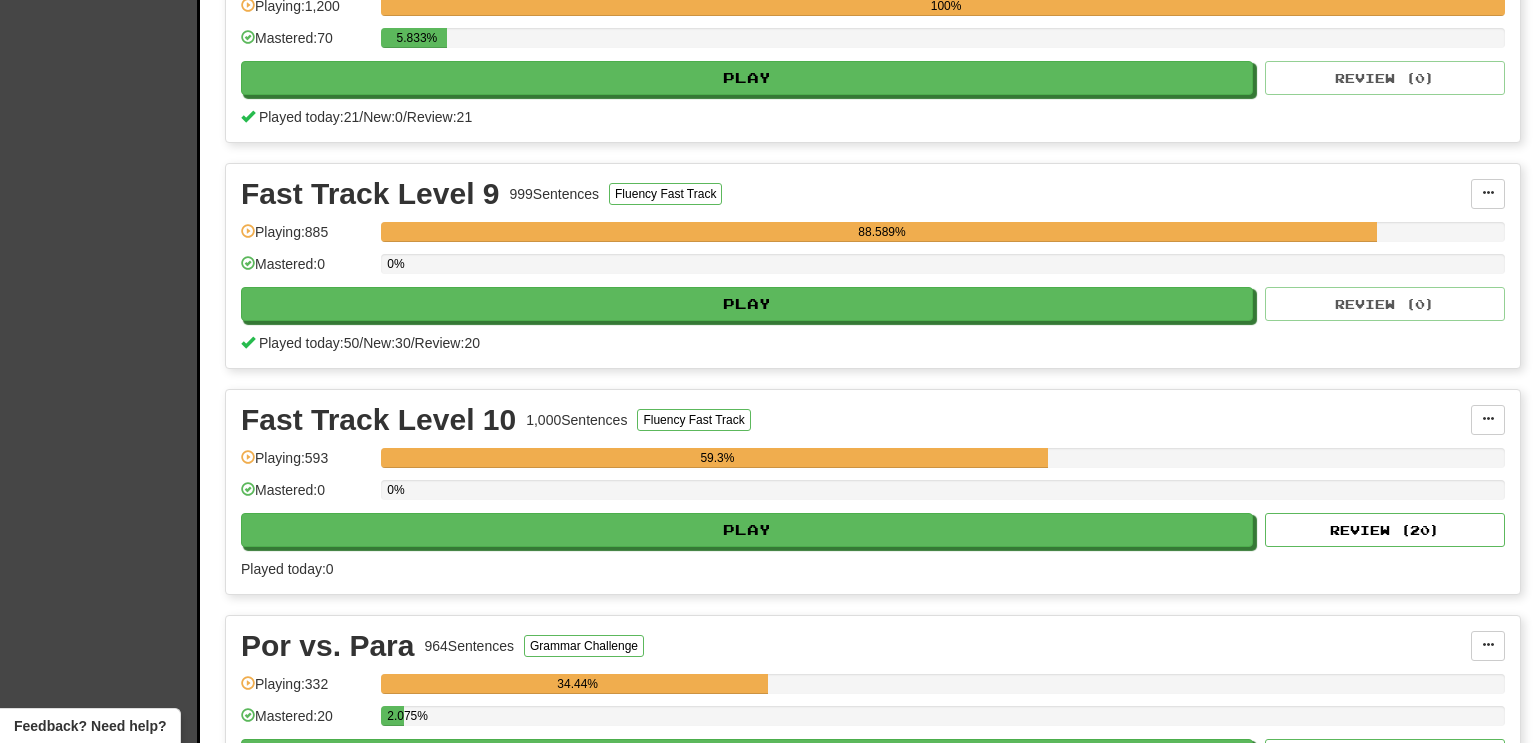 scroll, scrollTop: 1036, scrollLeft: 0, axis: vertical 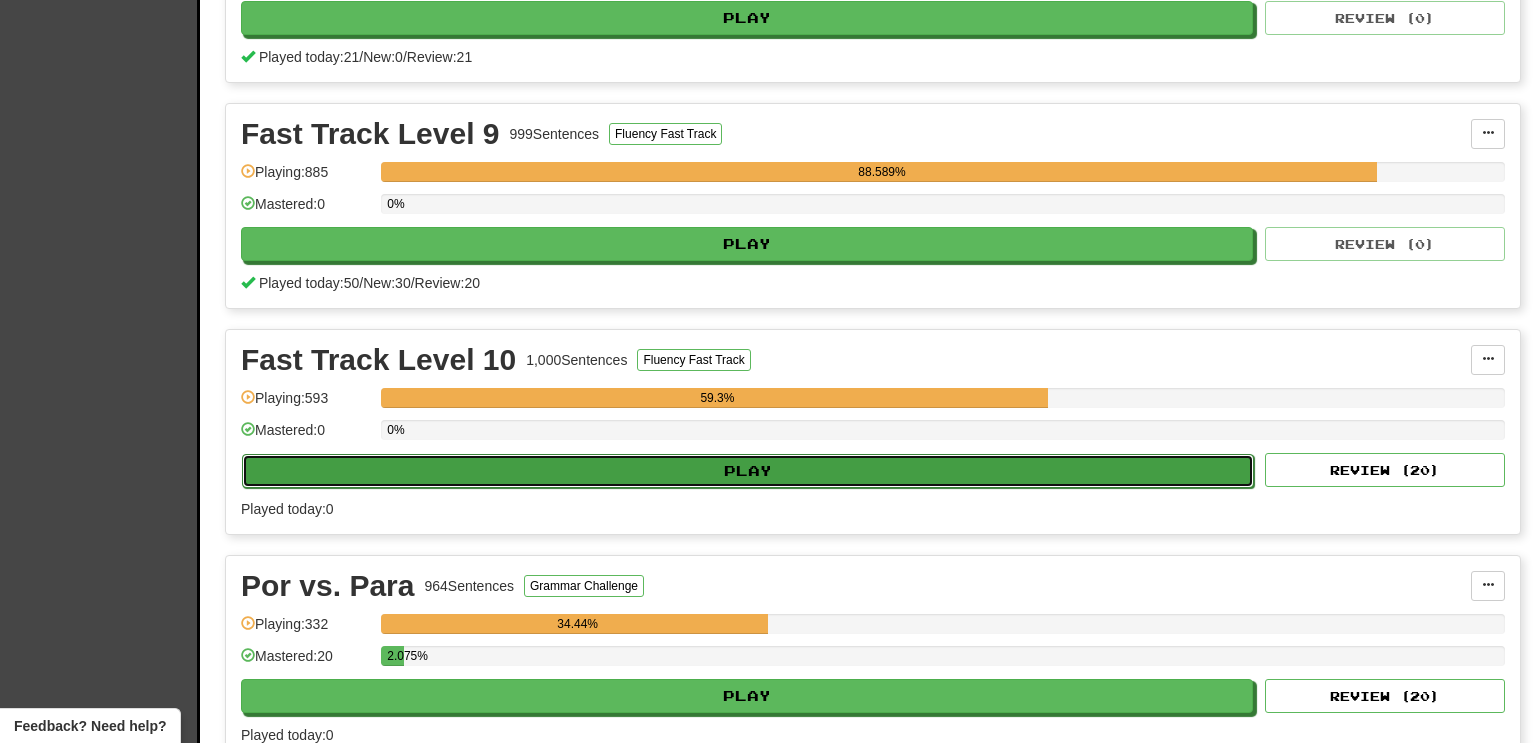 click on "Play" at bounding box center [748, 471] 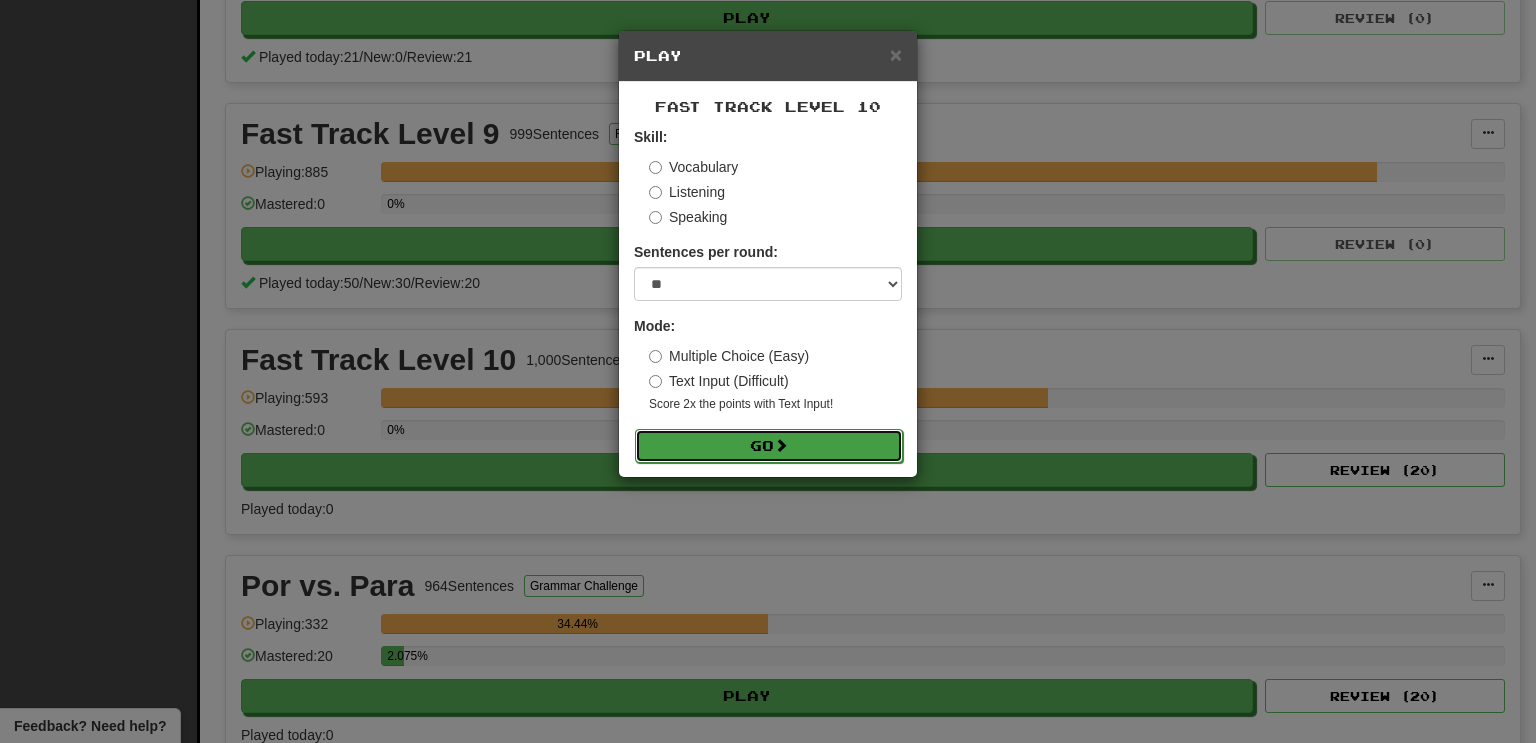 click on "Go" at bounding box center (769, 446) 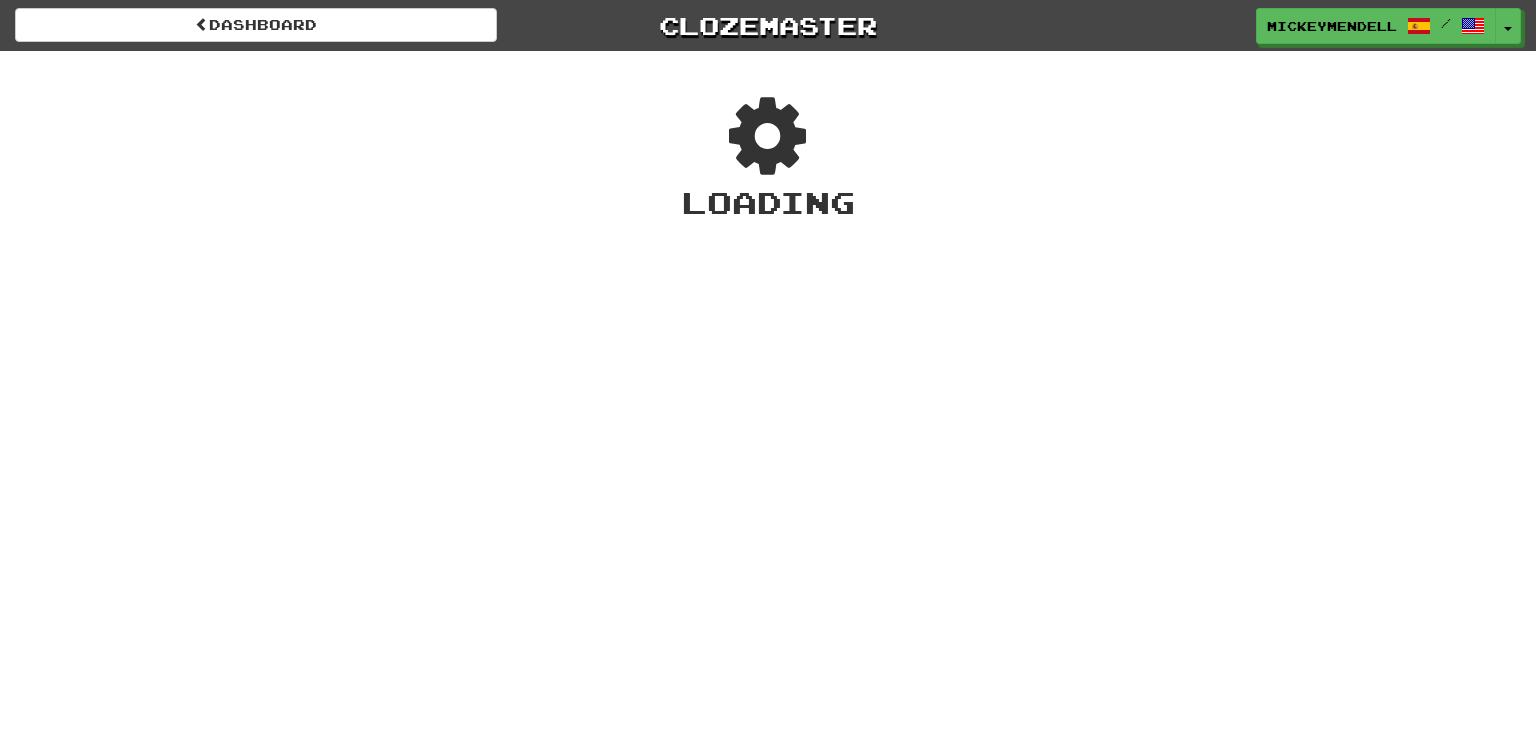 scroll, scrollTop: 0, scrollLeft: 0, axis: both 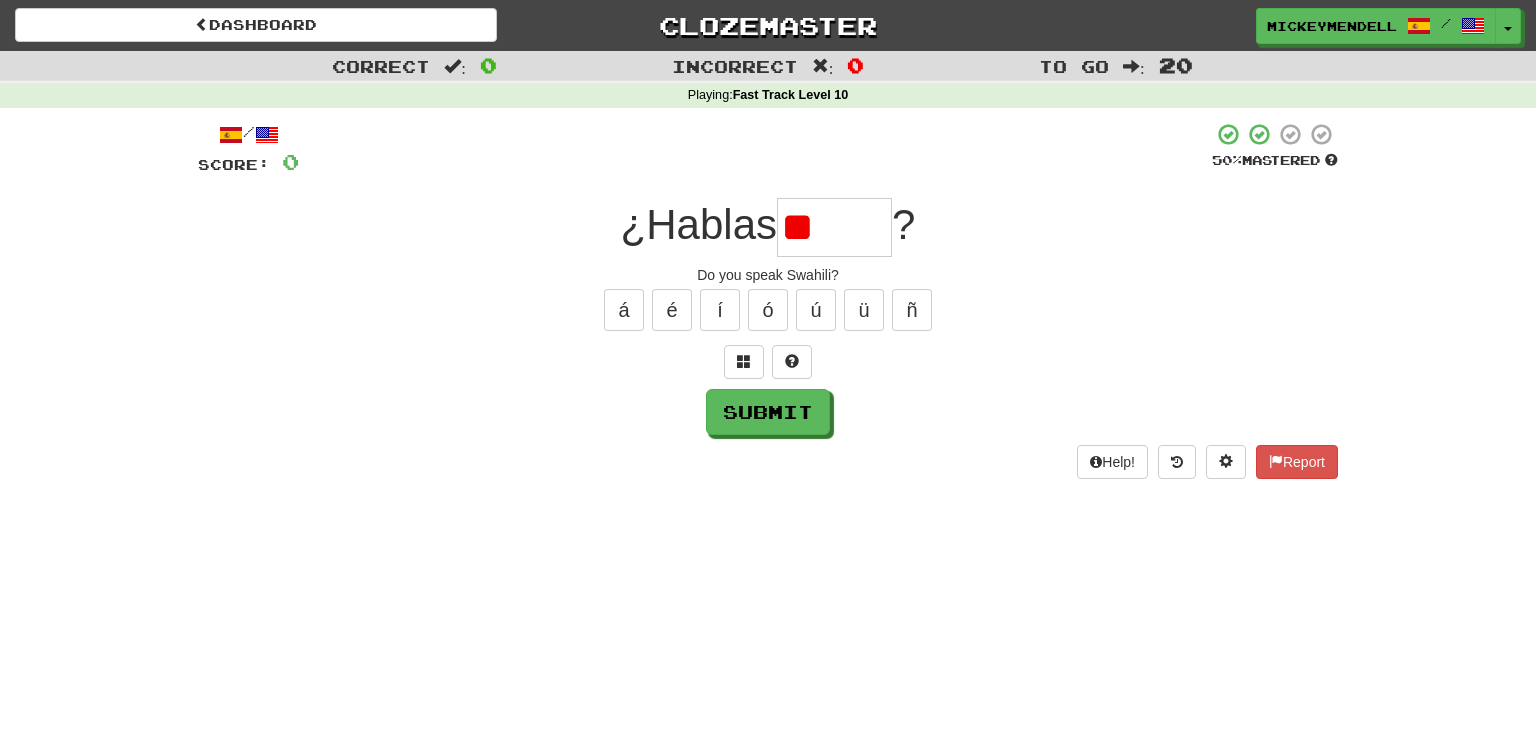 type on "**" 